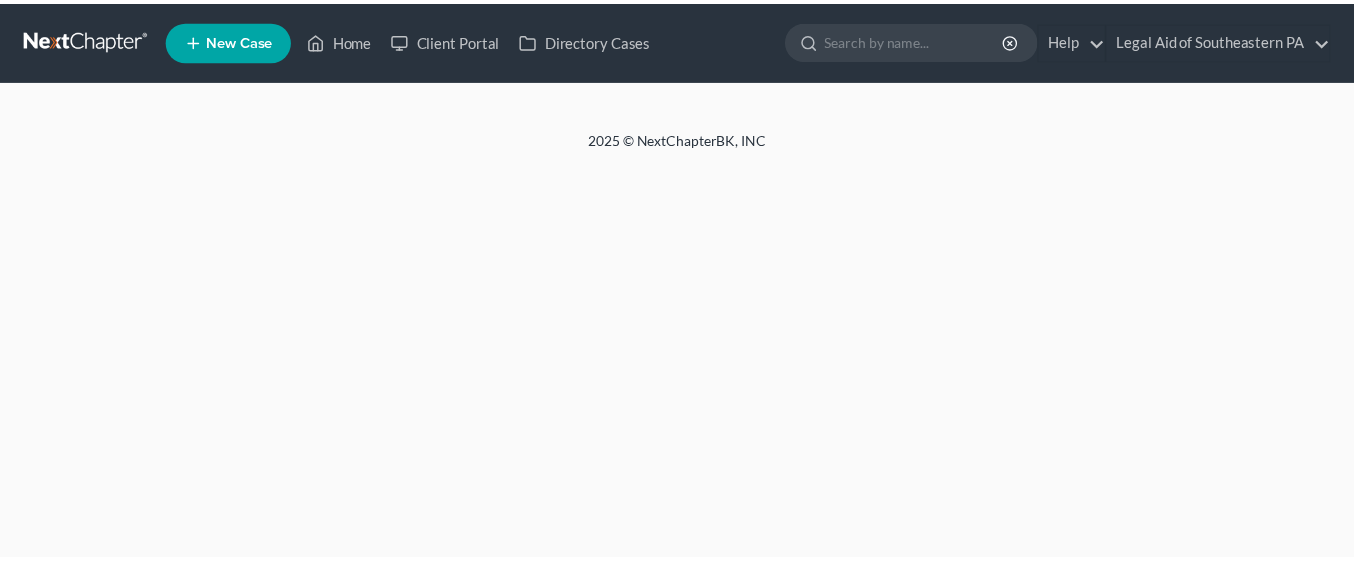 scroll, scrollTop: 0, scrollLeft: 0, axis: both 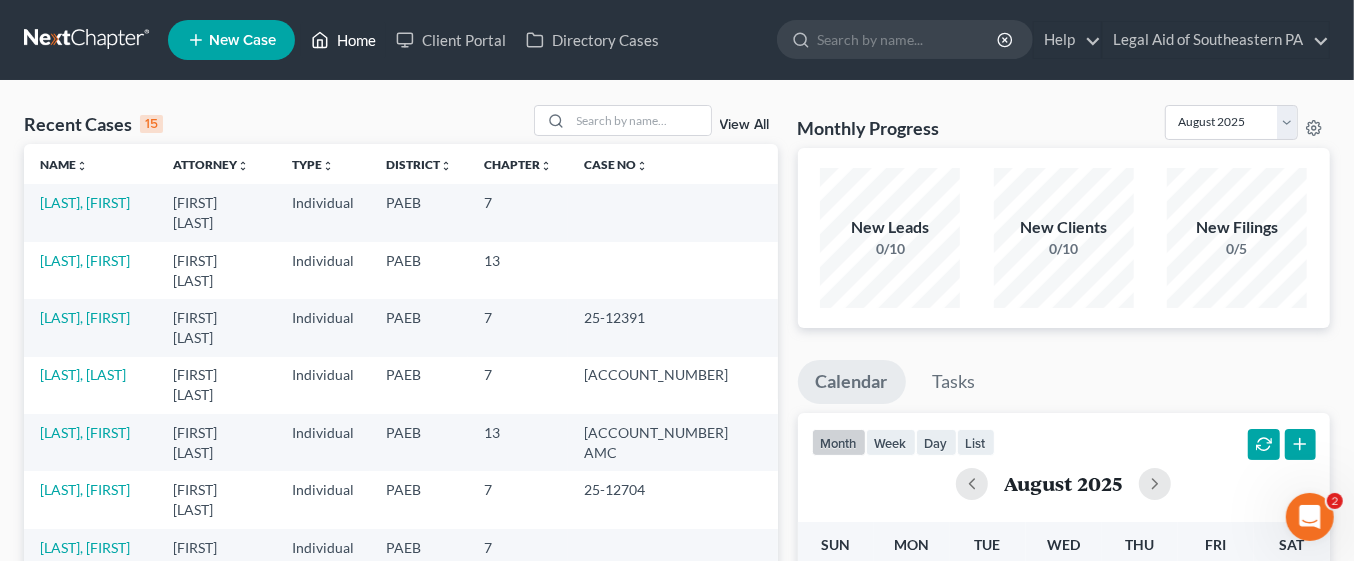 click on "Home" at bounding box center (343, 40) 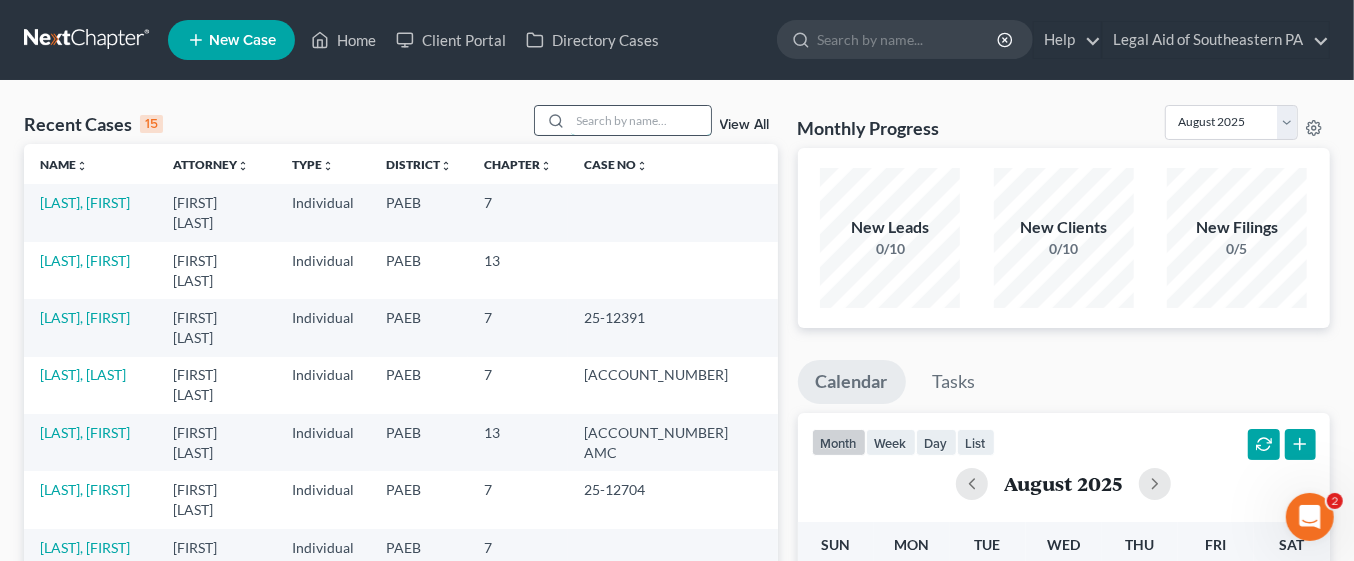 click at bounding box center [641, 120] 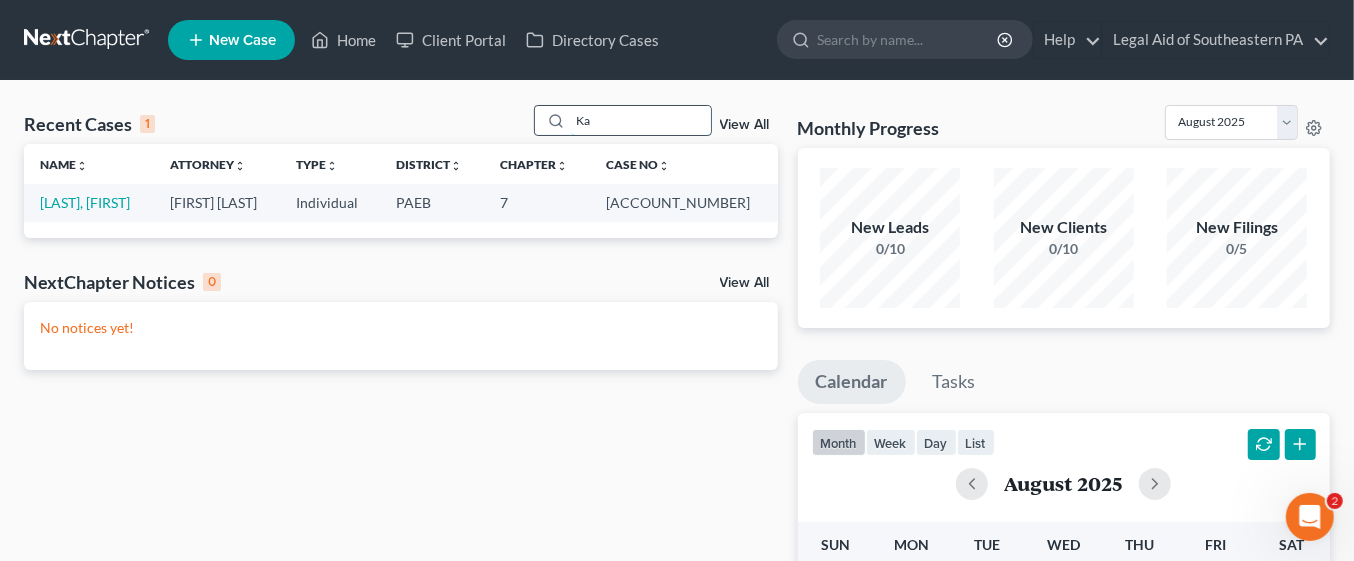 type on "K" 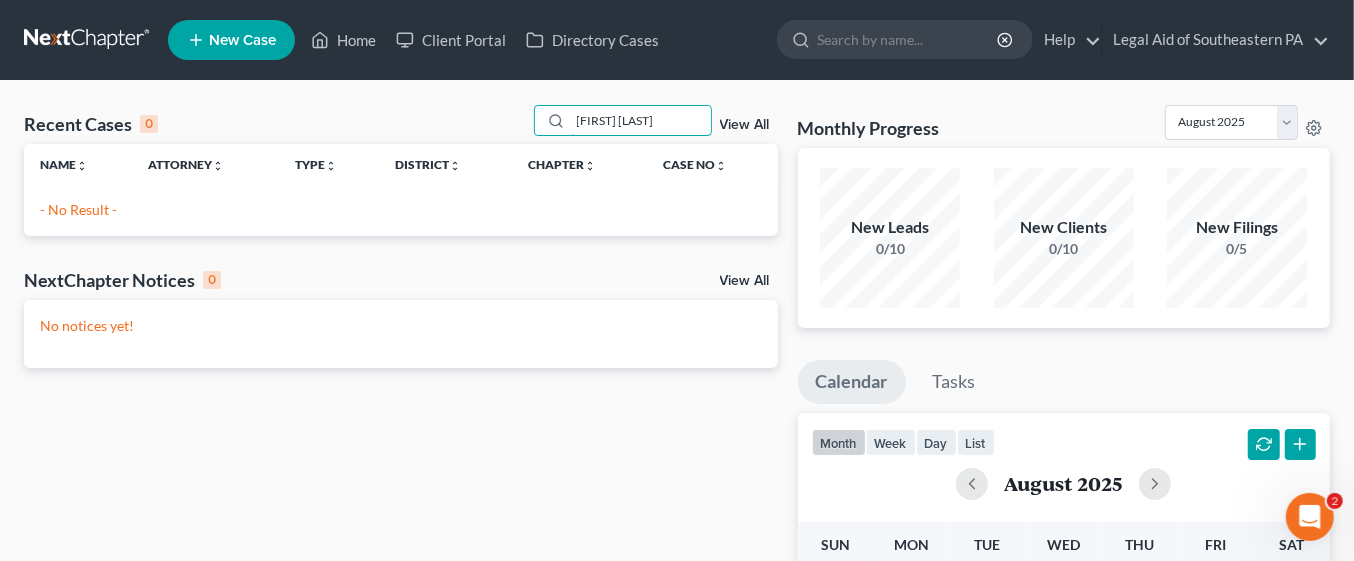 type on "[FIRST] [LAST]" 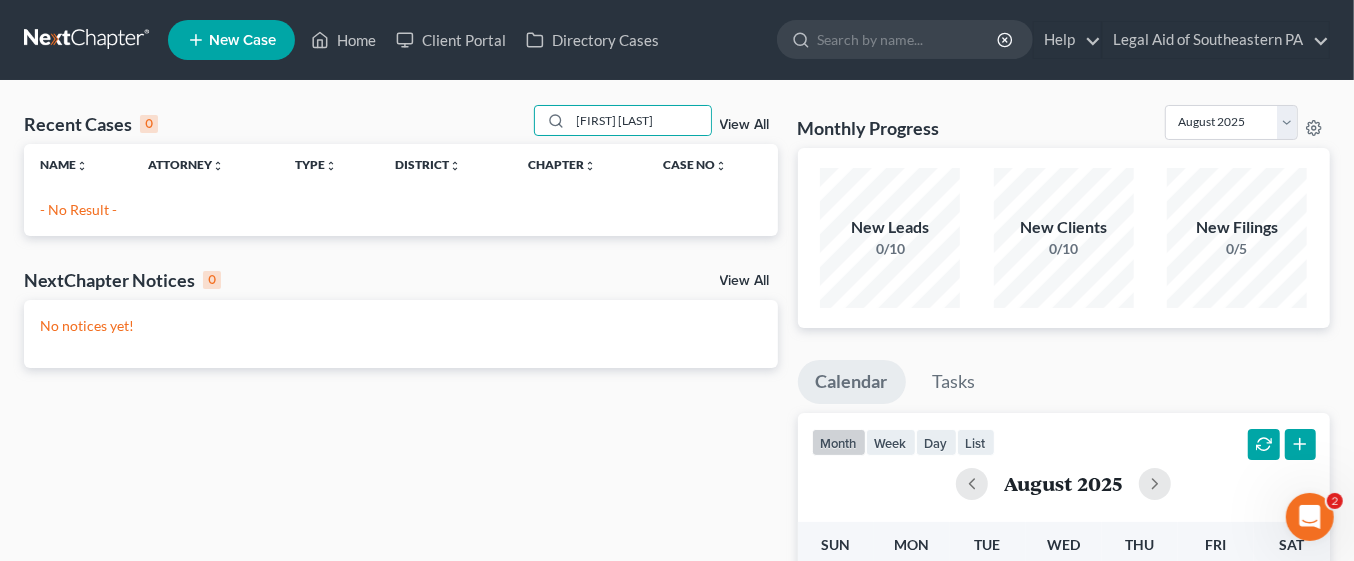 click on "New Case" at bounding box center [242, 40] 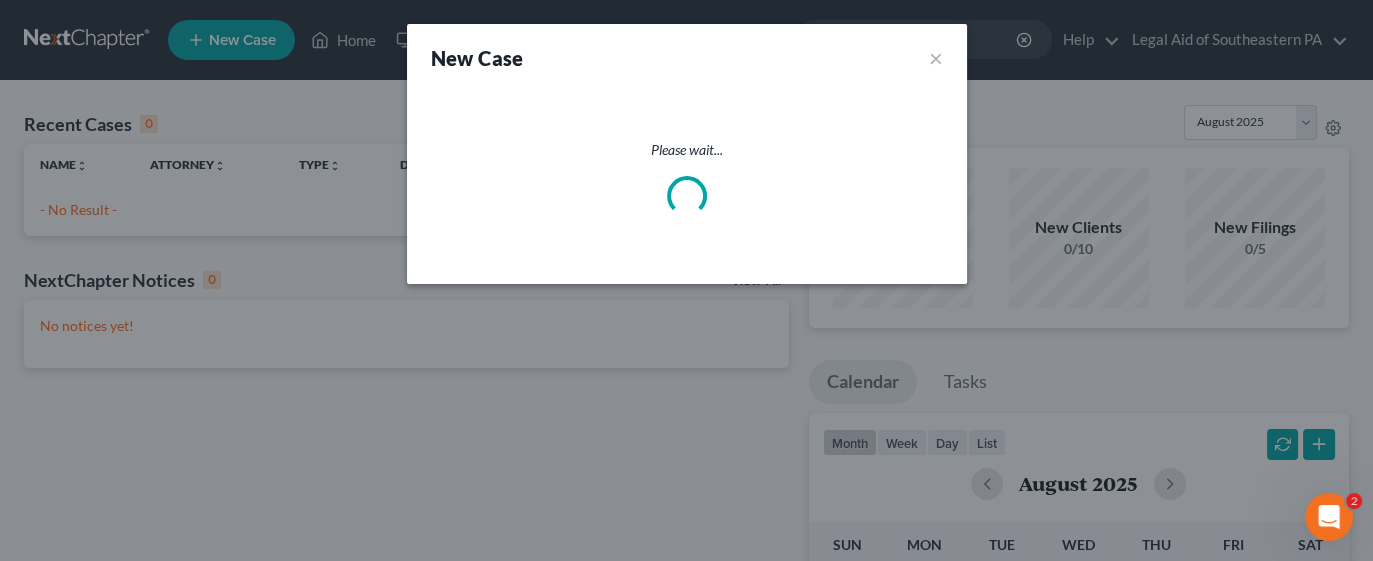 select on "67" 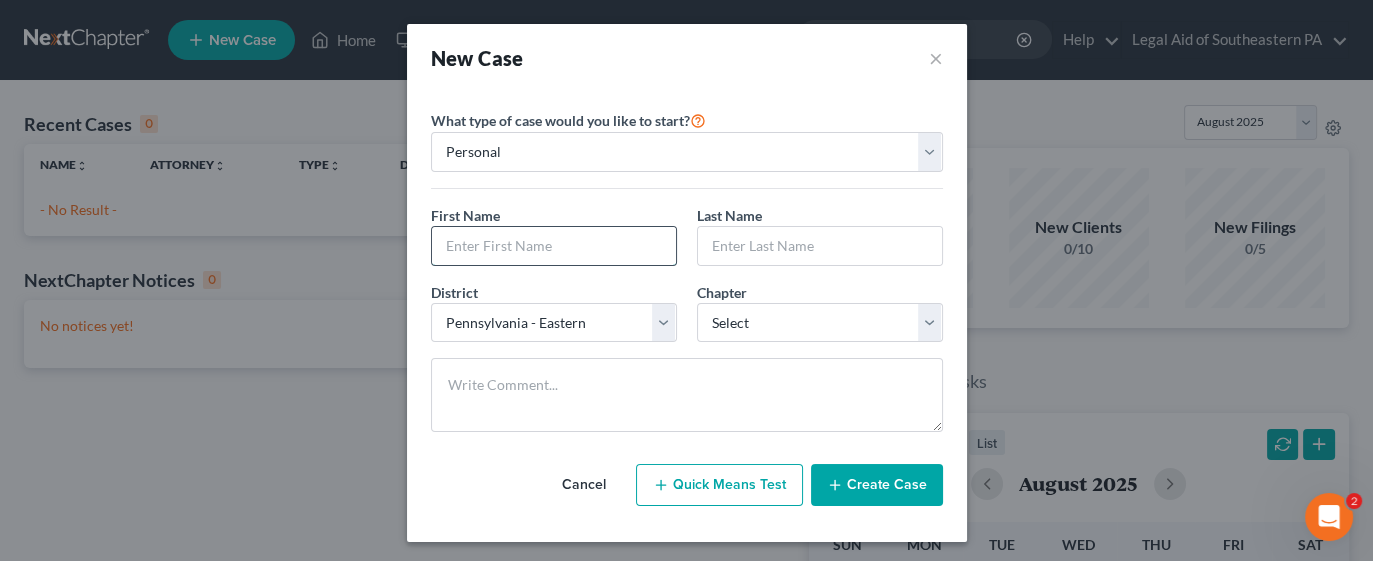click at bounding box center (554, 246) 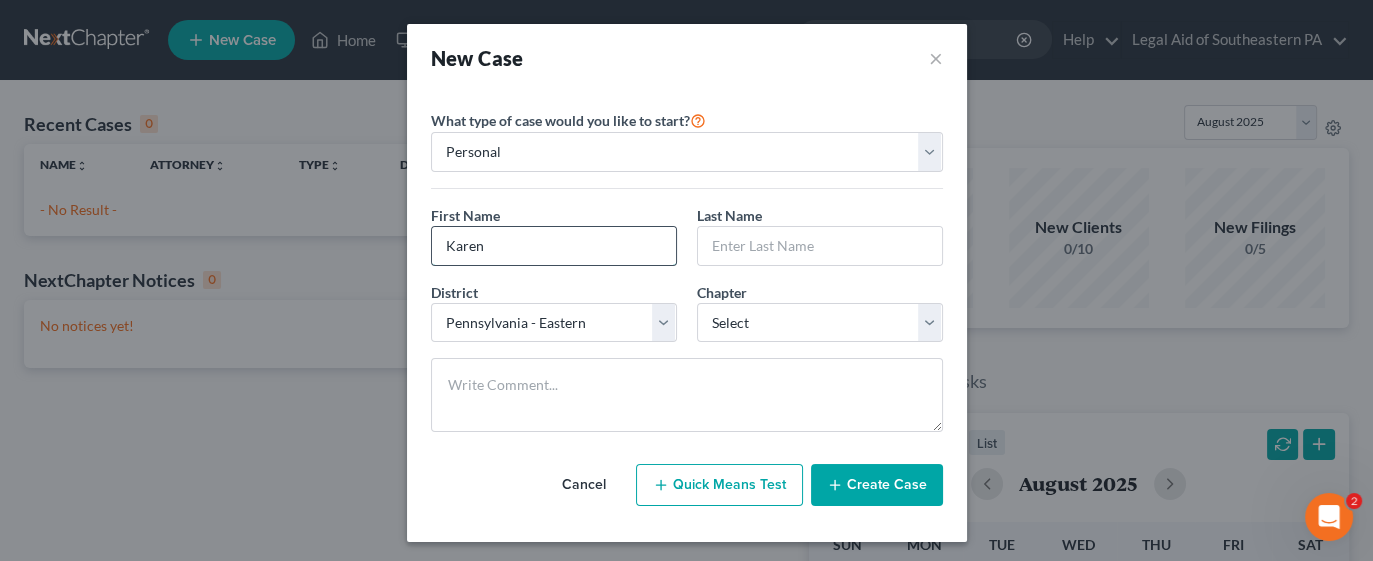 type on "Karen" 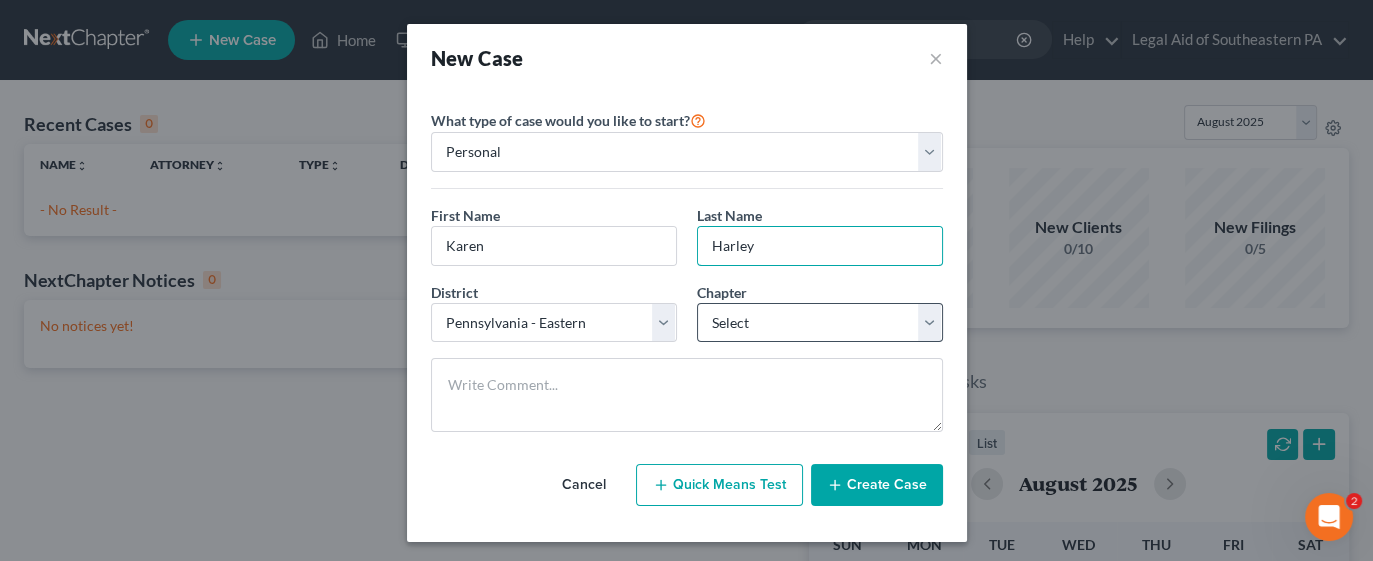 type on "Harley" 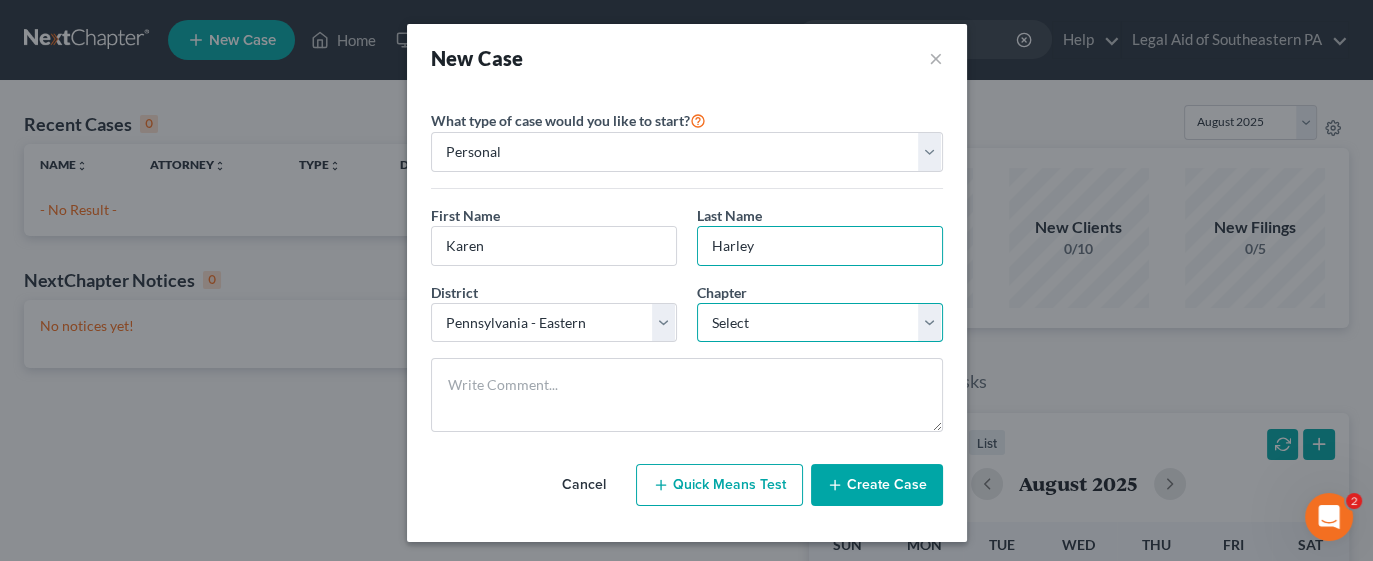 click on "Select 7 11 12 13" at bounding box center (820, 323) 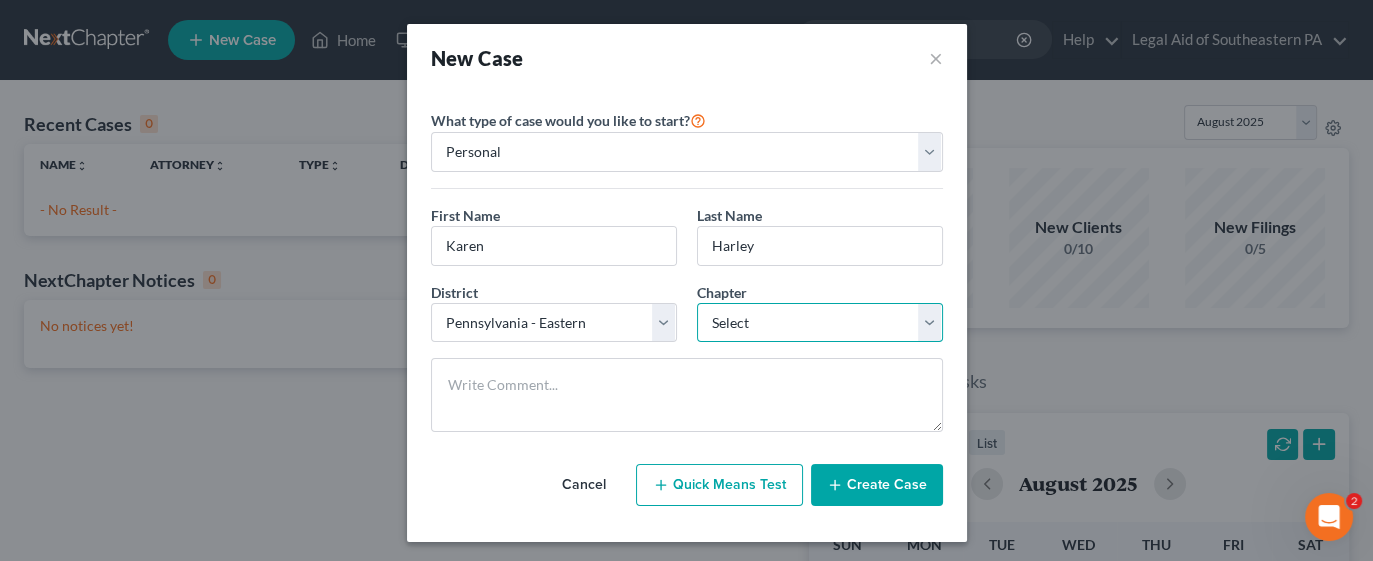 select on "0" 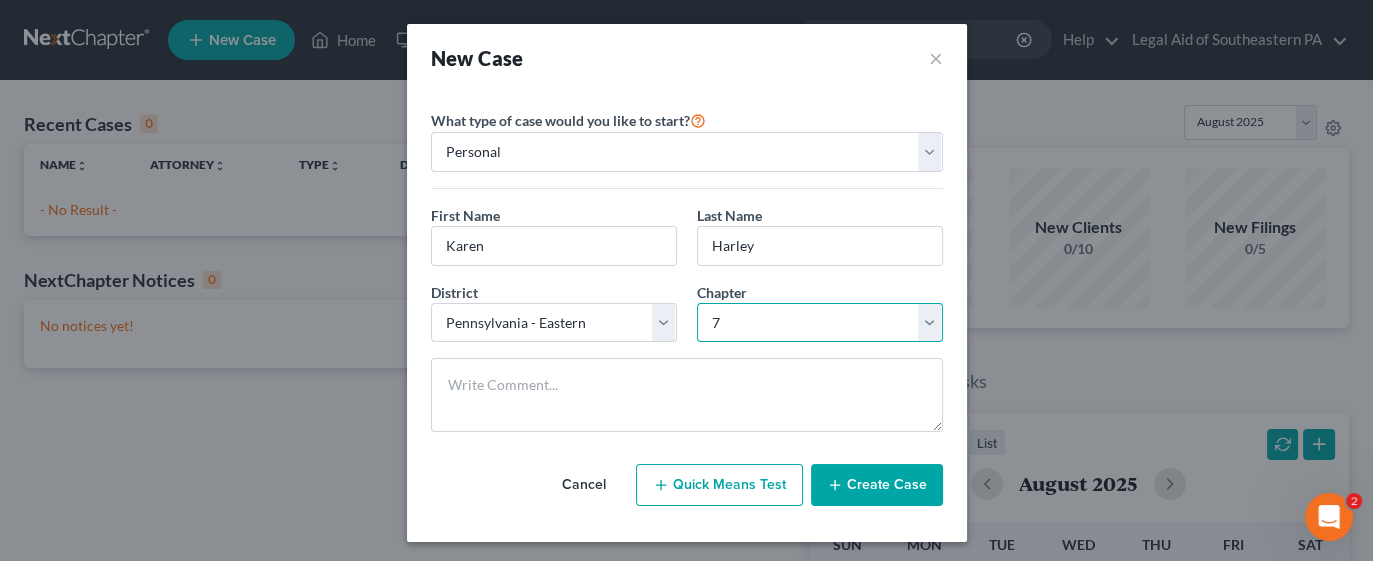 click on "Select 7 11 12 13" at bounding box center (820, 323) 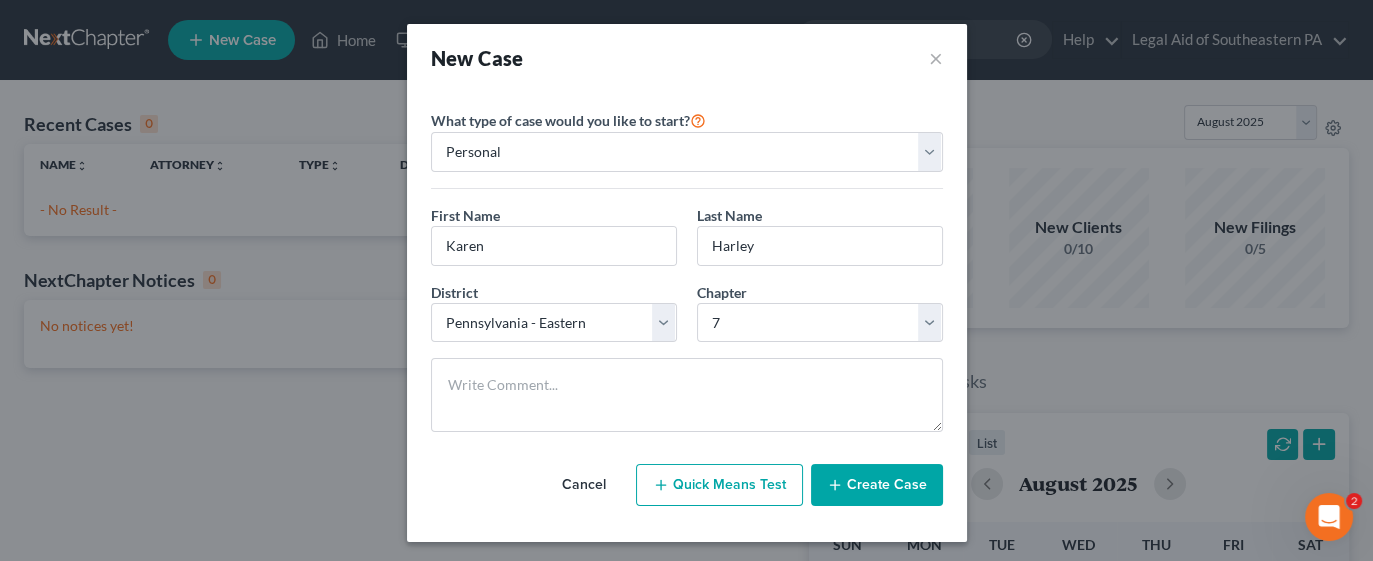 click on "Create Case" at bounding box center (877, 485) 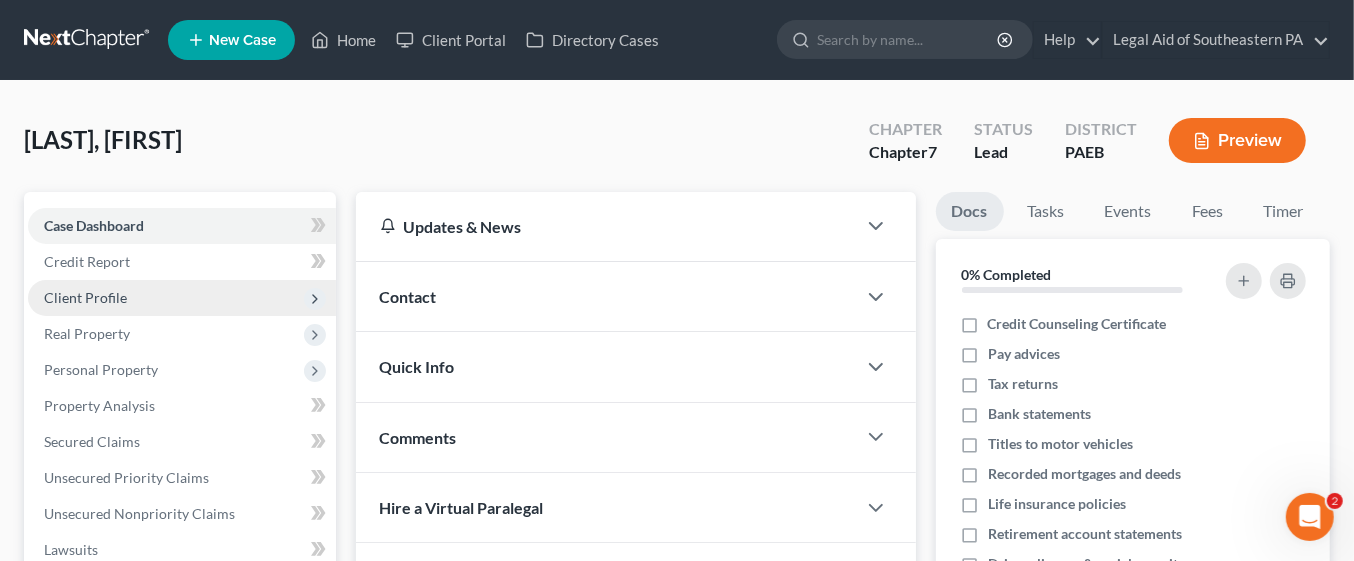 click on "Client Profile" at bounding box center [182, 298] 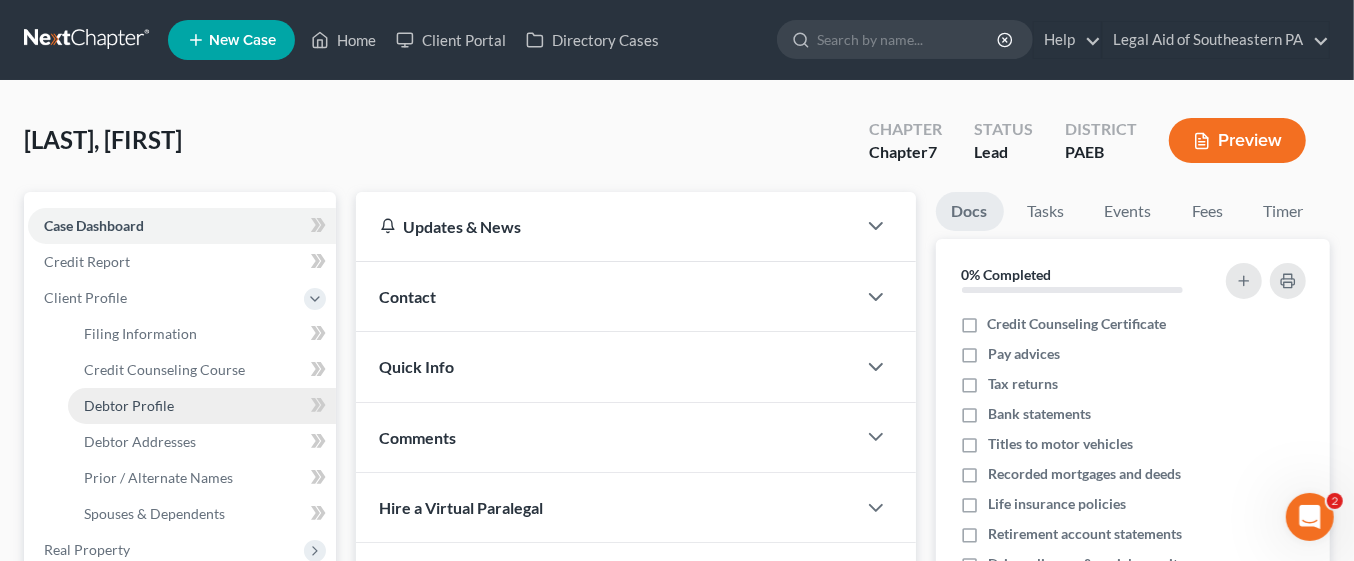 click on "Debtor Profile" at bounding box center (202, 406) 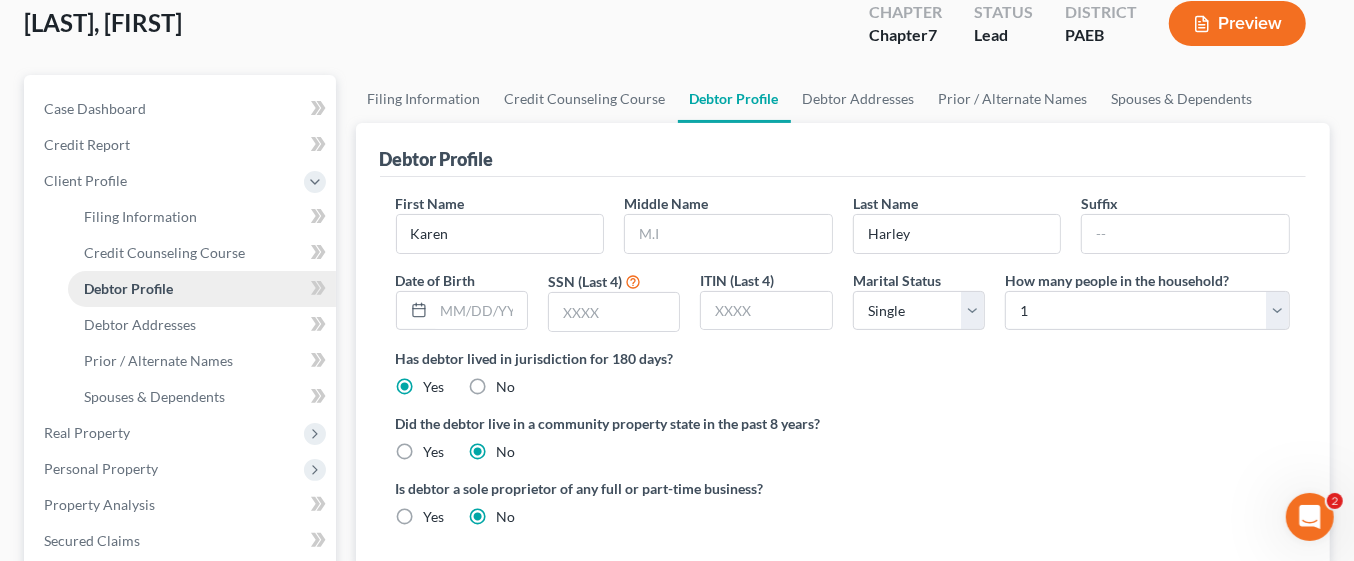 scroll, scrollTop: 120, scrollLeft: 0, axis: vertical 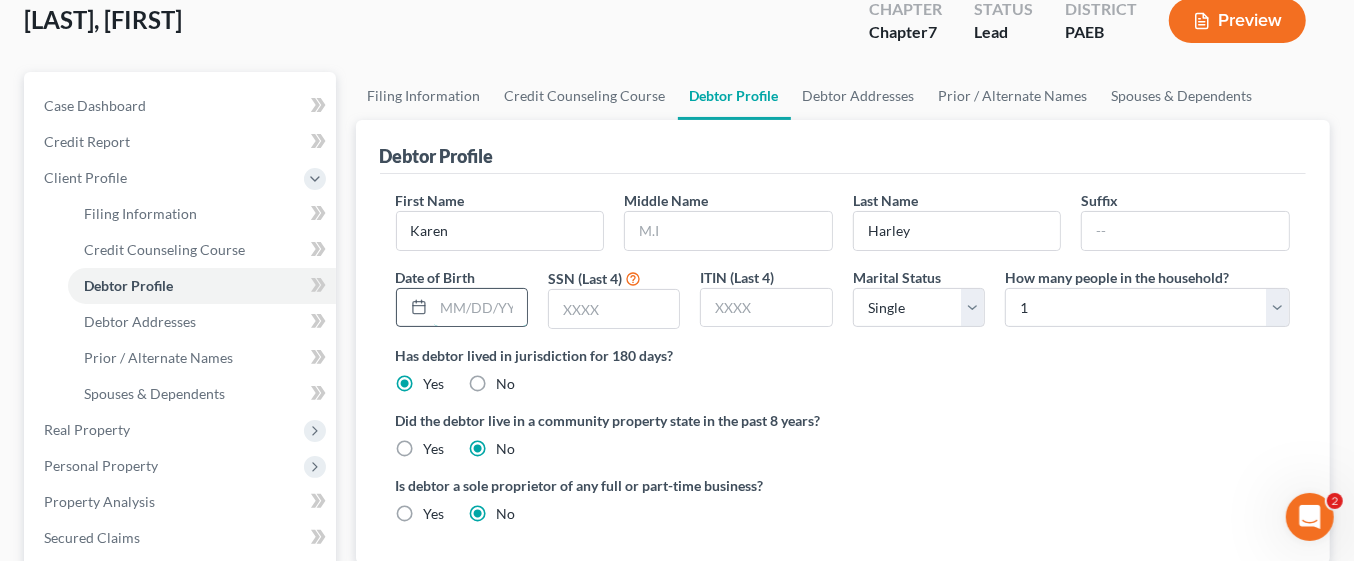 click at bounding box center [480, 308] 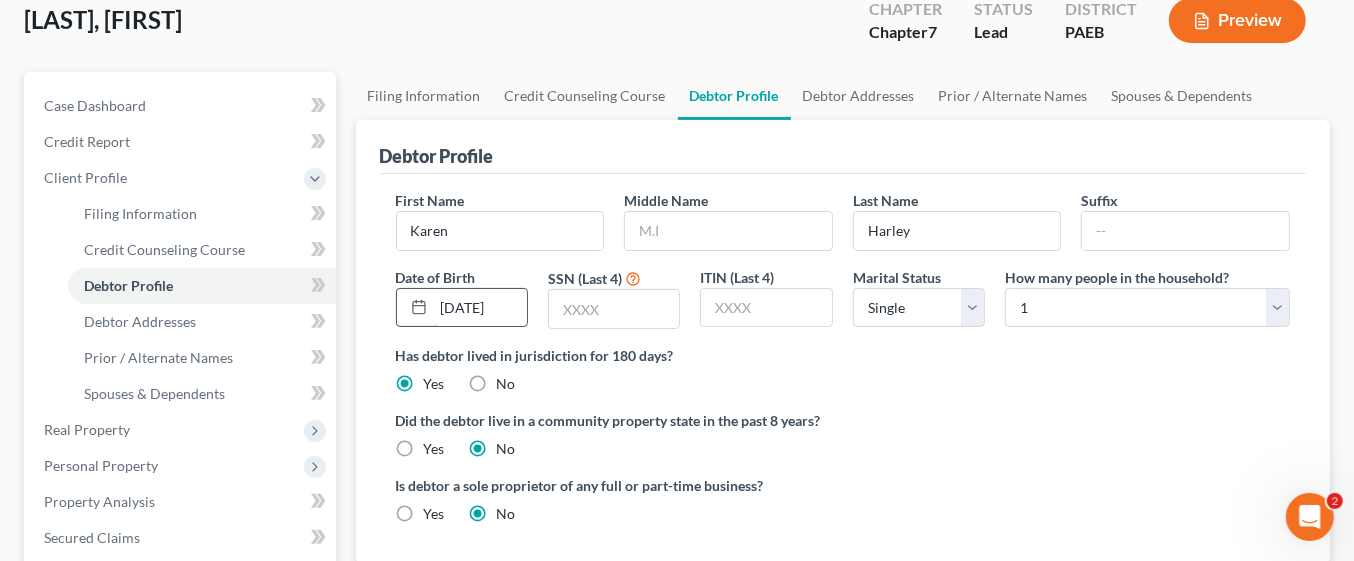 scroll, scrollTop: 0, scrollLeft: 2, axis: horizontal 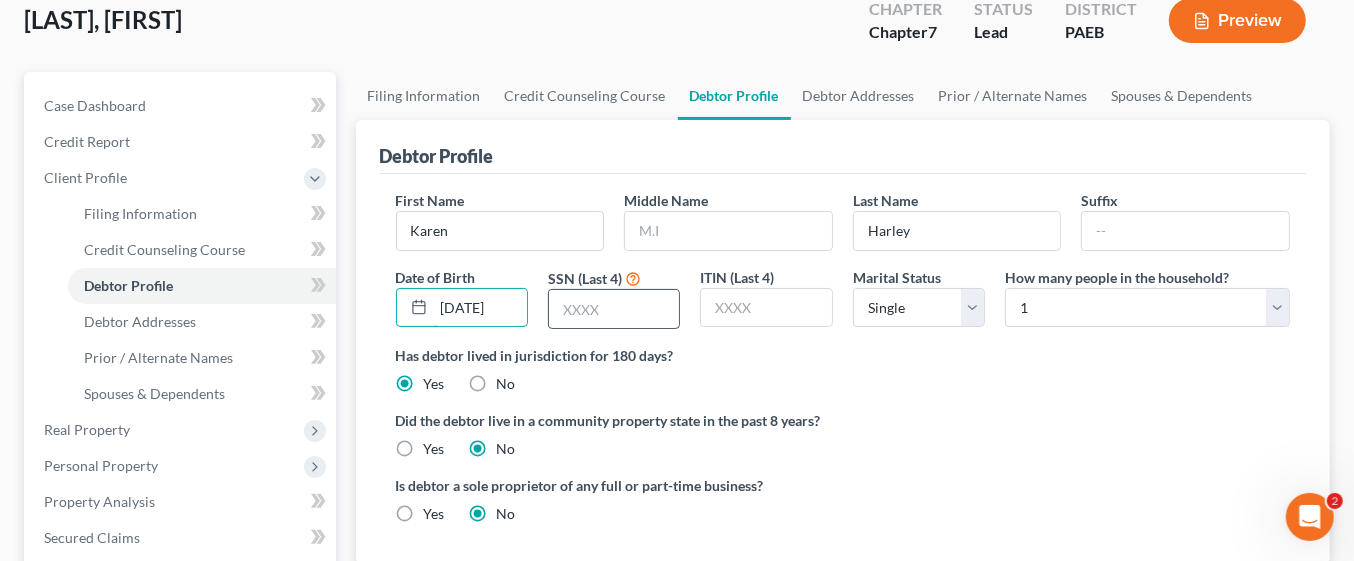 type on "[DATE]" 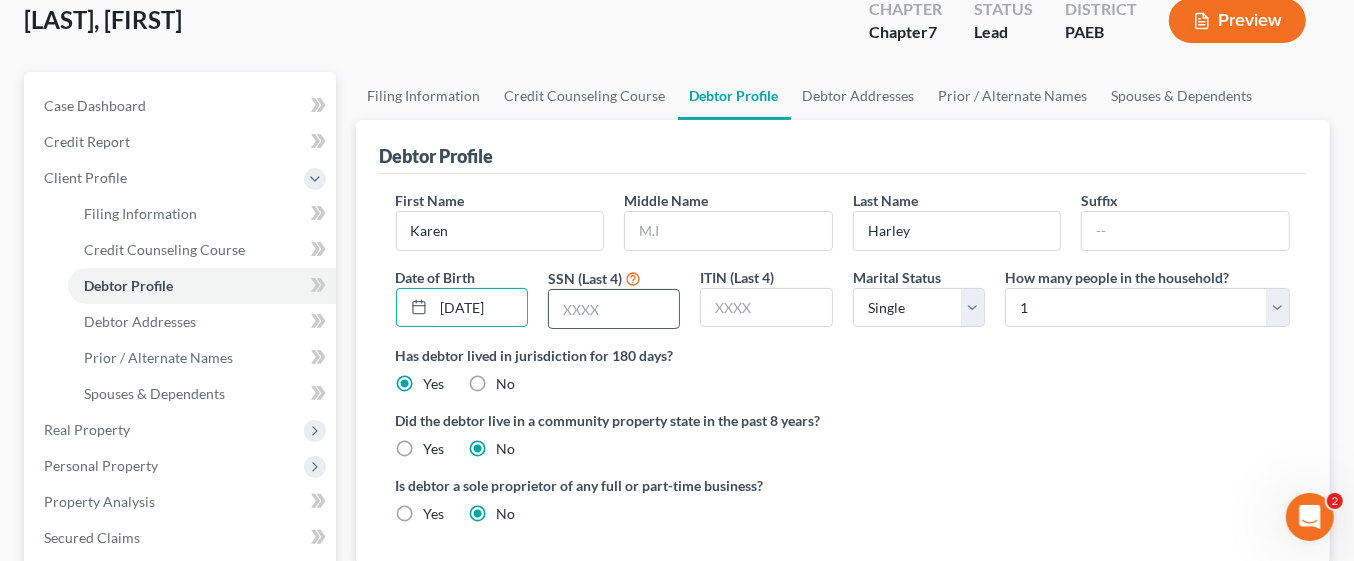 click at bounding box center [614, 309] 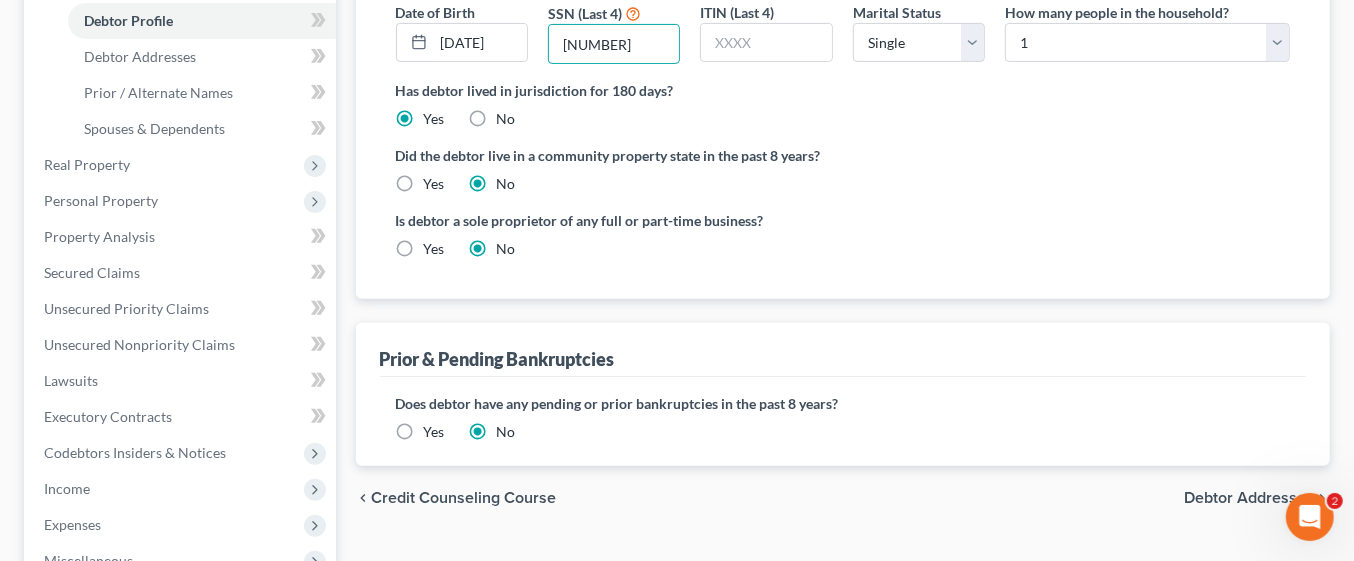 scroll, scrollTop: 387, scrollLeft: 0, axis: vertical 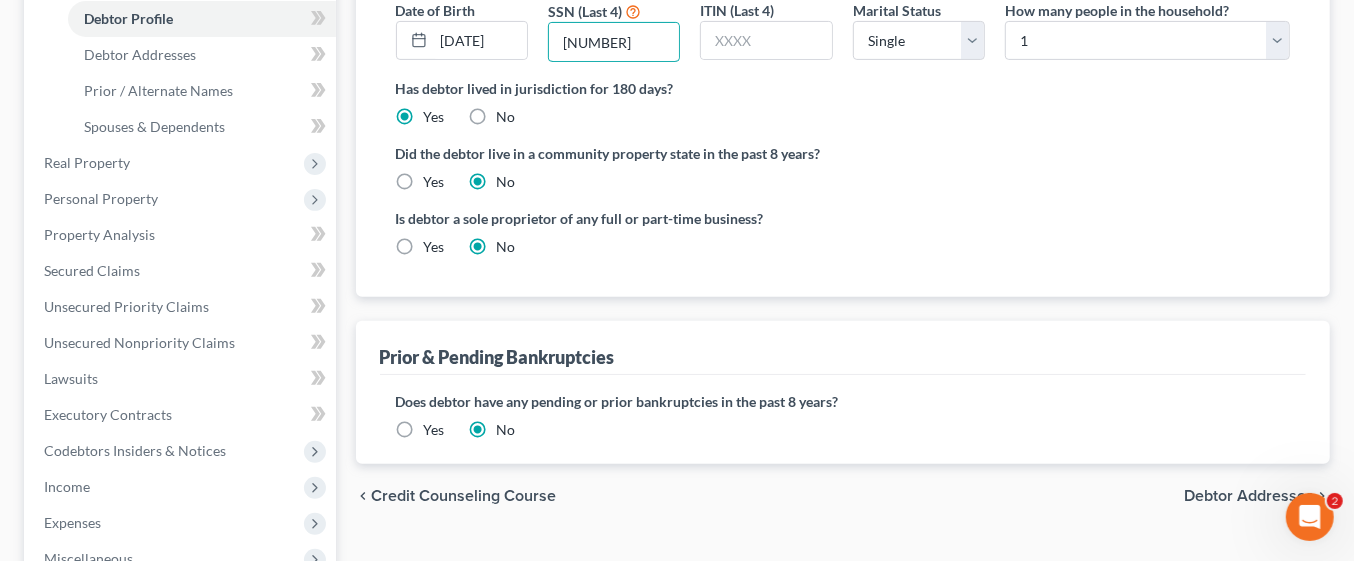 type on "[NUMBER]" 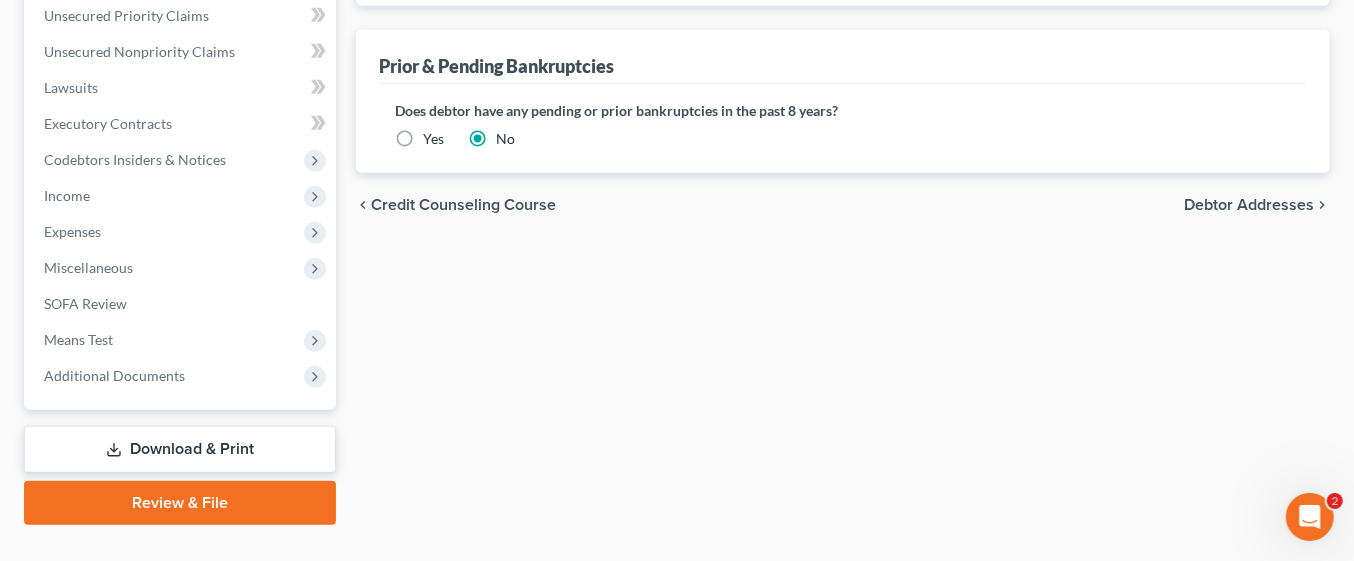 click on "Debtor Addresses" at bounding box center [1249, 205] 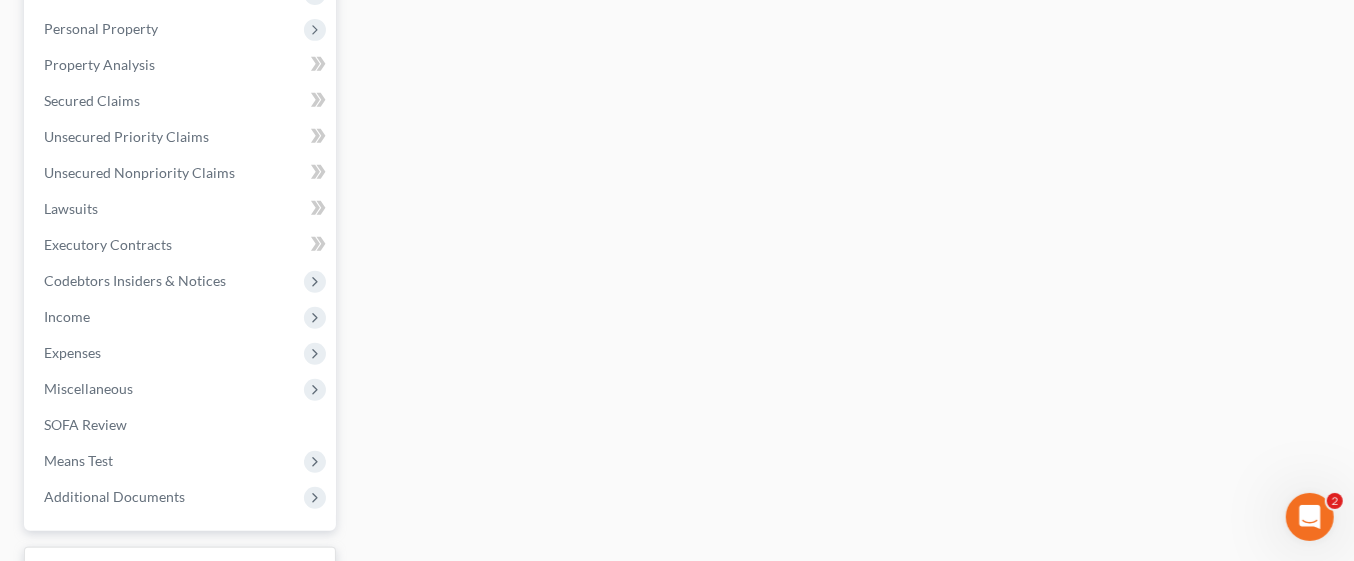 select on "0" 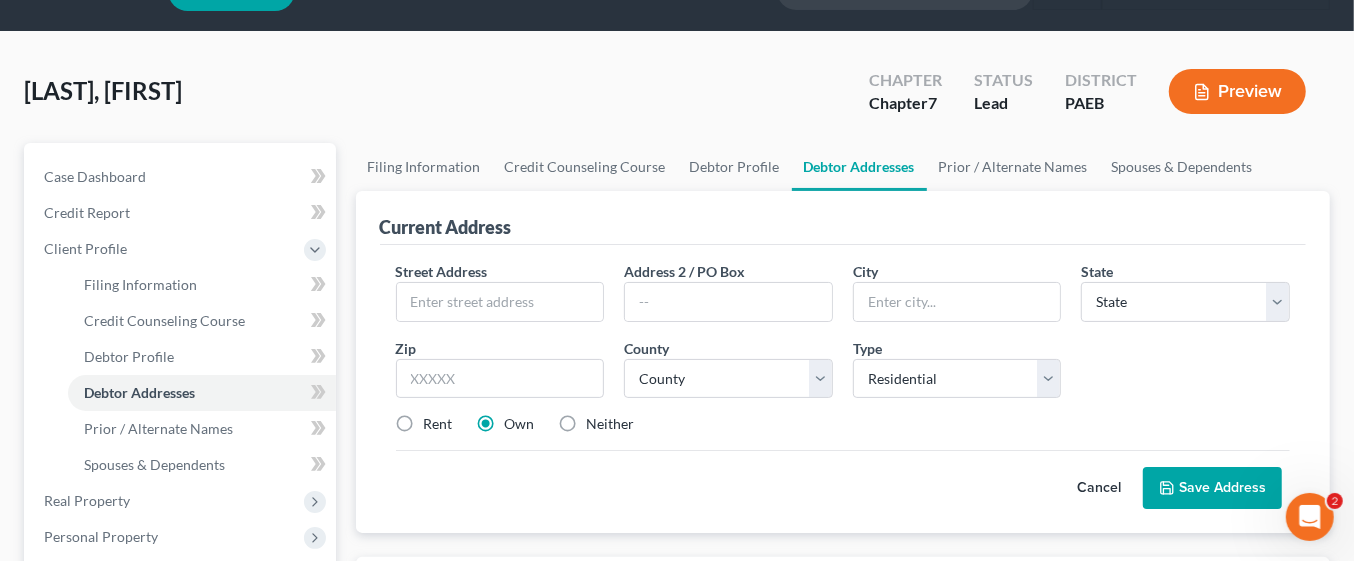 scroll, scrollTop: 0, scrollLeft: 0, axis: both 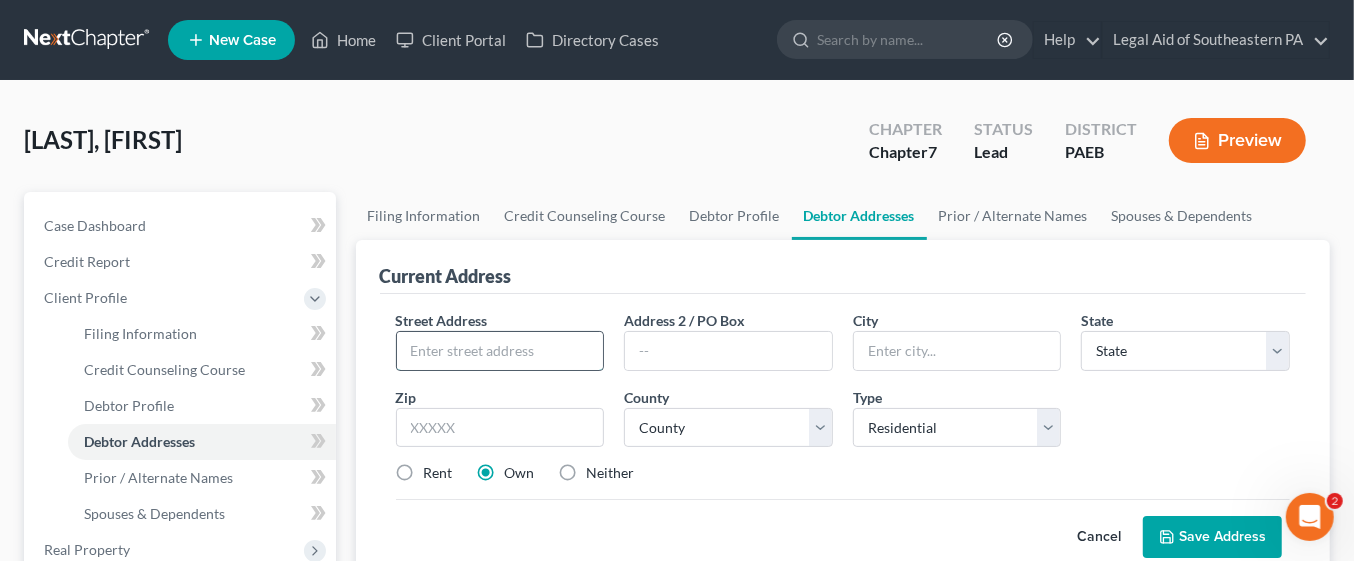 click at bounding box center (500, 351) 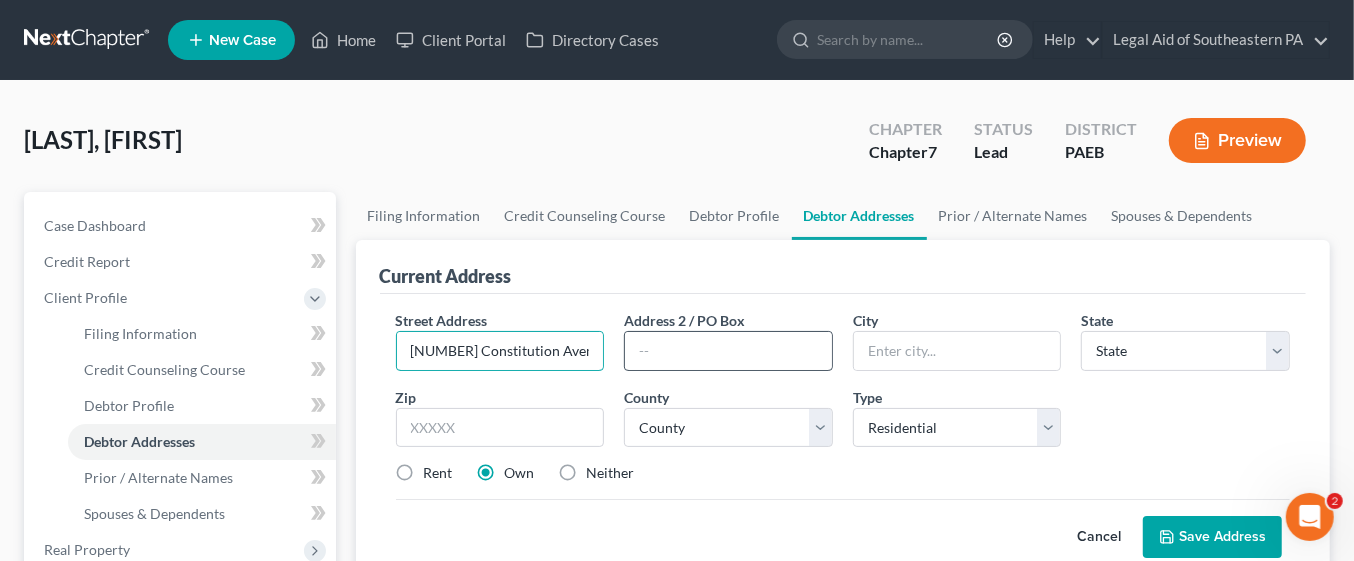 type on "[NUMBER] Constitution Avenue" 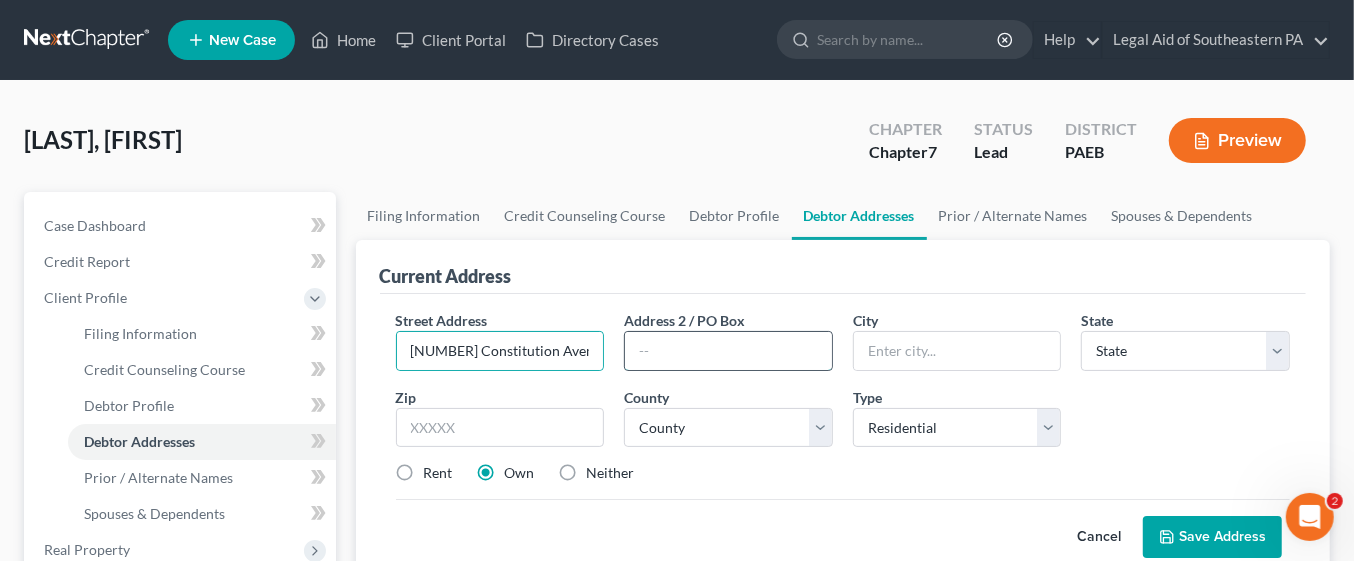 click at bounding box center (728, 351) 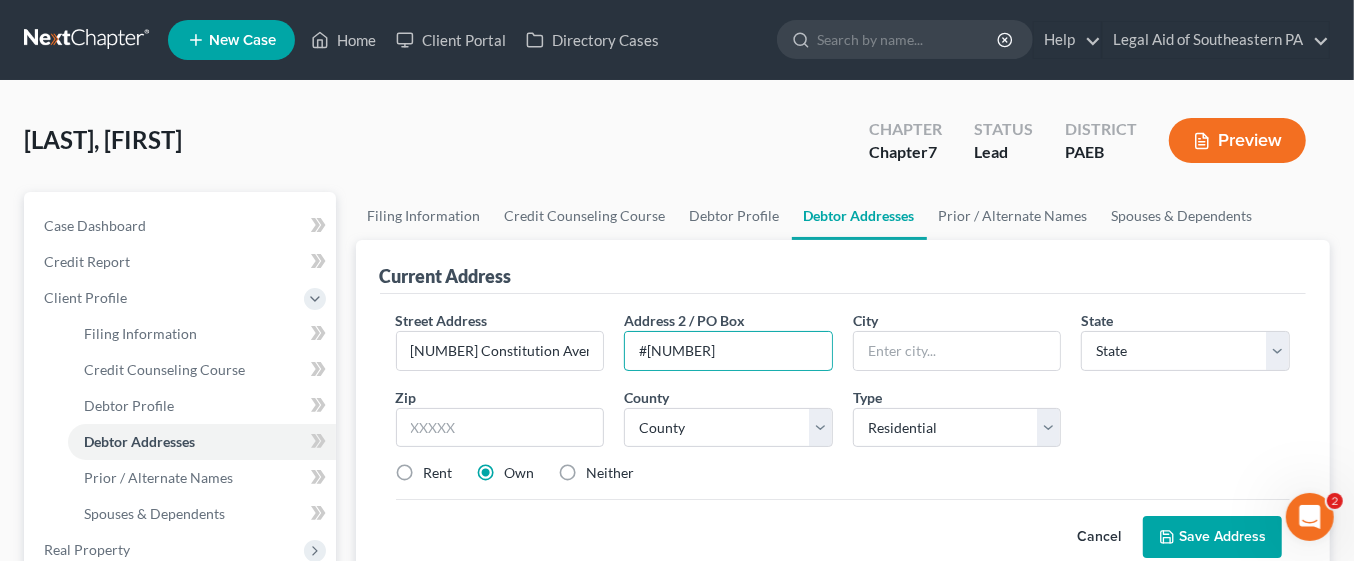 type on "#[NUMBER]" 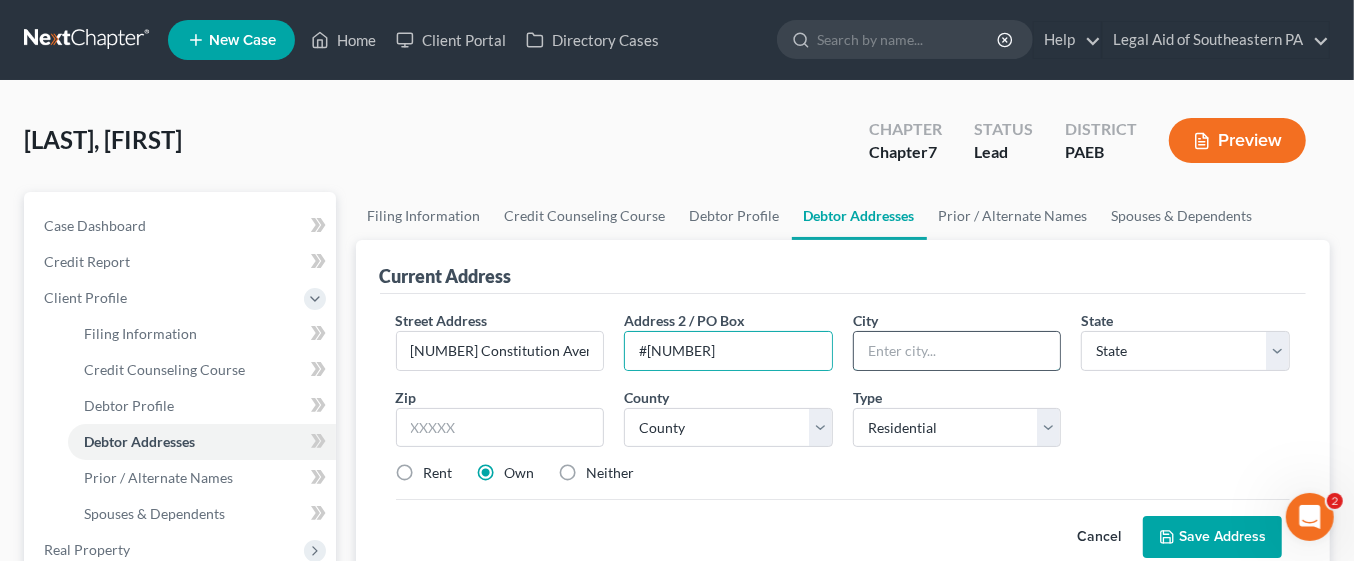 click at bounding box center (957, 351) 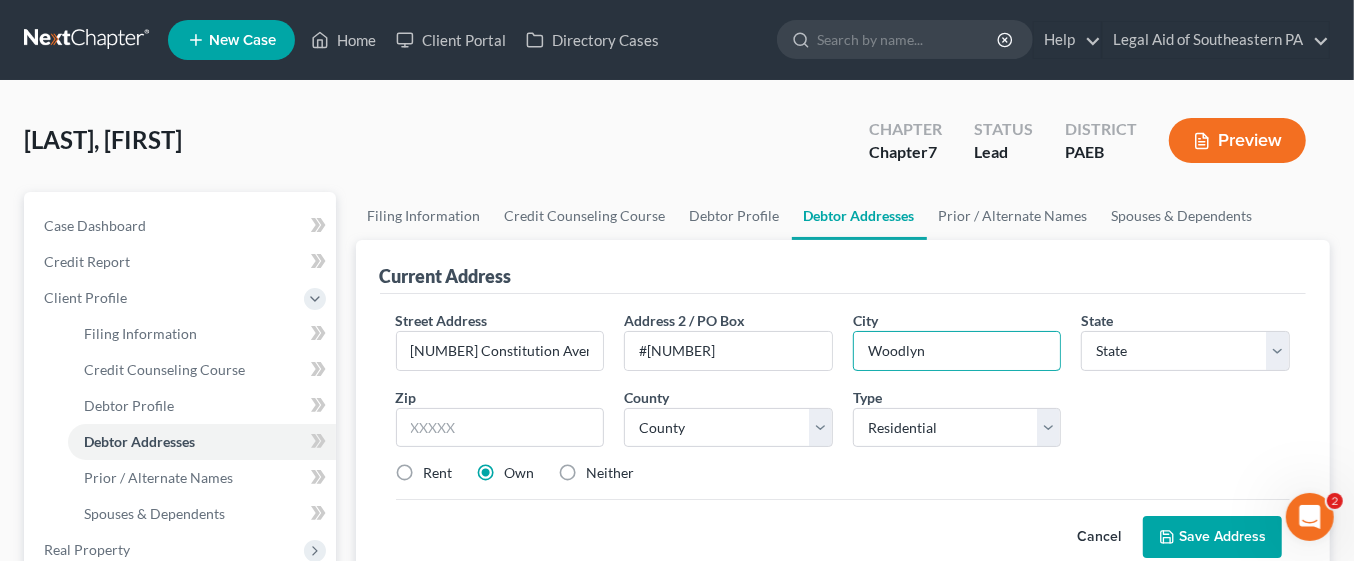 type on "Woodlyn" 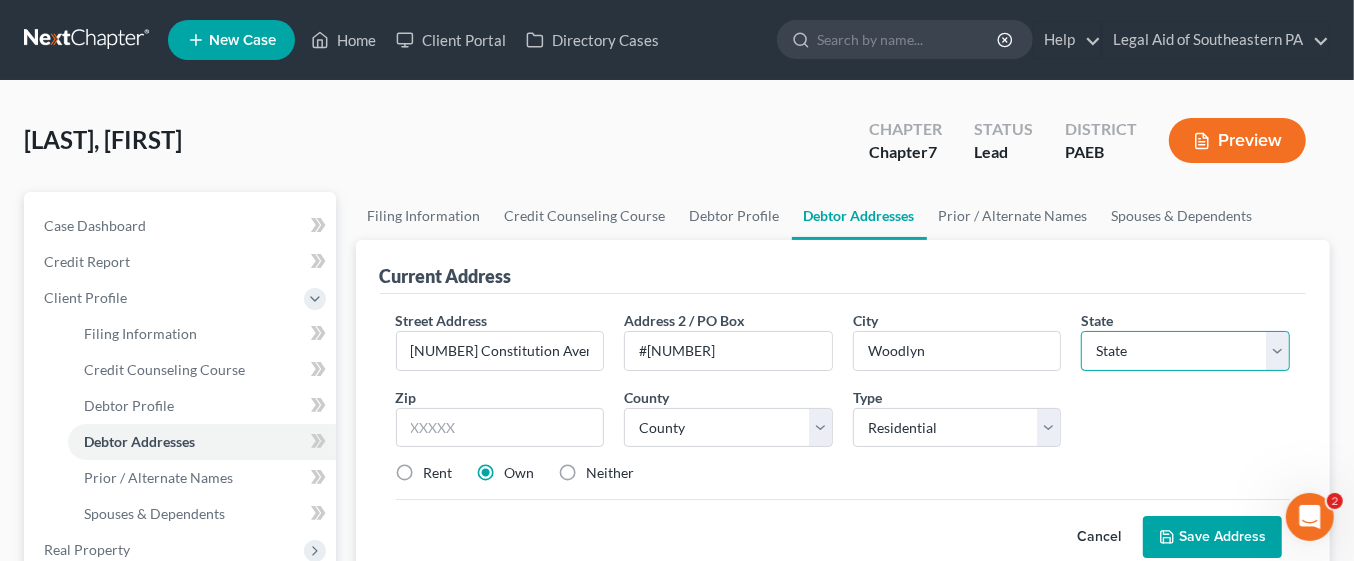 select on "39" 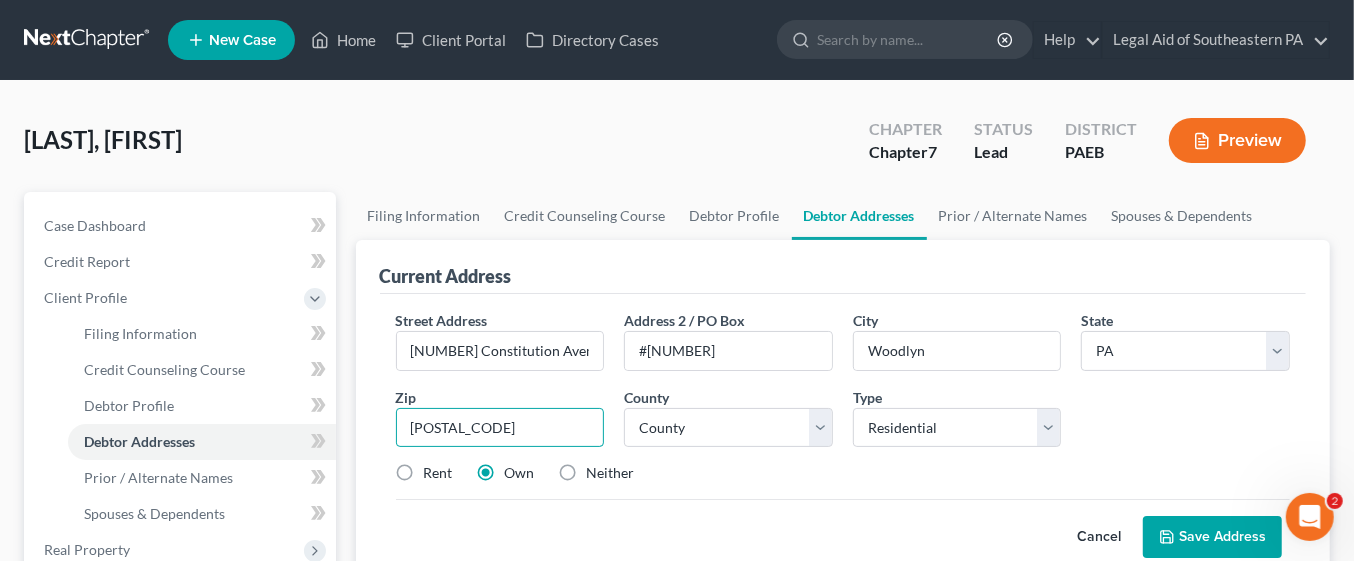 type on "[POSTAL_CODE]" 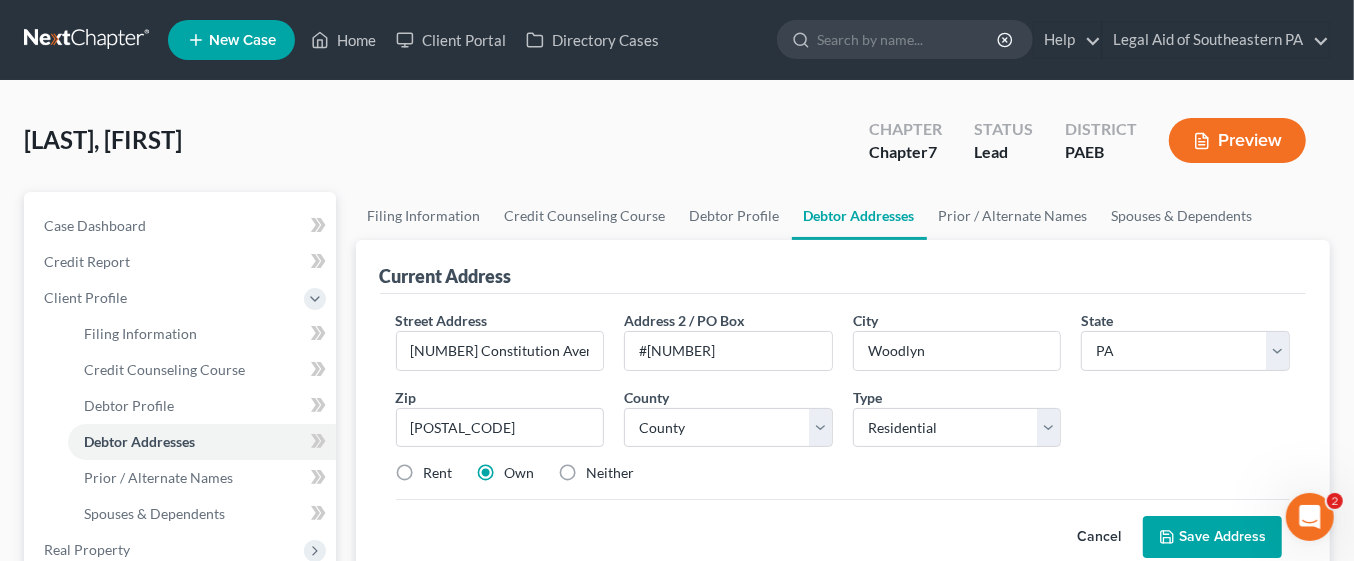 click on "Rent" at bounding box center [438, 473] 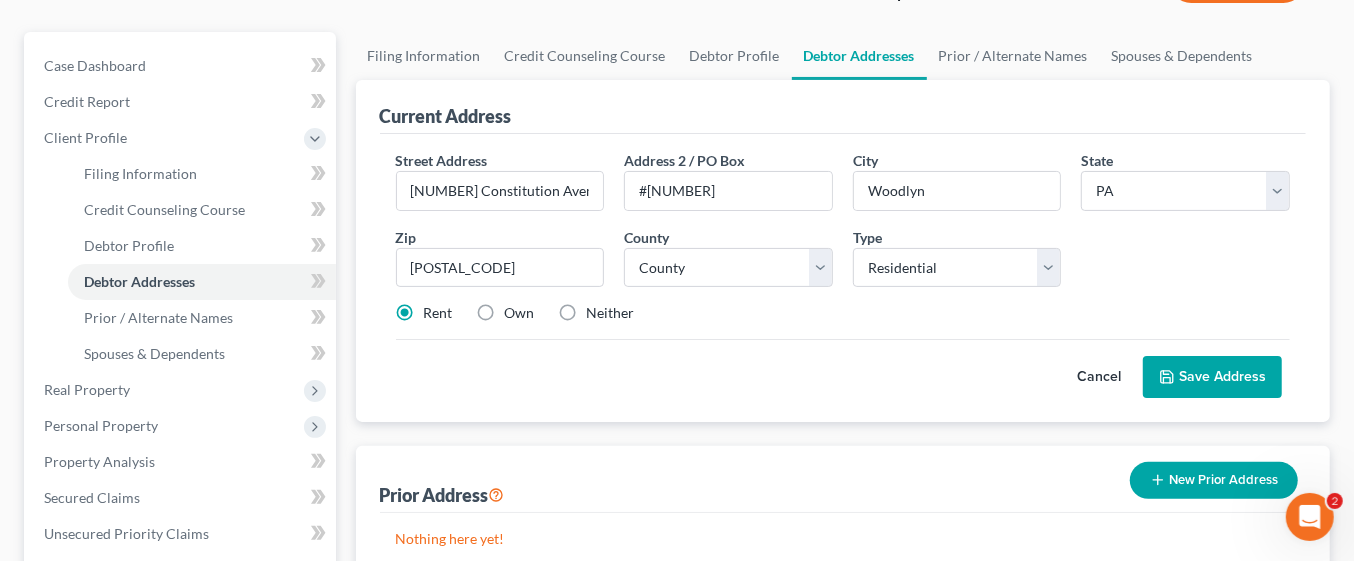 scroll, scrollTop: 161, scrollLeft: 0, axis: vertical 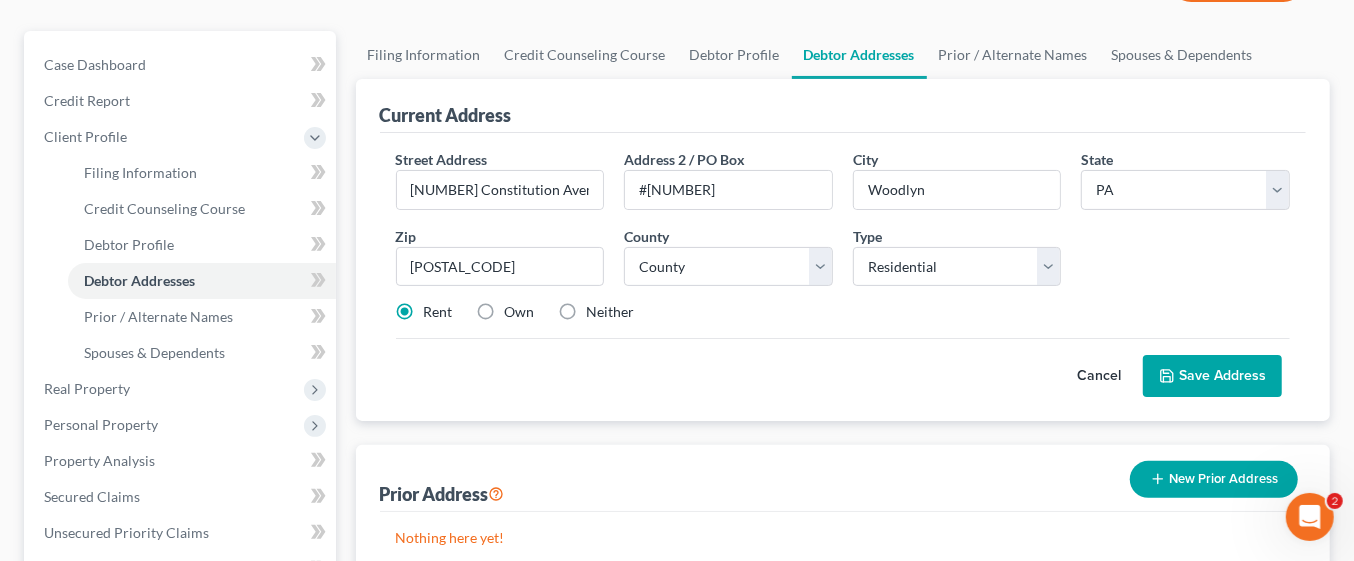 click on "Save Address" at bounding box center (1212, 376) 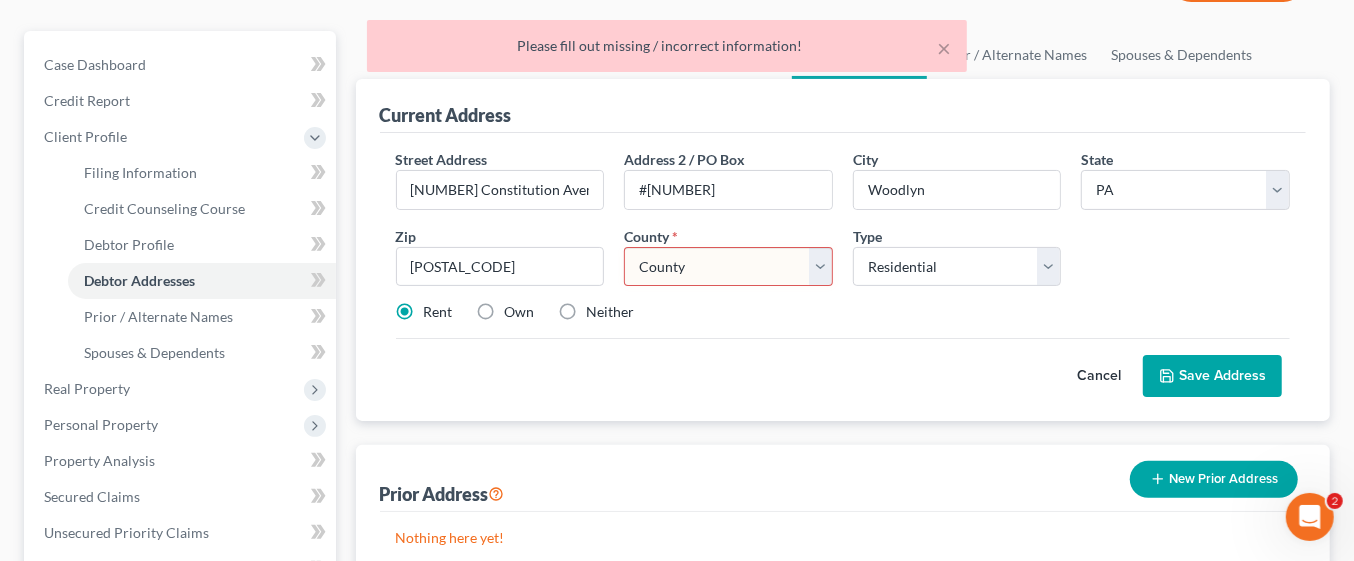 click on "County Adams County Allegheny County Armstrong County Beaver County Bedford County Berks County Blair County Bradford County Bucks County Butler County Cambria County Cameron County Carbon County Centre County Chester County Clarion County Clearfield County Clinton County Columbia County Crawford County Cumberland County Dauphin County Delaware County Elk County Erie County Fayette County Forest County Franklin County Fulton County Greene County Huntingdon County Indiana County Jefferson County Juniata County Lackawanna County Lancaster County Lawrence County Lebanon County Lehigh County Luzerne County Lycoming County McKean County Mercer County Mifflin County Monroe County Montgomery County Montour County Northampton County Northumberland County Perry County Philadelphia County Pike County Potter County Schuylkill County Snyder County Somerset County Sullivan County Susquehanna County Tioga County Union County Venango County Warren County Washington County Wayne County Westmoreland County Wyoming County" at bounding box center [728, 267] 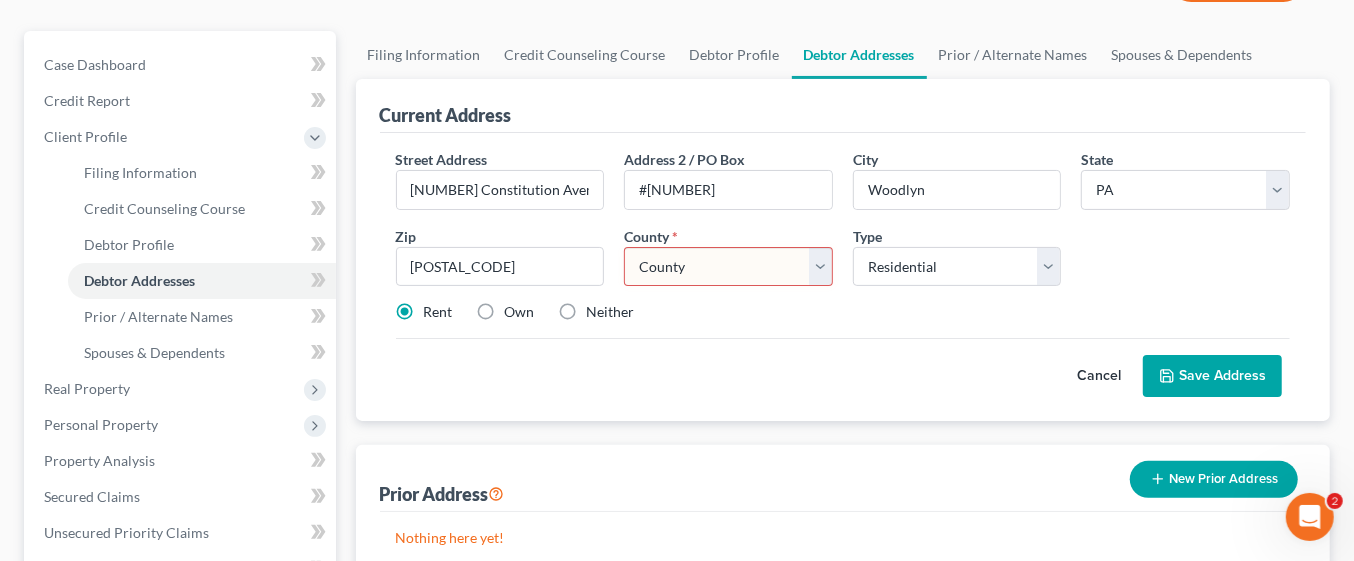 select on "22" 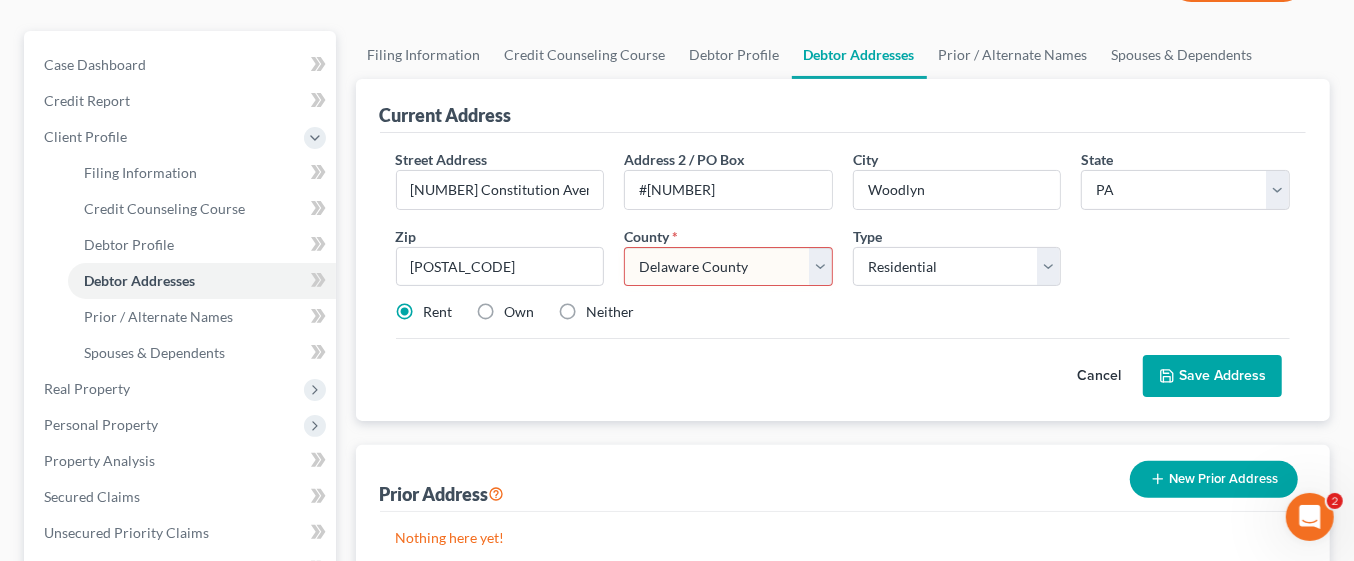 click on "County Adams County Allegheny County Armstrong County Beaver County Bedford County Berks County Blair County Bradford County Bucks County Butler County Cambria County Cameron County Carbon County Centre County Chester County Clarion County Clearfield County Clinton County Columbia County Crawford County Cumberland County Dauphin County Delaware County Elk County Erie County Fayette County Forest County Franklin County Fulton County Greene County Huntingdon County Indiana County Jefferson County Juniata County Lackawanna County Lancaster County Lawrence County Lebanon County Lehigh County Luzerne County Lycoming County McKean County Mercer County Mifflin County Monroe County Montgomery County Montour County Northampton County Northumberland County Perry County Philadelphia County Pike County Potter County Schuylkill County Snyder County Somerset County Sullivan County Susquehanna County Tioga County Union County Venango County Warren County Washington County Wayne County Westmoreland County Wyoming County" at bounding box center (728, 267) 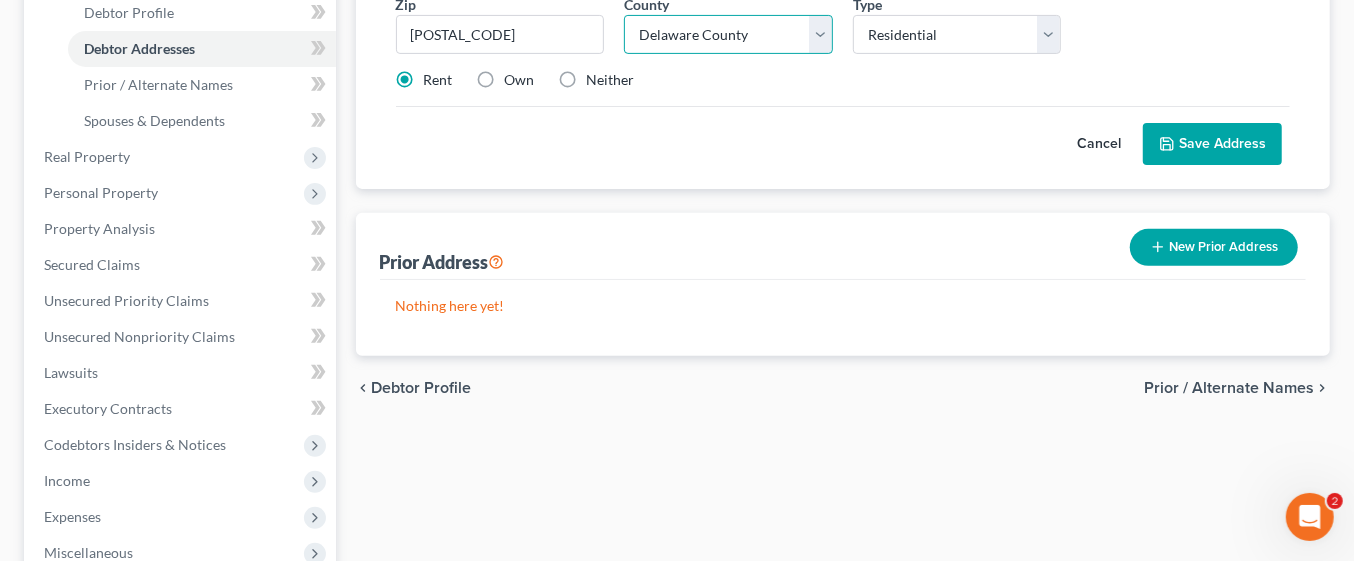scroll, scrollTop: 404, scrollLeft: 0, axis: vertical 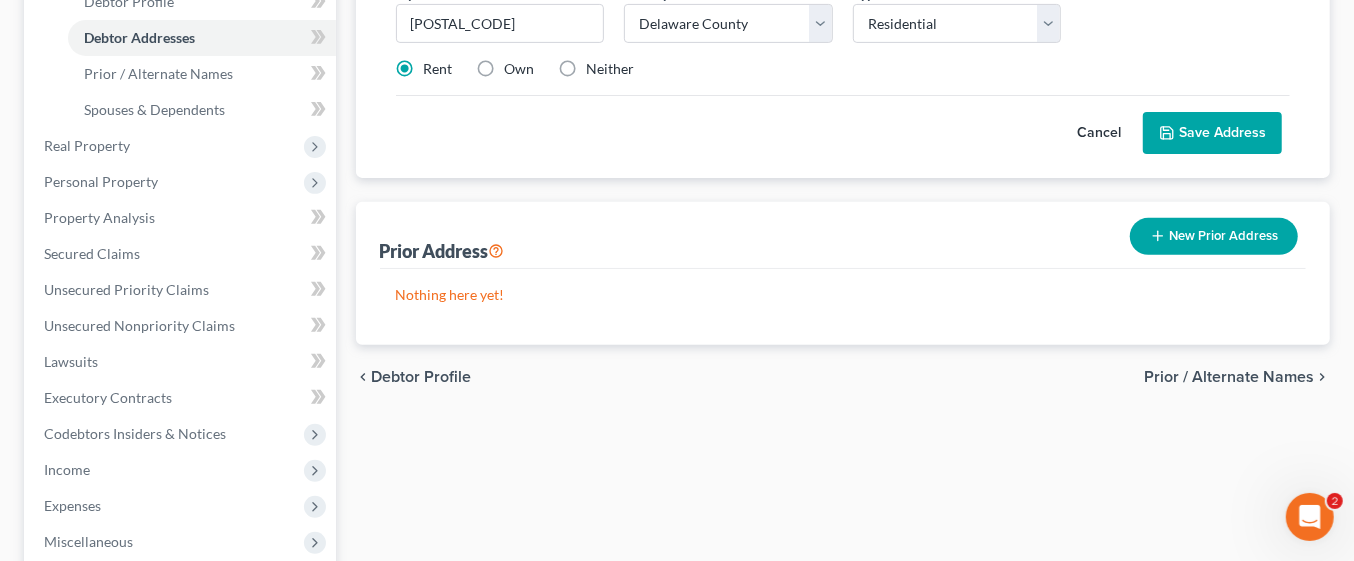 click on "Prior / Alternate Names" at bounding box center [1229, 377] 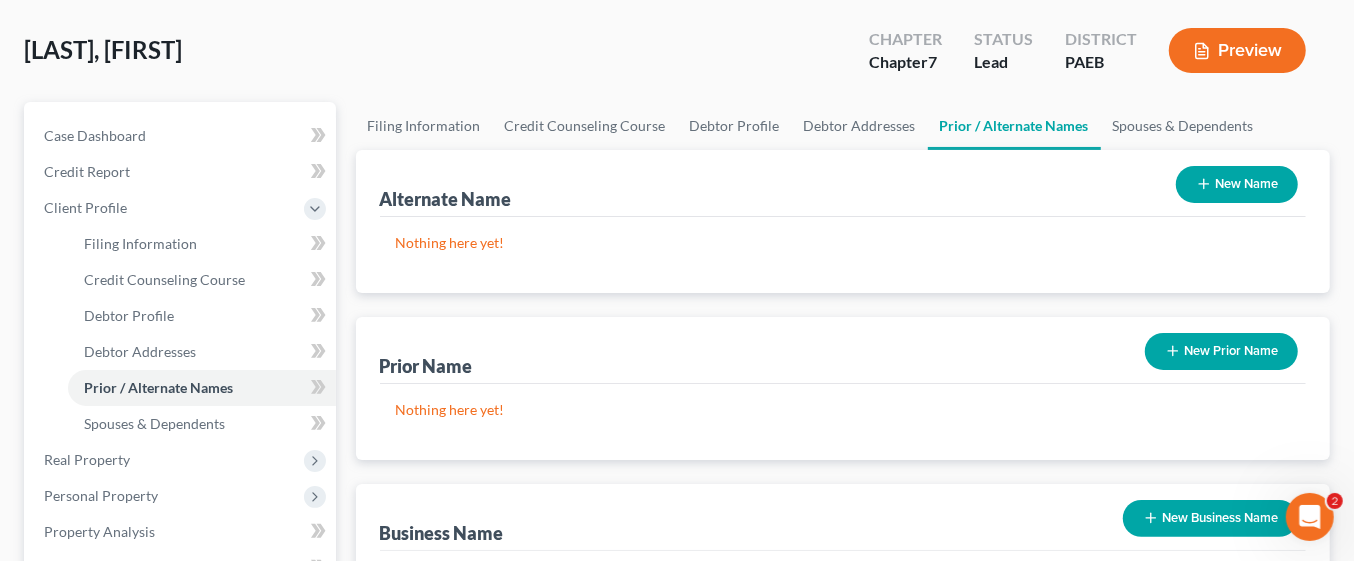 scroll, scrollTop: 0, scrollLeft: 0, axis: both 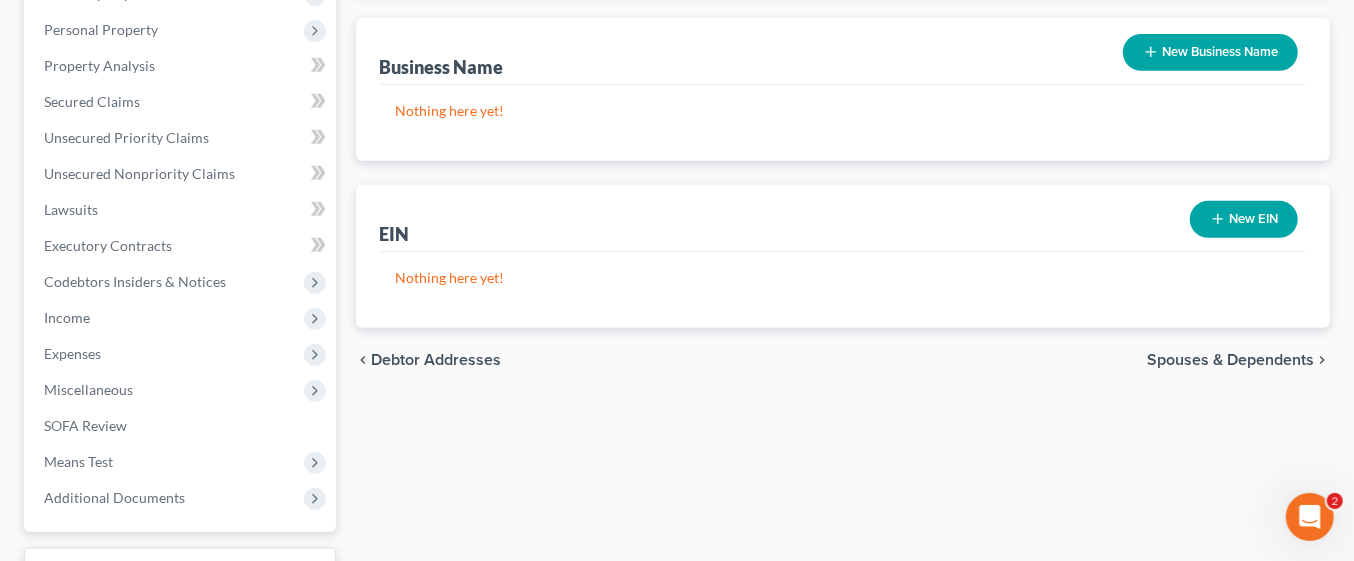 click on "Spouses & Dependents" at bounding box center [1230, 360] 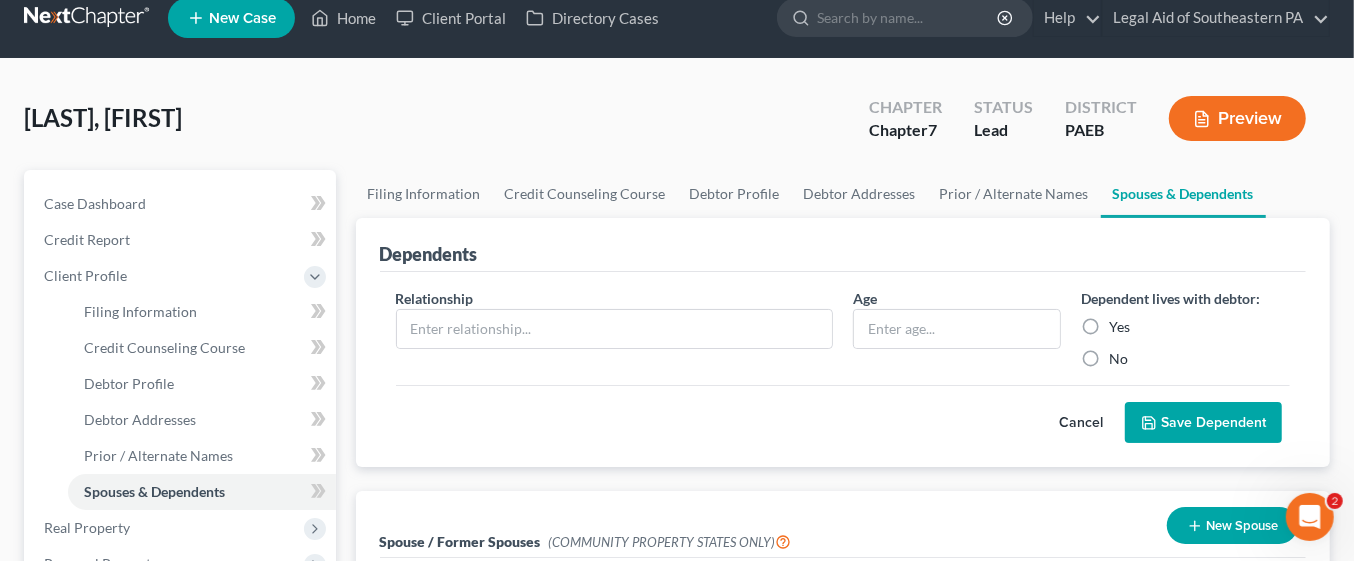scroll, scrollTop: 0, scrollLeft: 0, axis: both 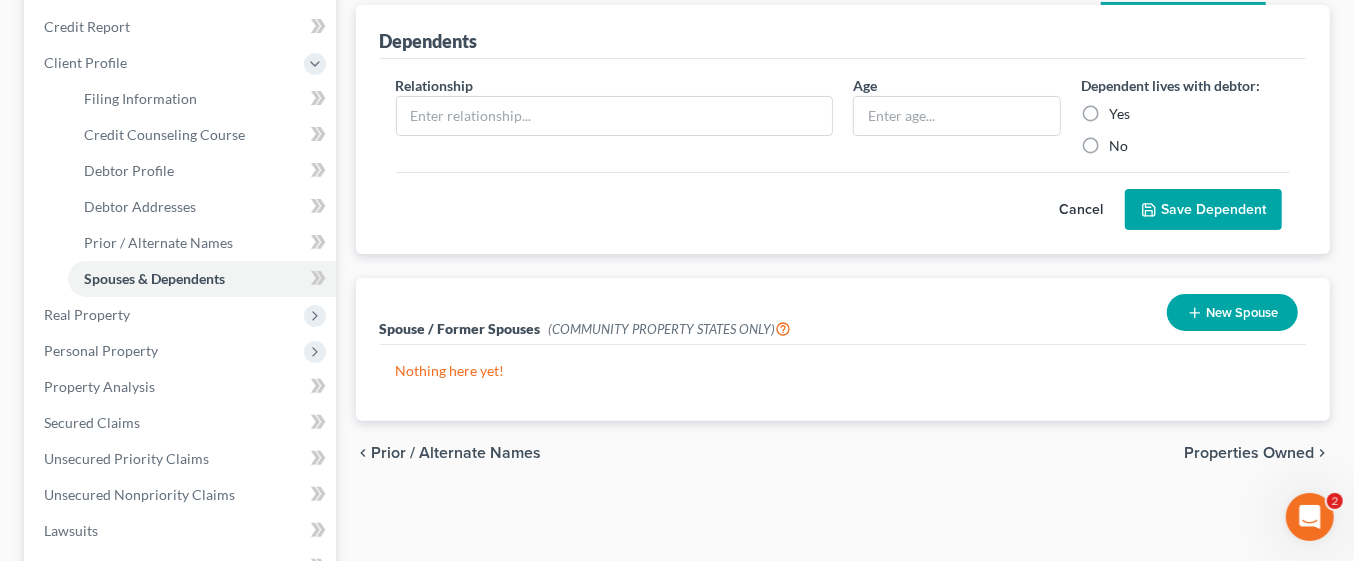 click on "Properties Owned" at bounding box center [1249, 453] 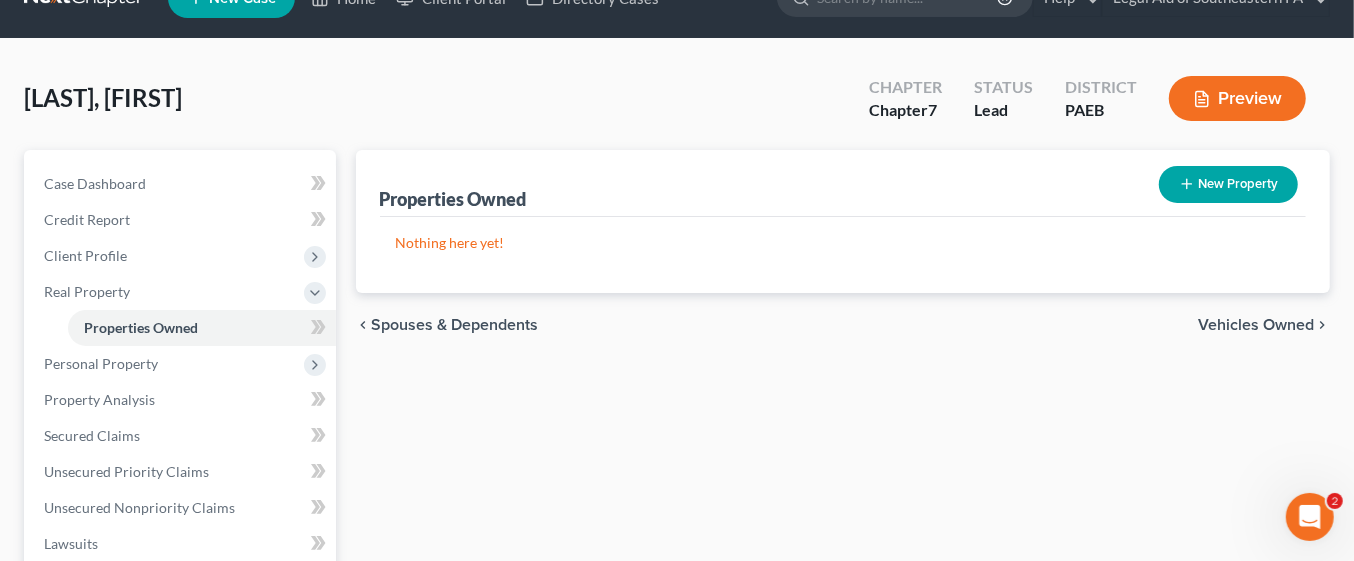 scroll, scrollTop: 52, scrollLeft: 0, axis: vertical 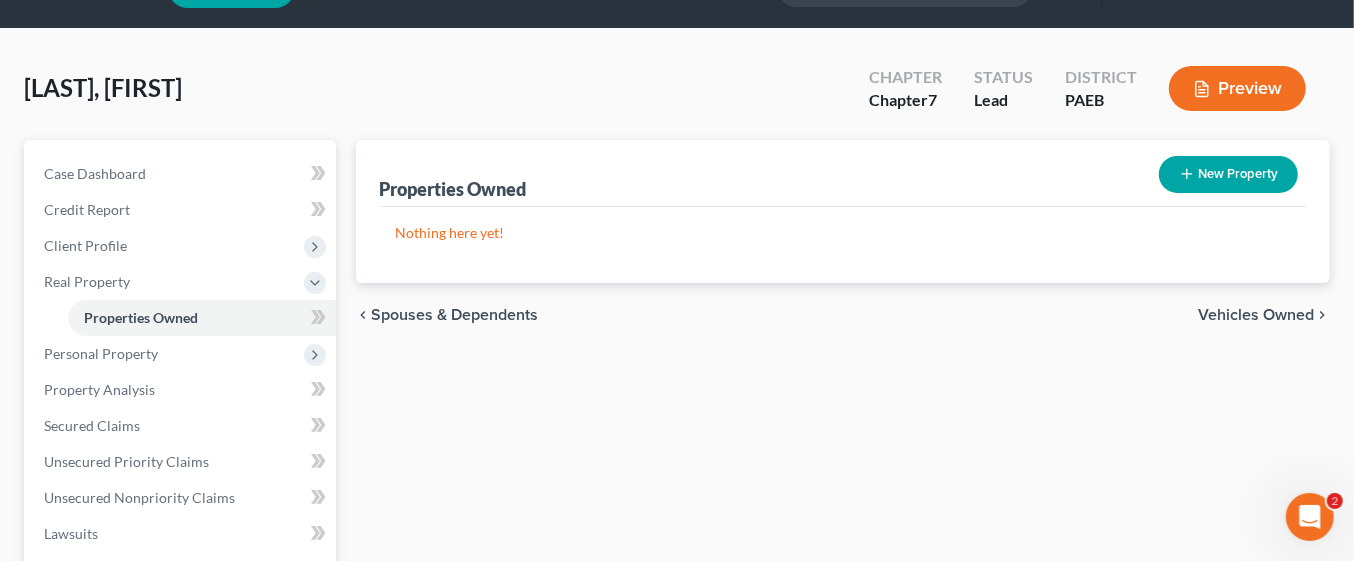 click on "Vehicles Owned" at bounding box center [1256, 315] 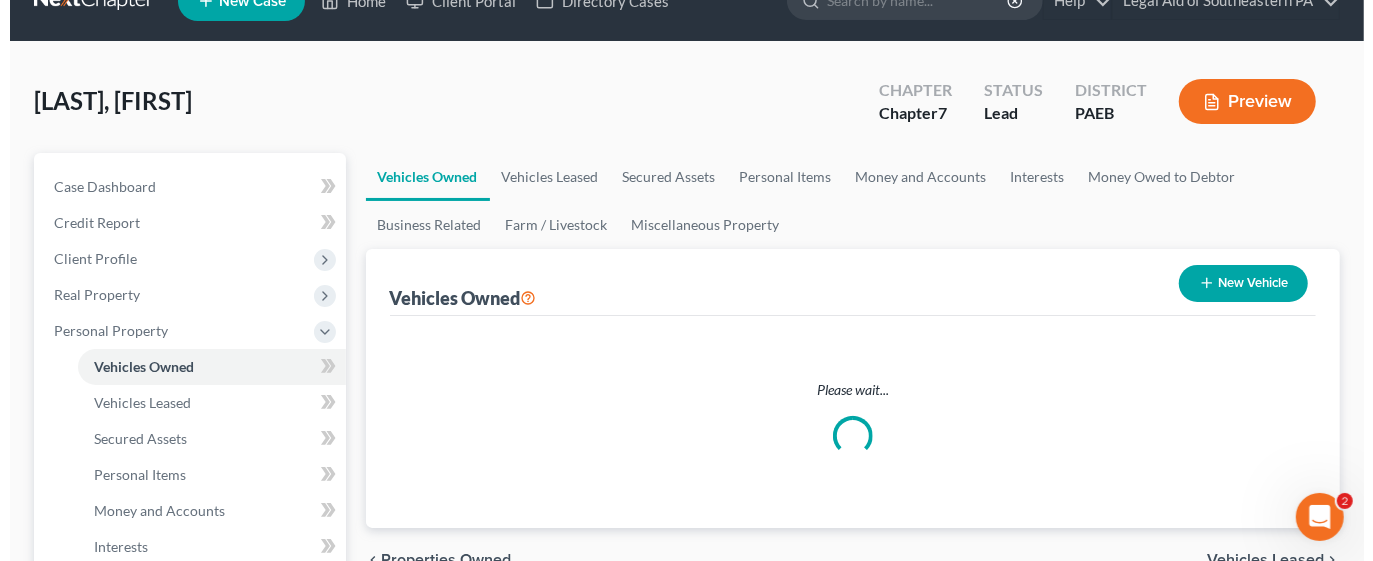 scroll, scrollTop: 0, scrollLeft: 0, axis: both 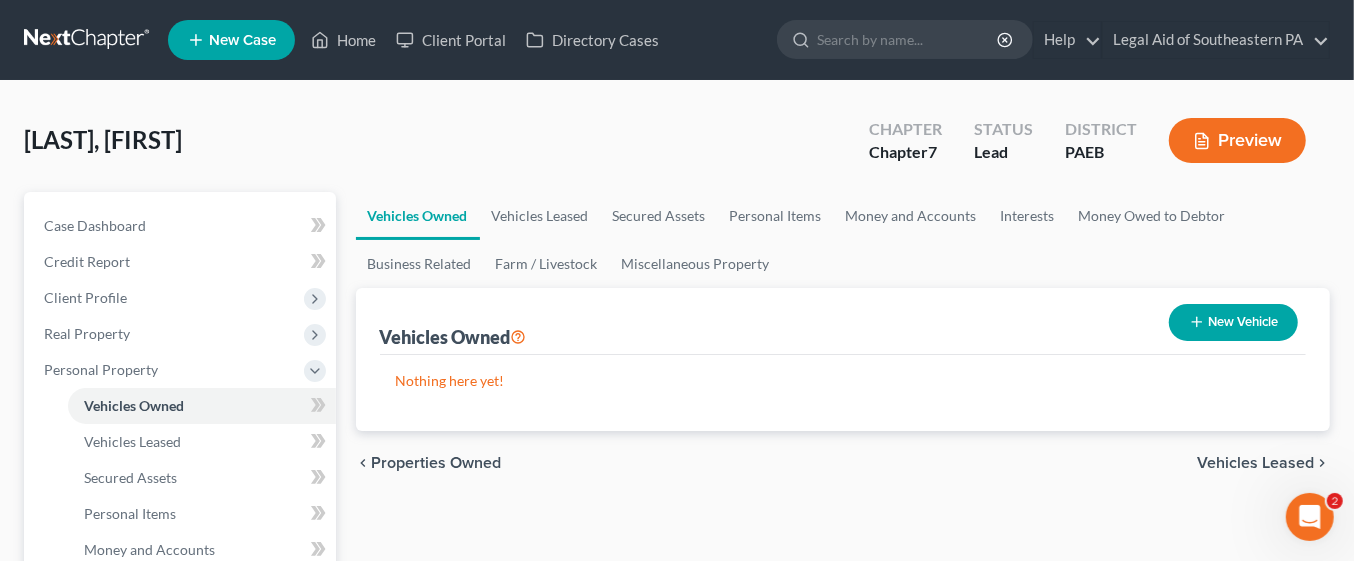 click on "New Vehicle" at bounding box center [1233, 322] 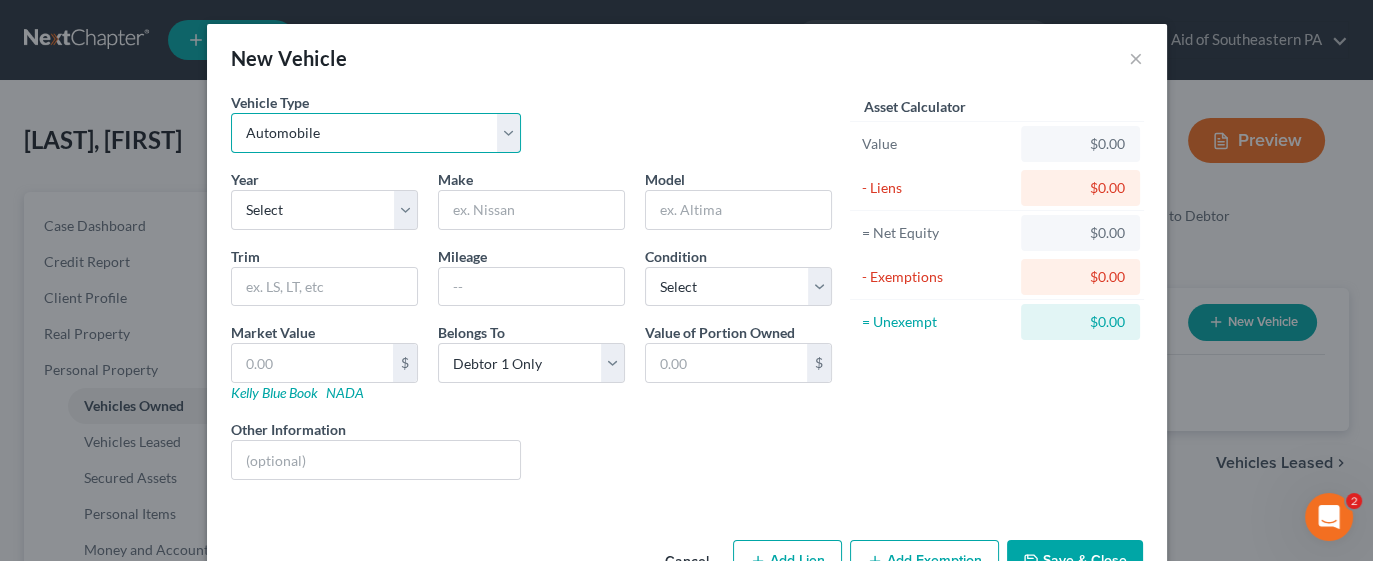 click on "Select Automobile Truck Trailer Watercraft Aircraft Motor Home Atv Other Vehicle" at bounding box center [376, 133] 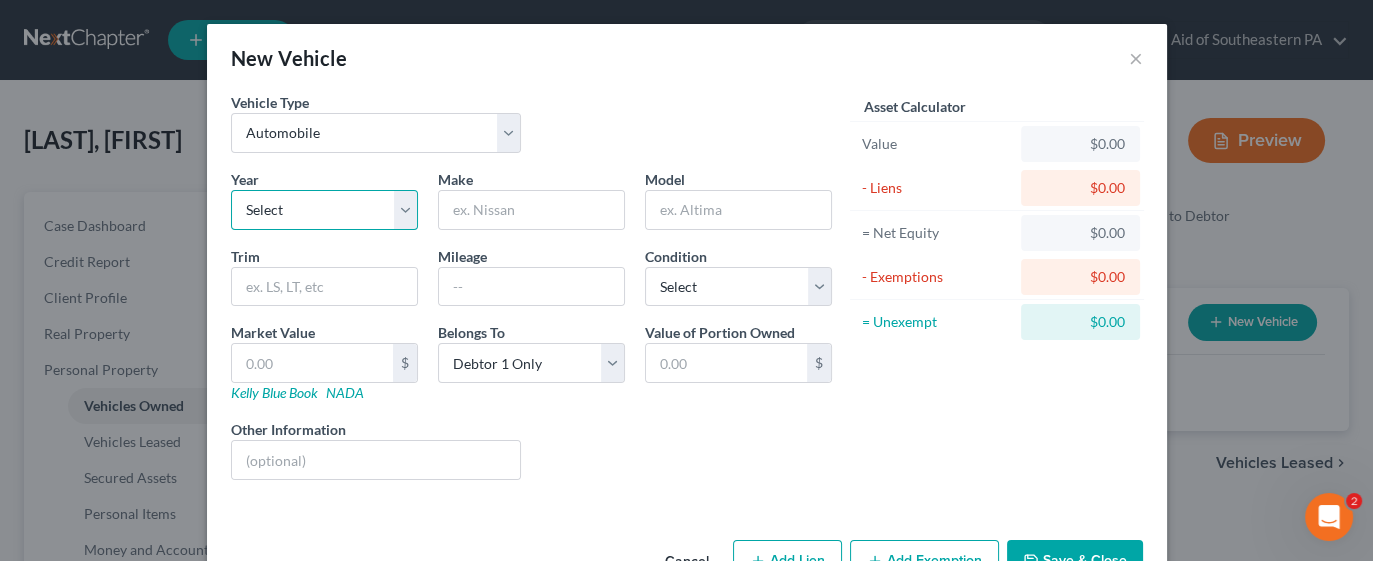 click on "Select 2026 2025 2024 2023 2022 2021 2020 2019 2018 2017 2016 2015 2014 2013 2012 2011 2010 2009 2008 2007 2006 2005 2004 2003 2002 2001 2000 1999 1998 1997 1996 1995 1994 1993 1992 1991 1990 1989 1988 1987 1986 1985 1984 1983 1982 1981 1980 1979 1978 1977 1976 1975 1974 1973 1972 1971 1970 1969 1968 1967 1966 1965 1964 1963 1962 1961 1960 1959 1958 1957 1956 1955 1954 1953 1952 1951 1950 1949 1948 1947 1946 1945 1944 1943 1942 1941 1940 1939 1938 1937 1936 1935 1934 1933 1932 1931 1930 1929 1928 1927 1926 1925 1924 1923 1922 1921 1920 1919 1918 1917 1916 1915 1914 1913 1912 1911 1910 1909 1908 1907 1906 1905 1904 1903 1902 1901" at bounding box center (324, 210) 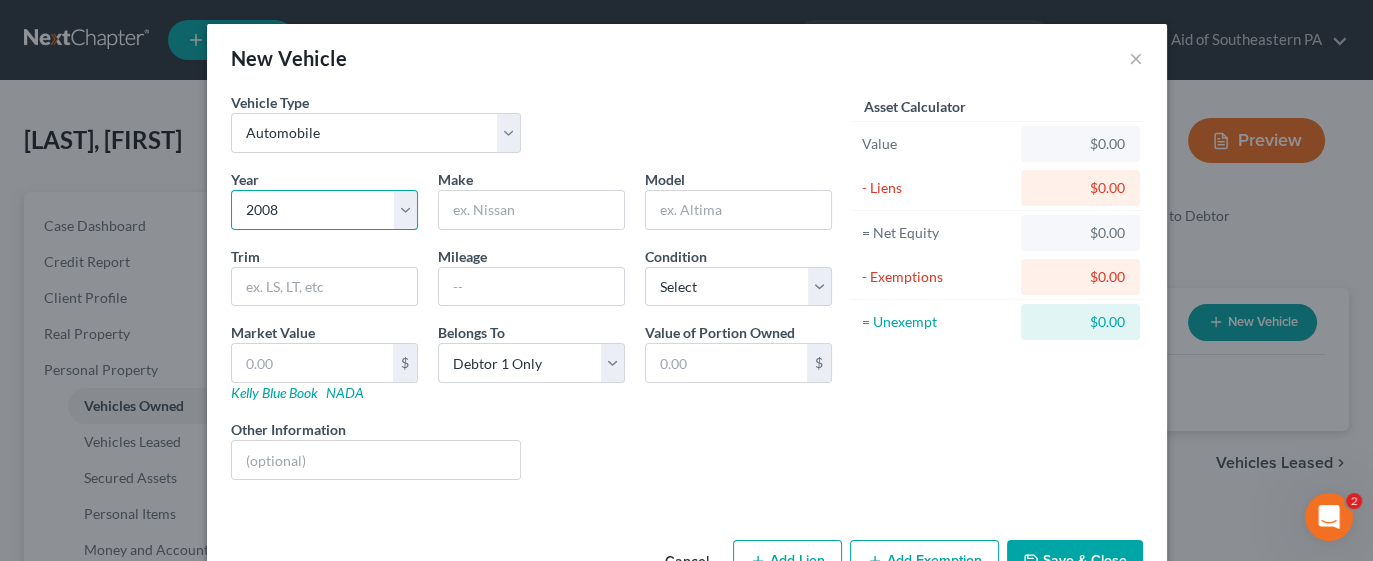 click on "Select 2026 2025 2024 2023 2022 2021 2020 2019 2018 2017 2016 2015 2014 2013 2012 2011 2010 2009 2008 2007 2006 2005 2004 2003 2002 2001 2000 1999 1998 1997 1996 1995 1994 1993 1992 1991 1990 1989 1988 1987 1986 1985 1984 1983 1982 1981 1980 1979 1978 1977 1976 1975 1974 1973 1972 1971 1970 1969 1968 1967 1966 1965 1964 1963 1962 1961 1960 1959 1958 1957 1956 1955 1954 1953 1952 1951 1950 1949 1948 1947 1946 1945 1944 1943 1942 1941 1940 1939 1938 1937 1936 1935 1934 1933 1932 1931 1930 1929 1928 1927 1926 1925 1924 1923 1922 1921 1920 1919 1918 1917 1916 1915 1914 1913 1912 1911 1910 1909 1908 1907 1906 1905 1904 1903 1902 1901" at bounding box center (324, 210) 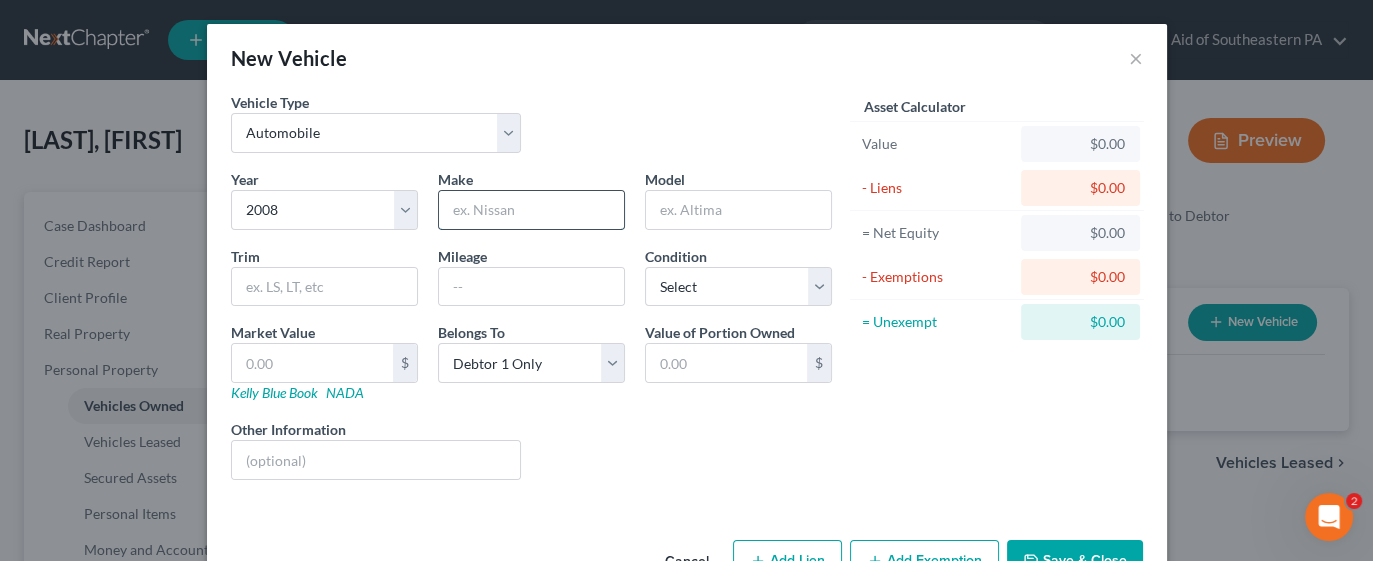 click at bounding box center [531, 210] 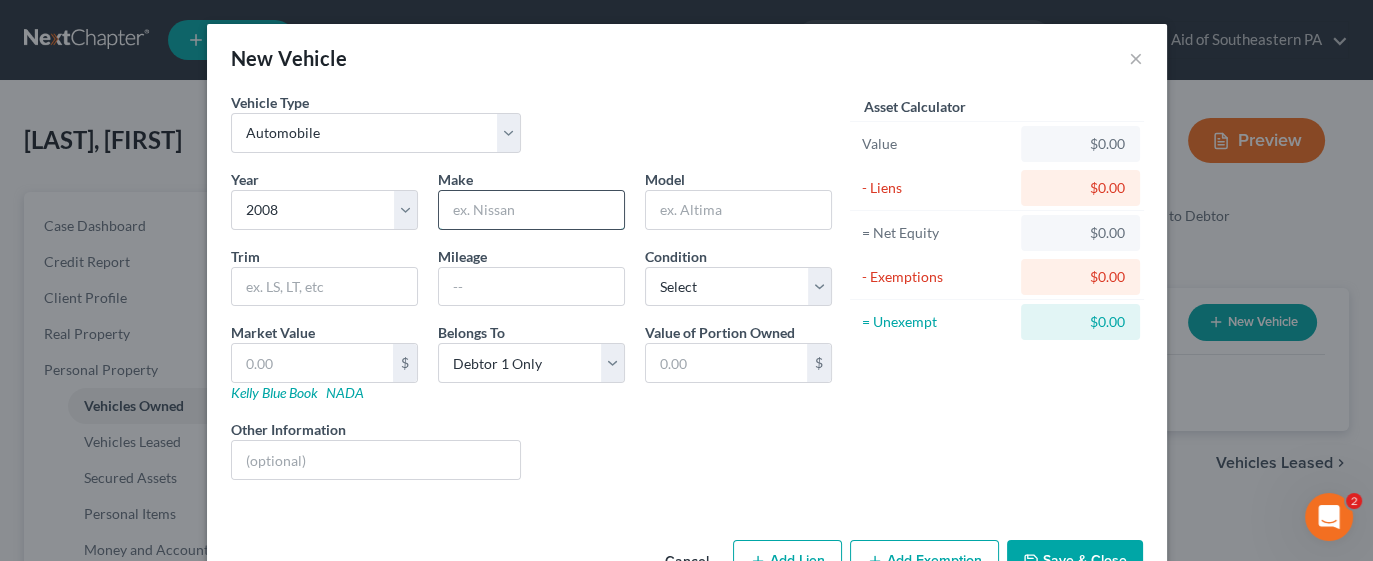 type on "Ford" 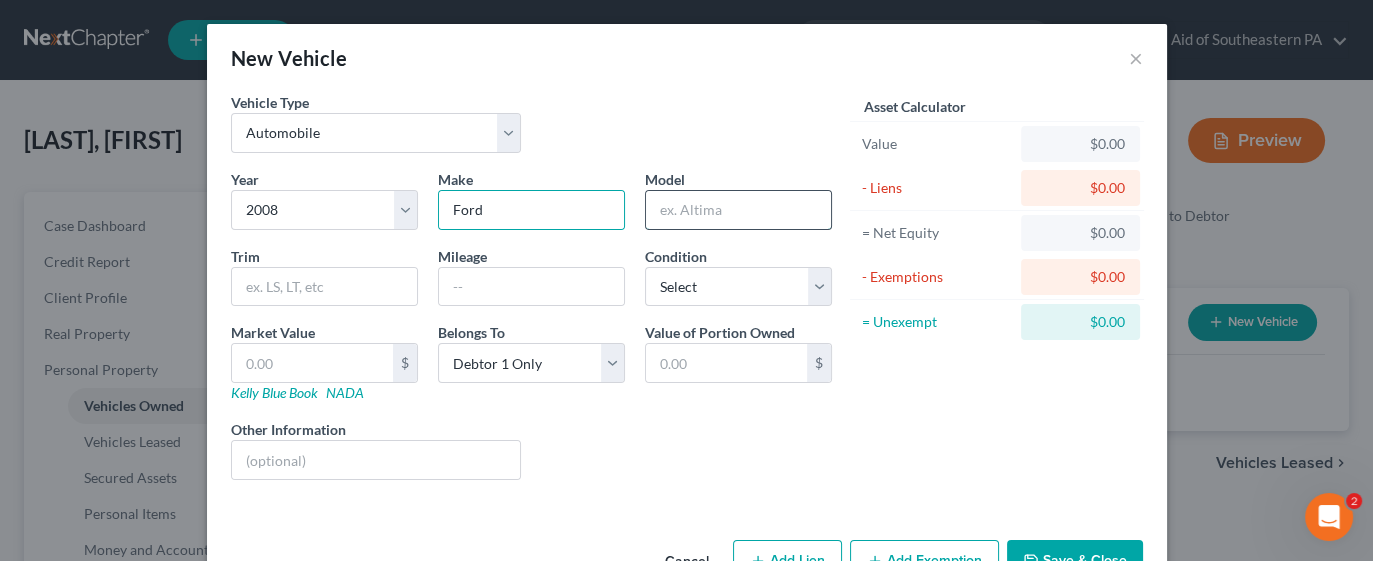 click at bounding box center [738, 210] 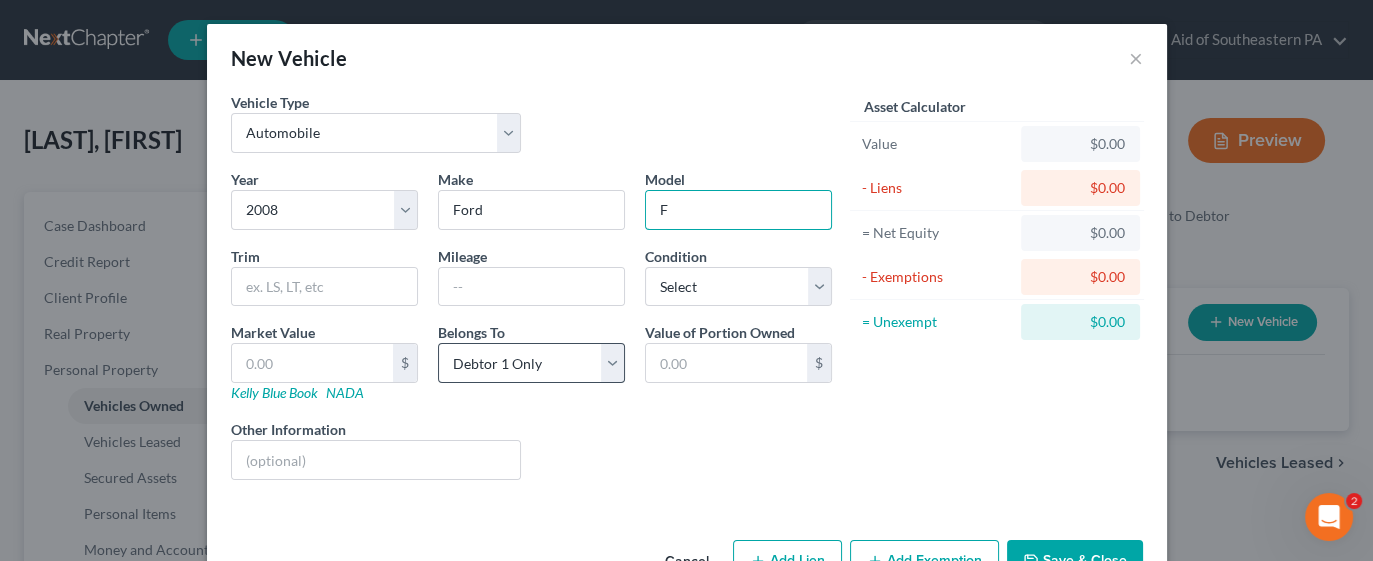 type on "Focus" 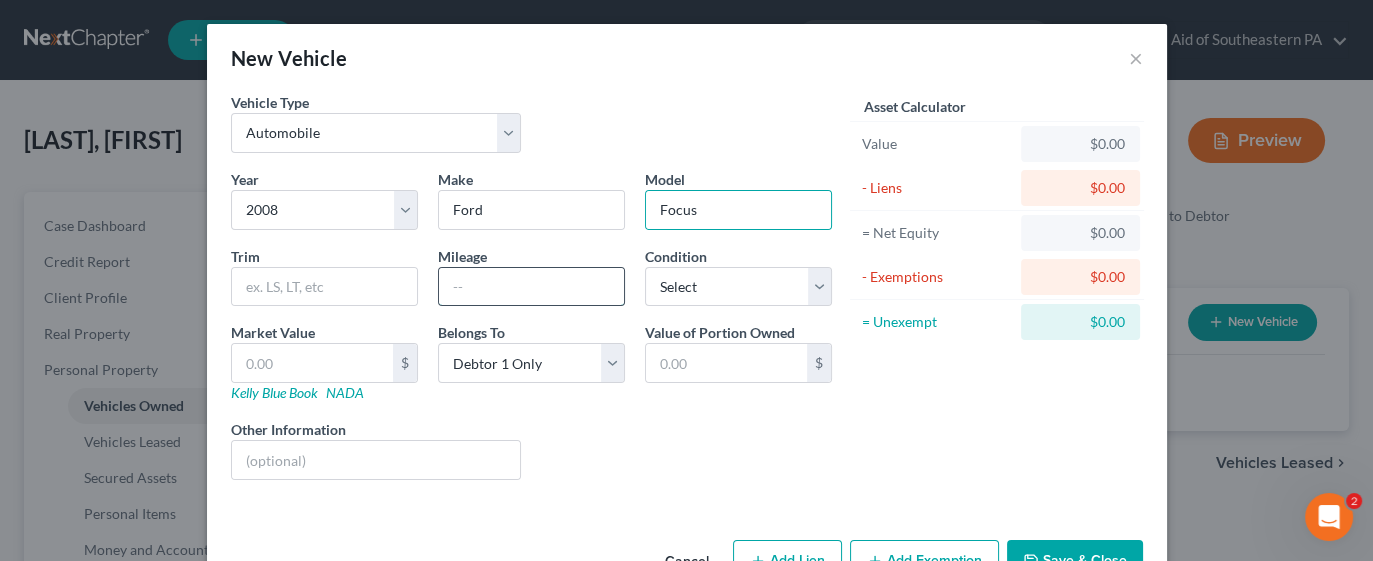click at bounding box center (531, 287) 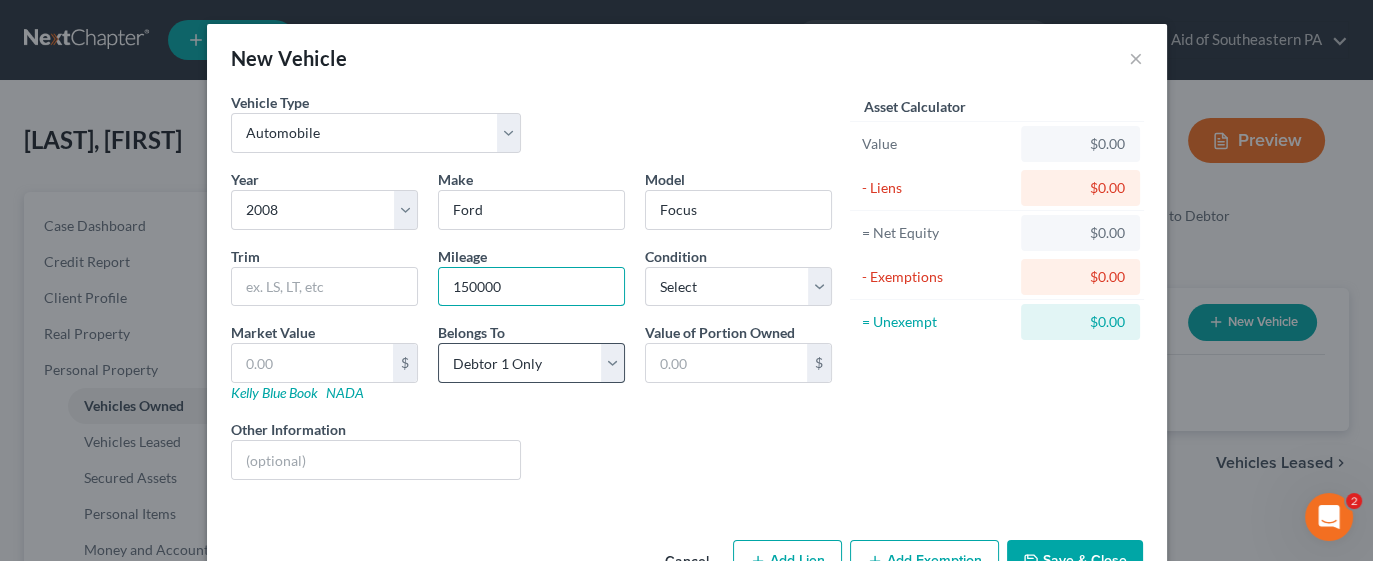 type on "150000" 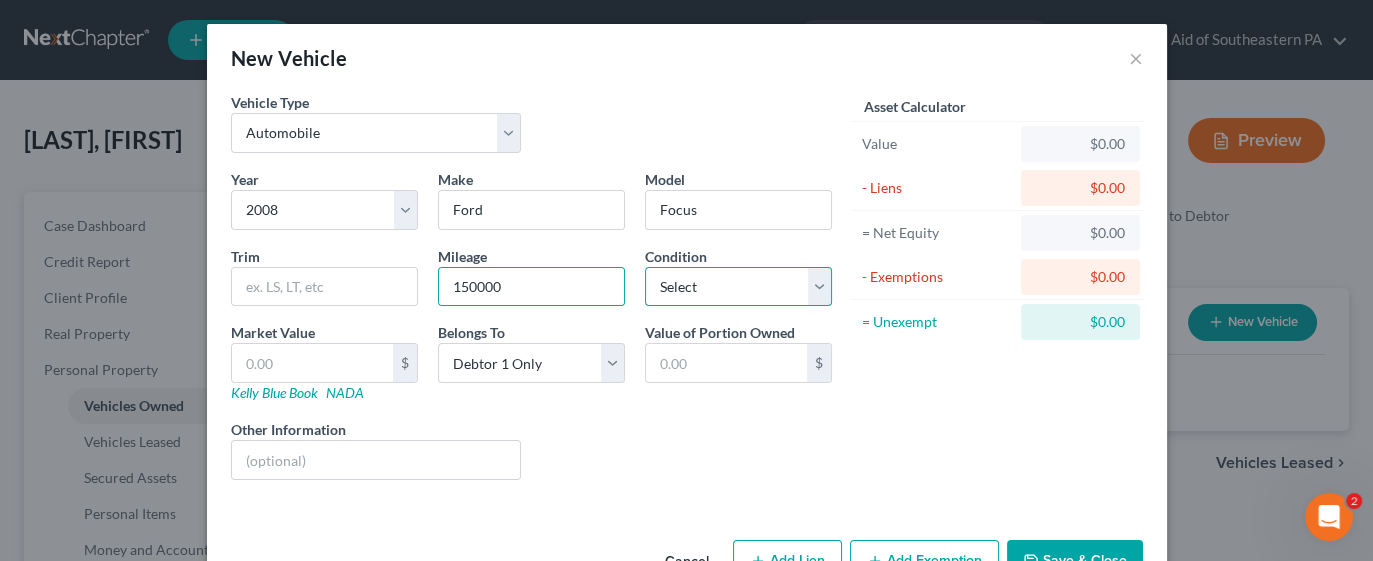 click on "Select Excellent Very Good Good Fair Poor" at bounding box center (738, 287) 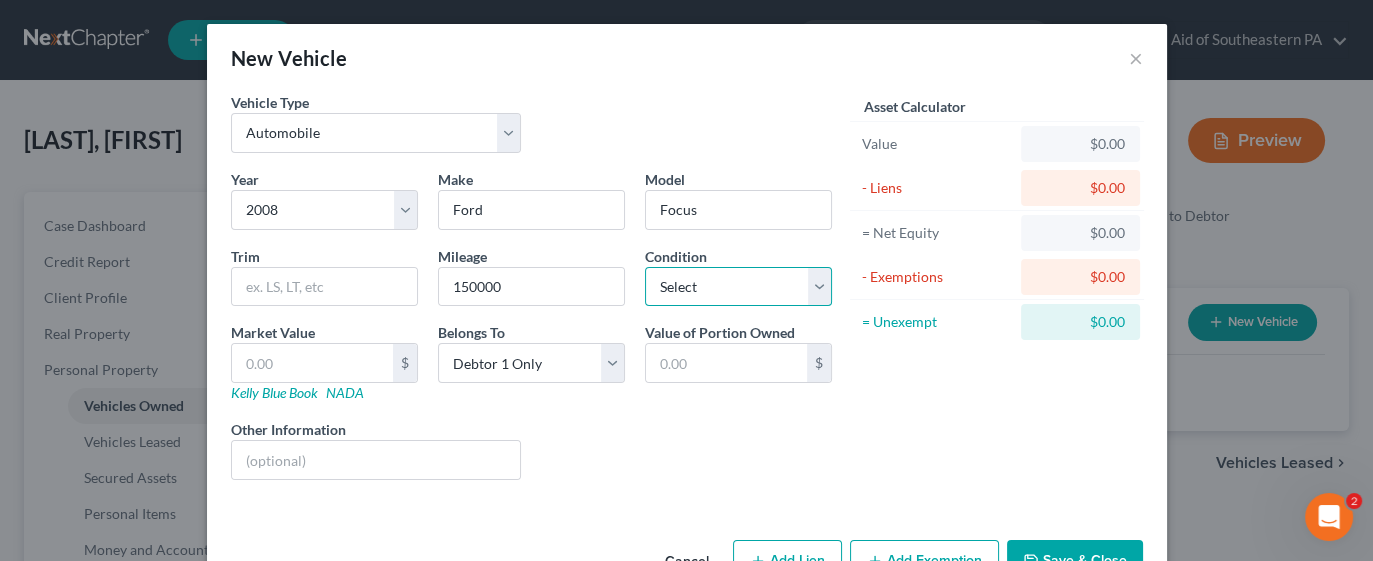 select on "3" 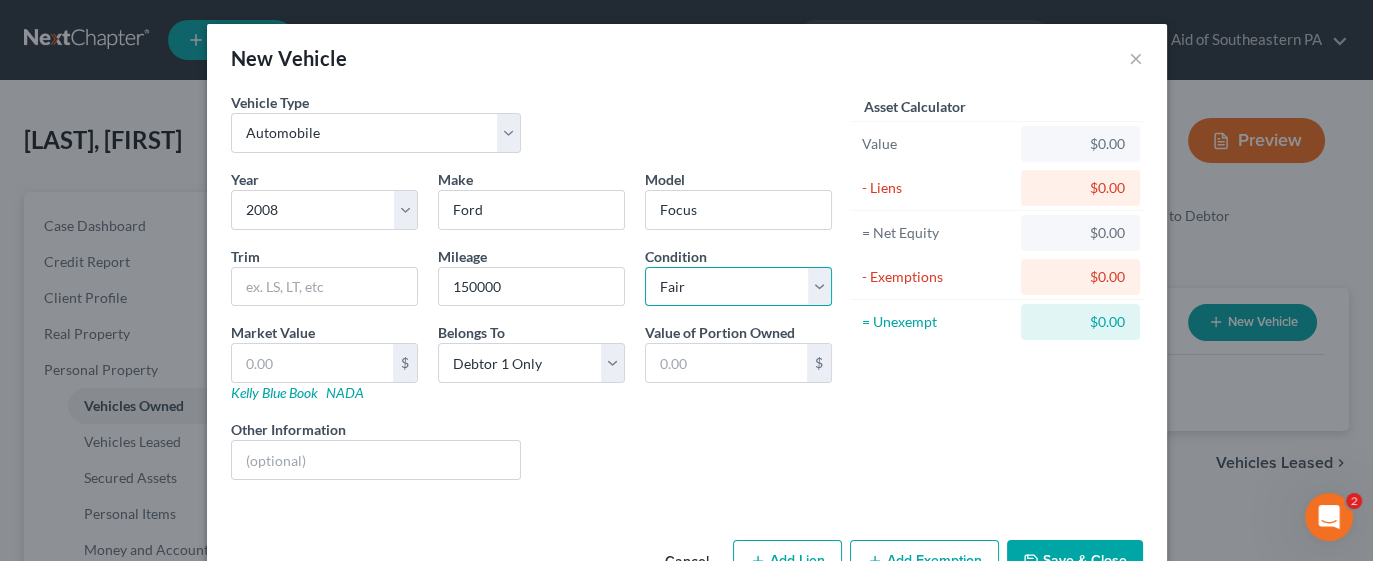 click on "Select Excellent Very Good Good Fair Poor" at bounding box center (738, 287) 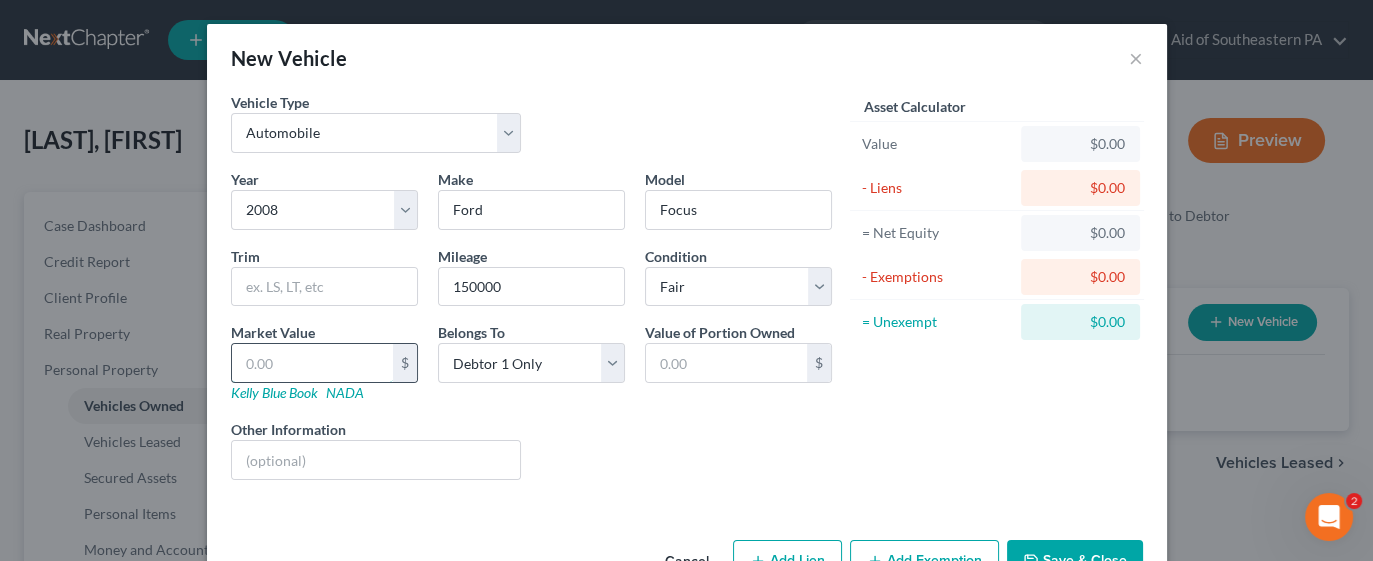 click at bounding box center [312, 363] 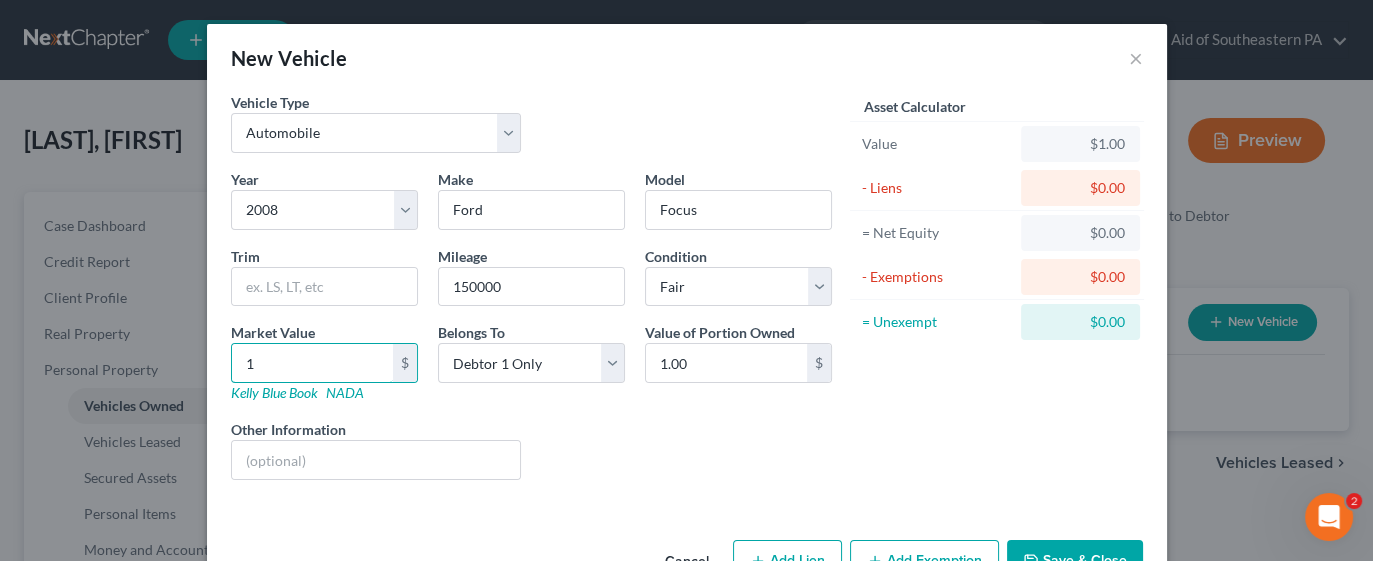 type on "17" 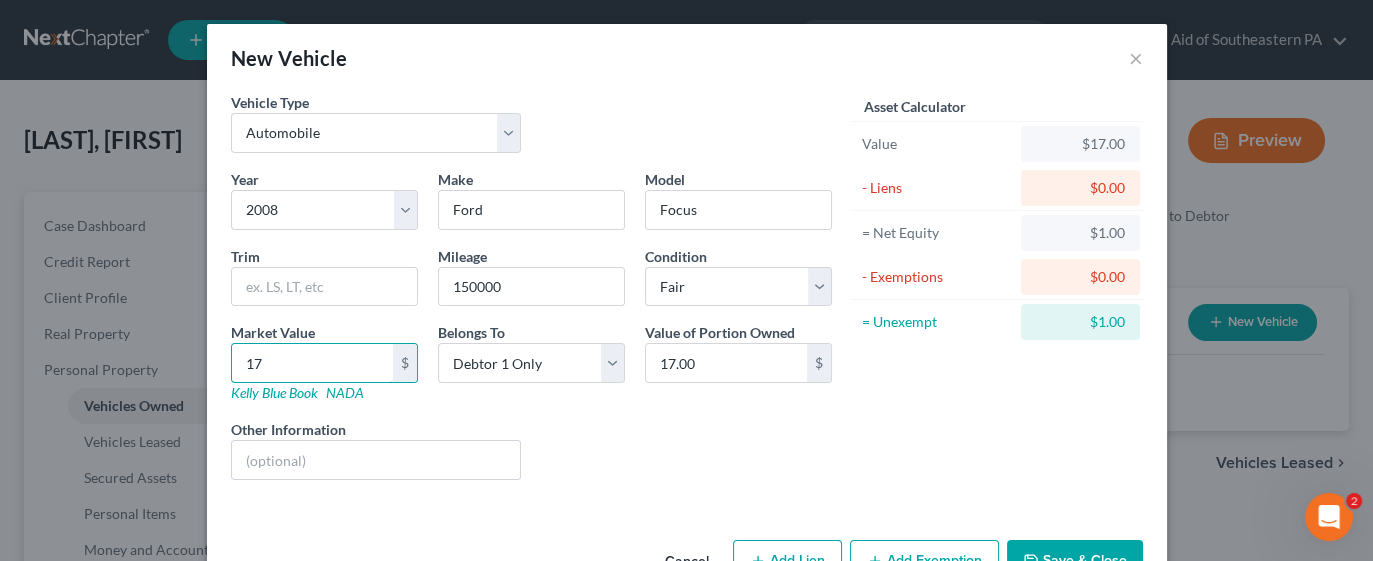 type on "175" 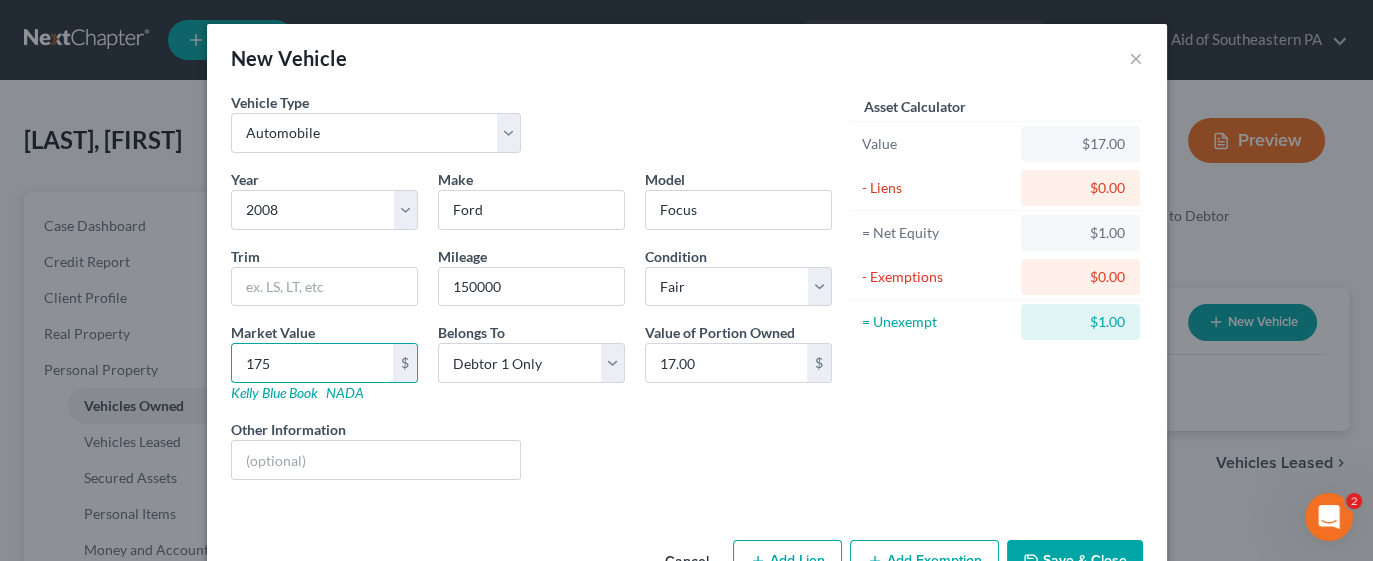 type on "175.00" 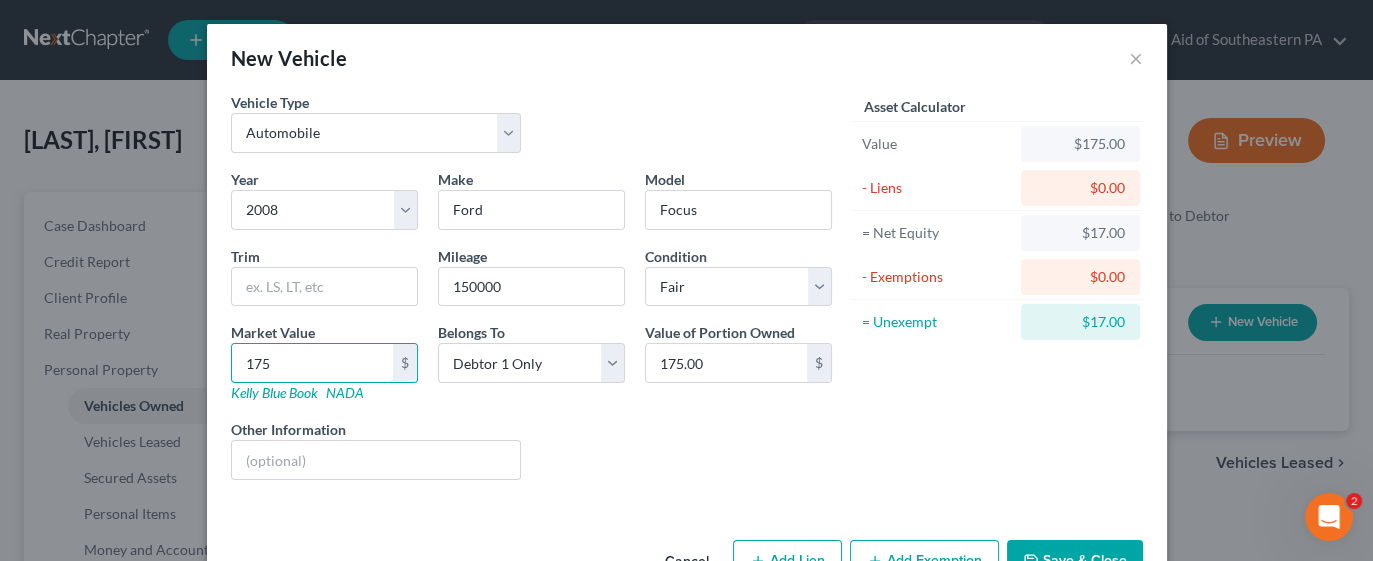 type on "1750" 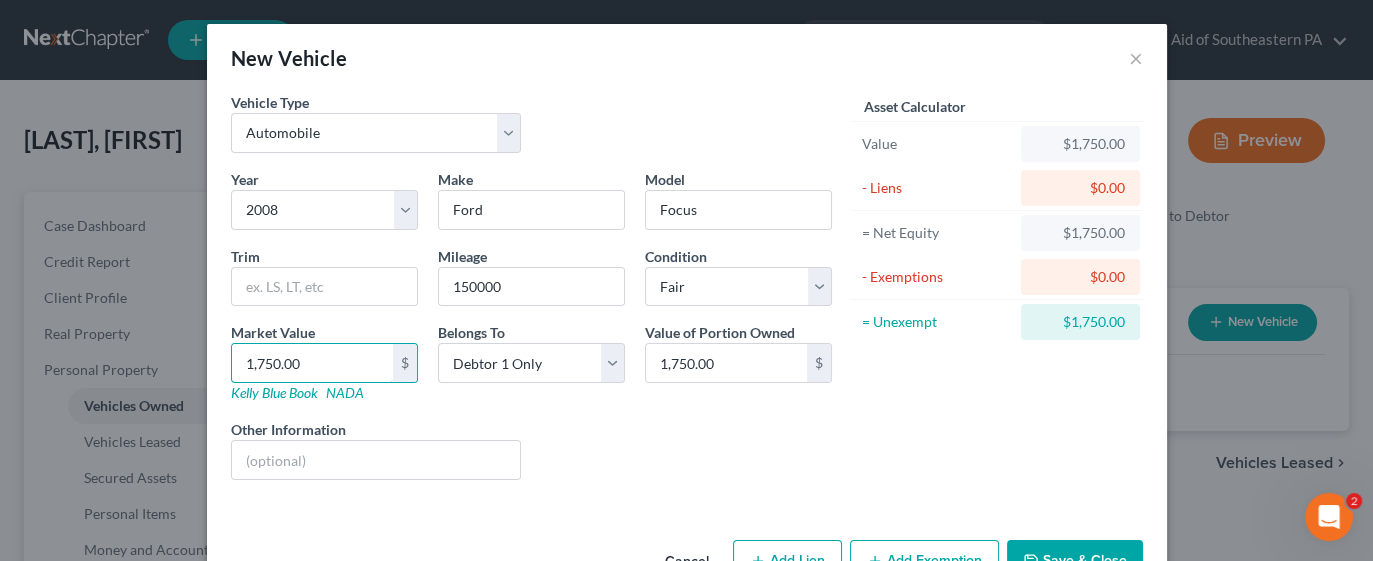 scroll, scrollTop: 57, scrollLeft: 0, axis: vertical 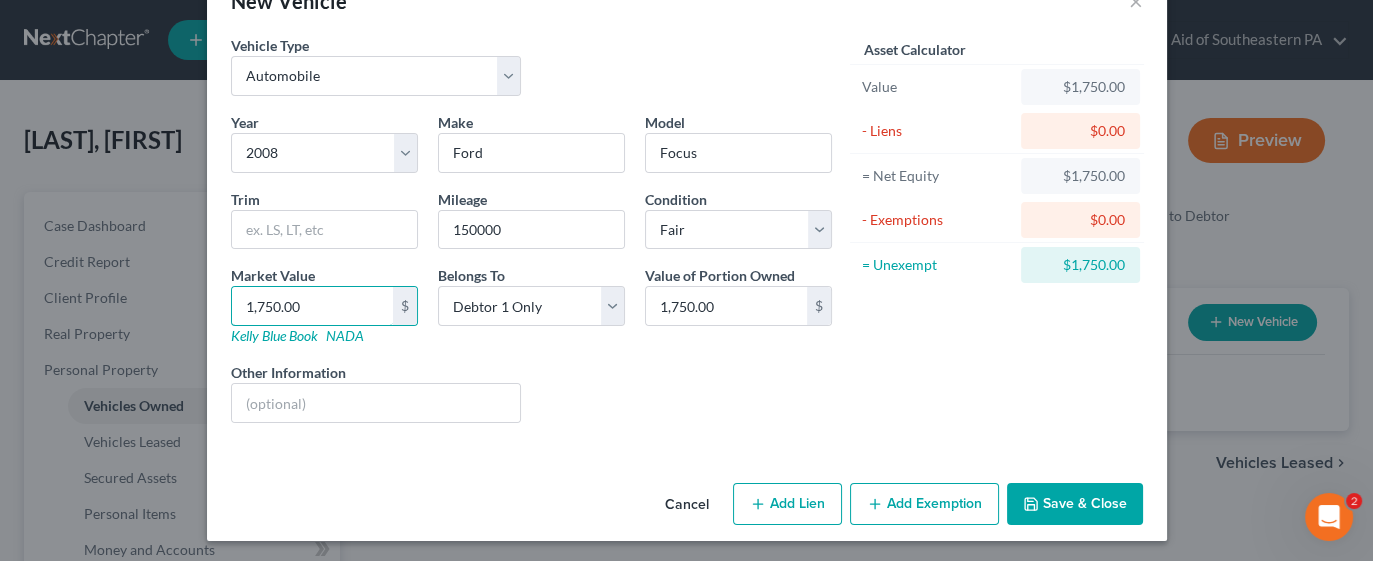 type on "1,750.00" 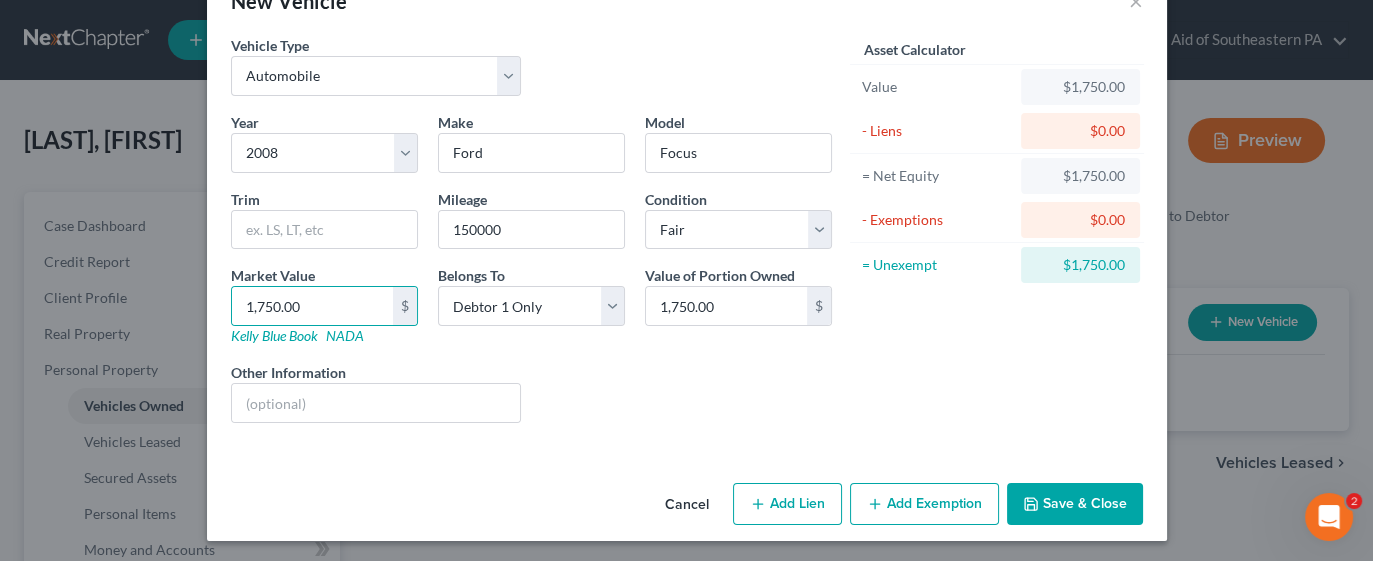 click on "Add Exemption" at bounding box center (924, 504) 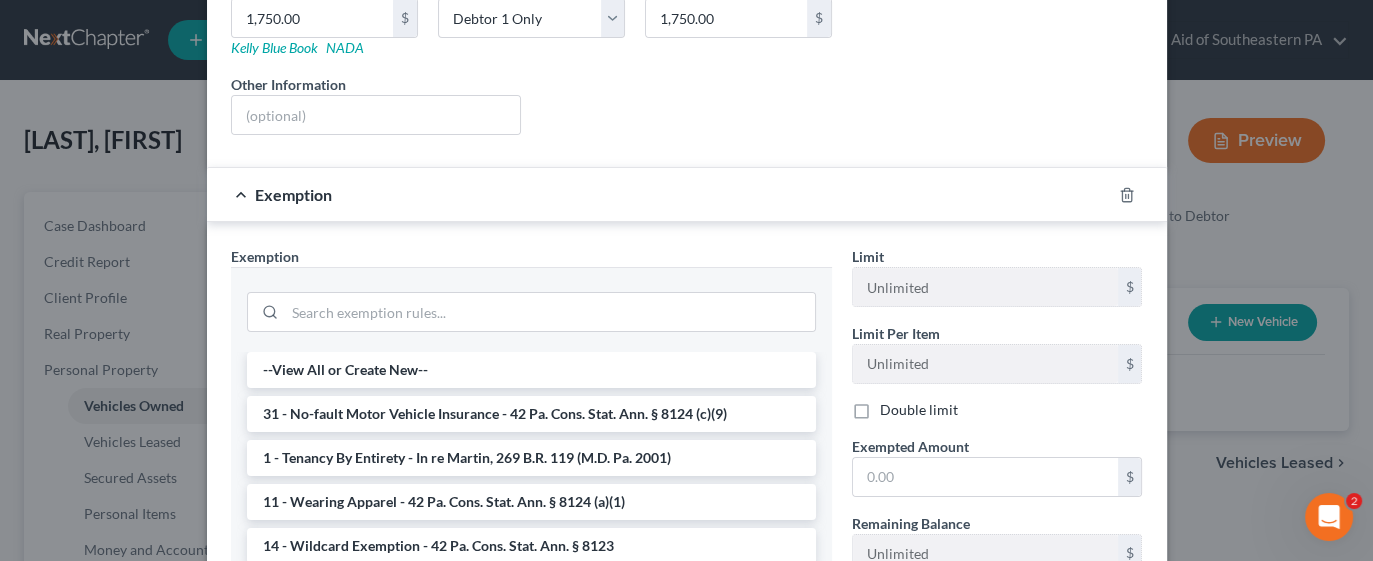 scroll, scrollTop: 346, scrollLeft: 0, axis: vertical 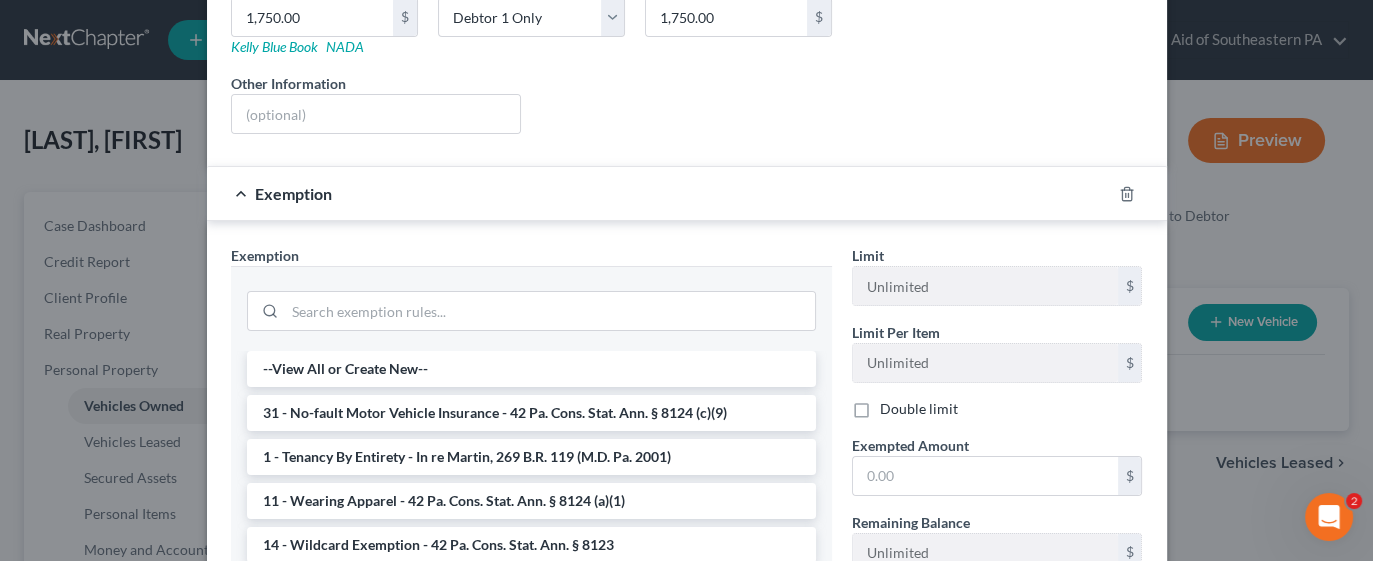 click on "New Vehicle × Vehicle Type Select Automobile Truck Trailer Watercraft Aircraft Motor Home Atv Other Vehicle Year Select 2026 2025 2024 2023 2022 2021 2020 2019 2018 2017 2016 2015 2014 2013 2012 2011 2010 2009 2008 2007 2006 2005 2004 2003 2002 2001 2000 1999 1998 1997 1996 1995 1994 1993 1992 1991 1990 1989 1988 1987 1986 1985 1984 1983 1982 1981 1980 1979 1978 1977 1976 1975 1974 1973 1972 1971 1970 1969 1968 1967 1966 1965 1964 1963 1962 1961 1960 1959 1958 1957 1956 1955 1954 1953 1952 1951 1950 1949 1948 1947 1946 1945 1944 1943 1942 1941 1940 1939 1938 1937 1936 1935 1934 1933 1932 1931 1930 1929 1928 1927 1926 1925 1924 1923 1922 1921 1920 1919 1918 1917 1916 1915 1914 1913 1912 1911 1910 1909 1908 1907 1906 1905 1904 1903 1902 1901
Make
*
Ford Model Focus Trim Mileage 150000 Condition Select Excellent Very Good Good Fair Poor Market Value 1,750.00 $ Kelly Blue Book NADA
Belongs To
*
Select Debtor 1 Only Debtor 2 Only Debtor 1 And Debtor 2 Only Community Property $" at bounding box center (686, 280) 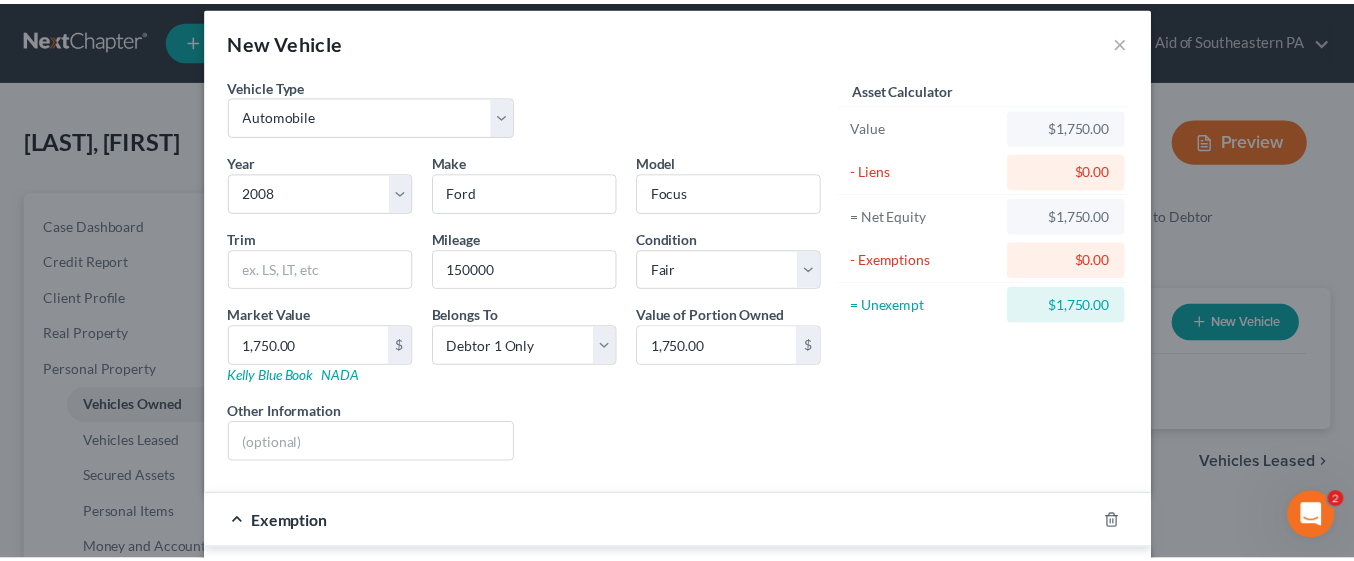 scroll, scrollTop: 0, scrollLeft: 0, axis: both 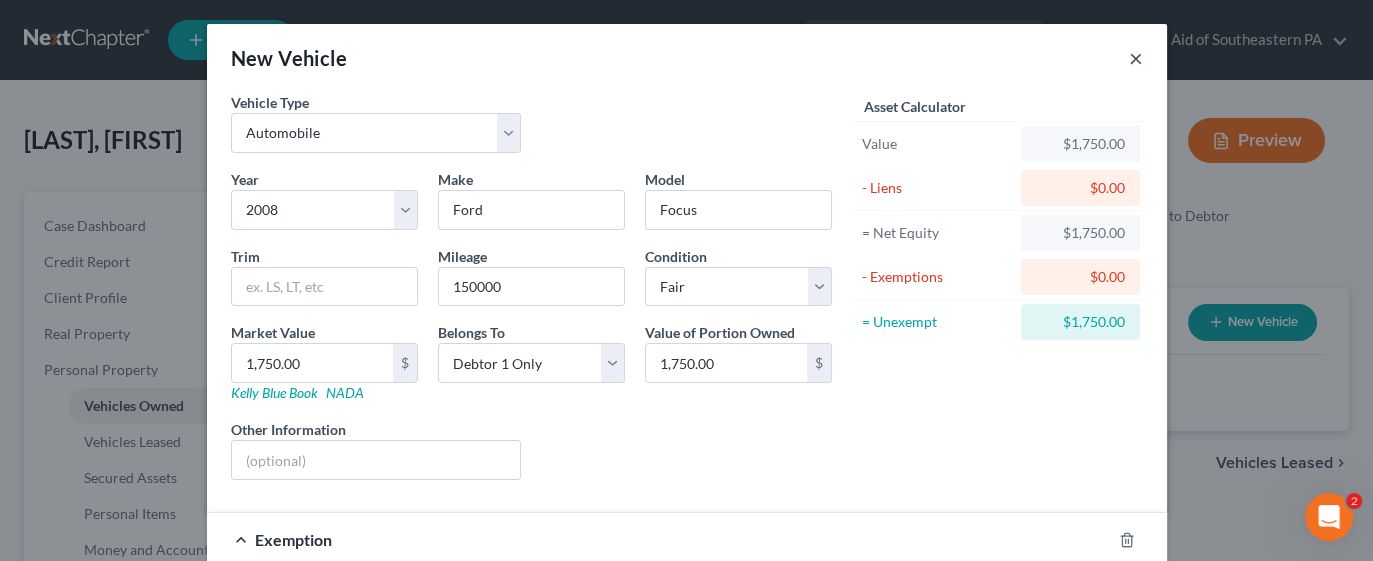 click on "×" at bounding box center [1136, 58] 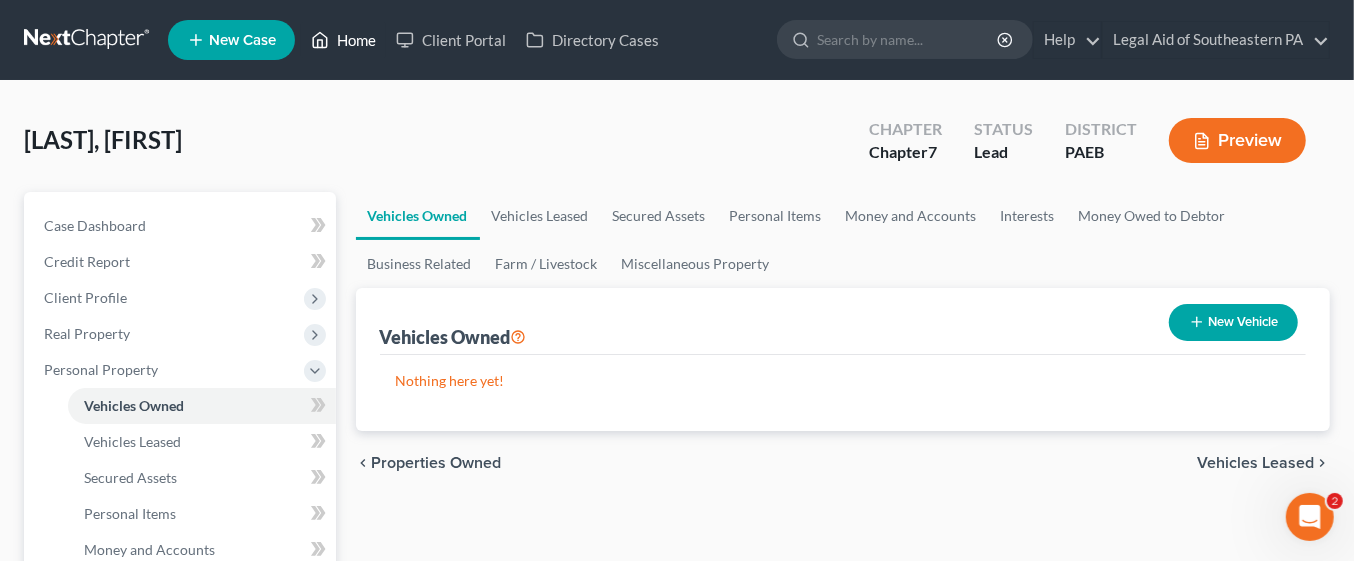 click on "Home" at bounding box center [343, 40] 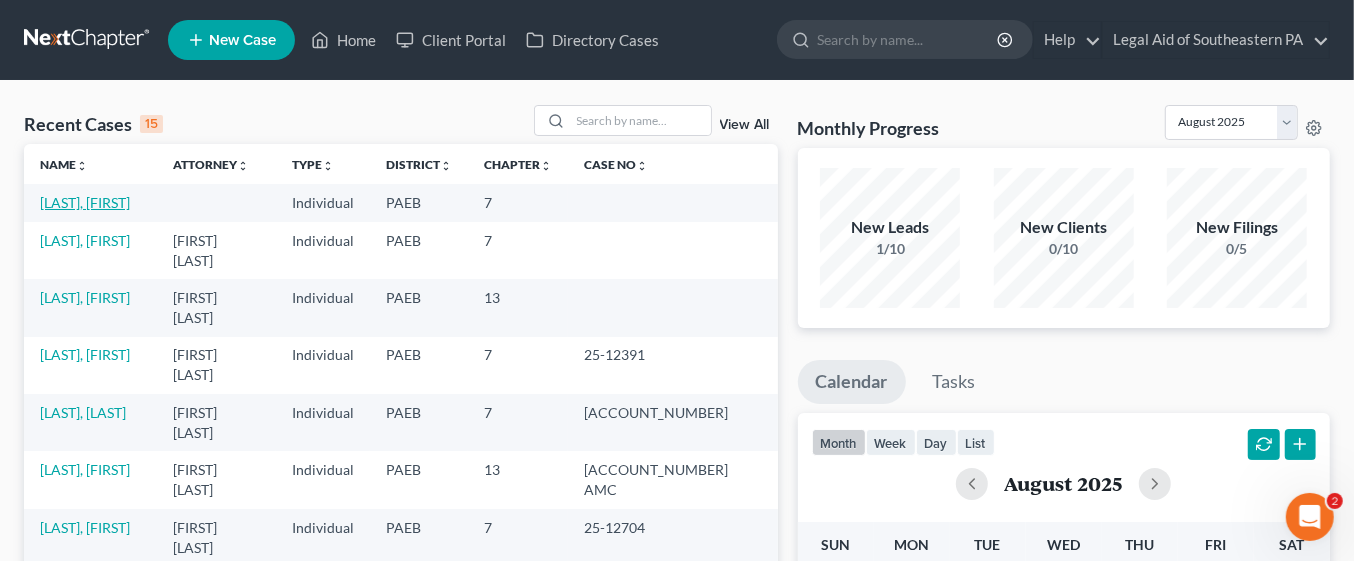 click on "[LAST], [FIRST]" at bounding box center (85, 202) 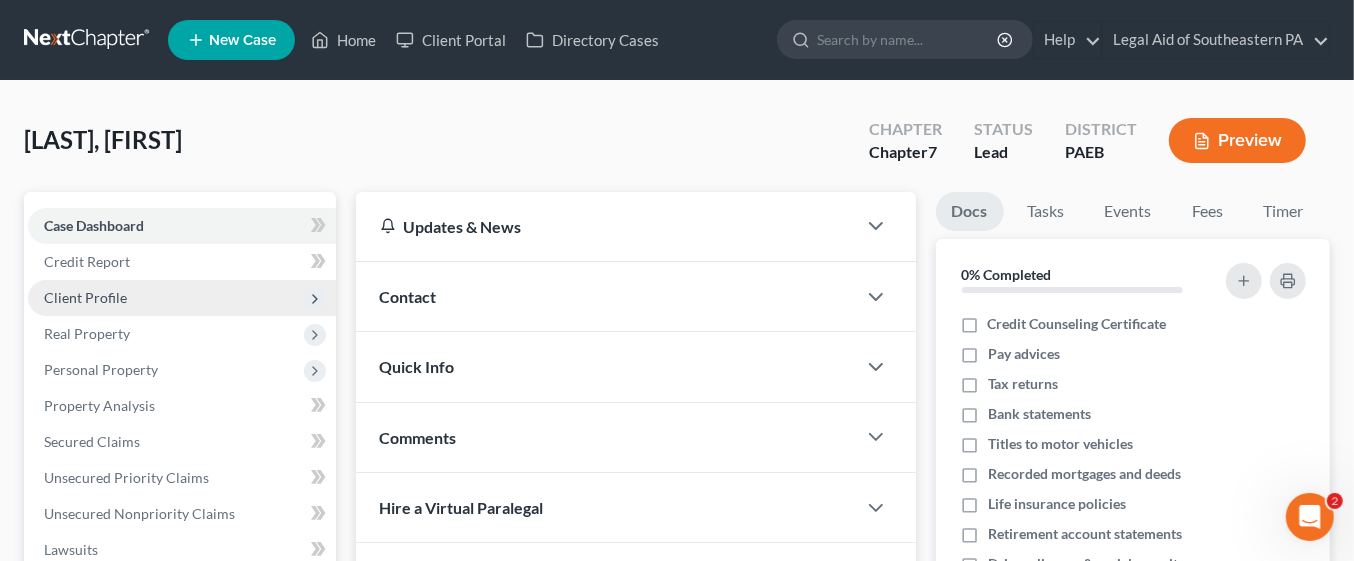 click on "Client Profile" at bounding box center [182, 298] 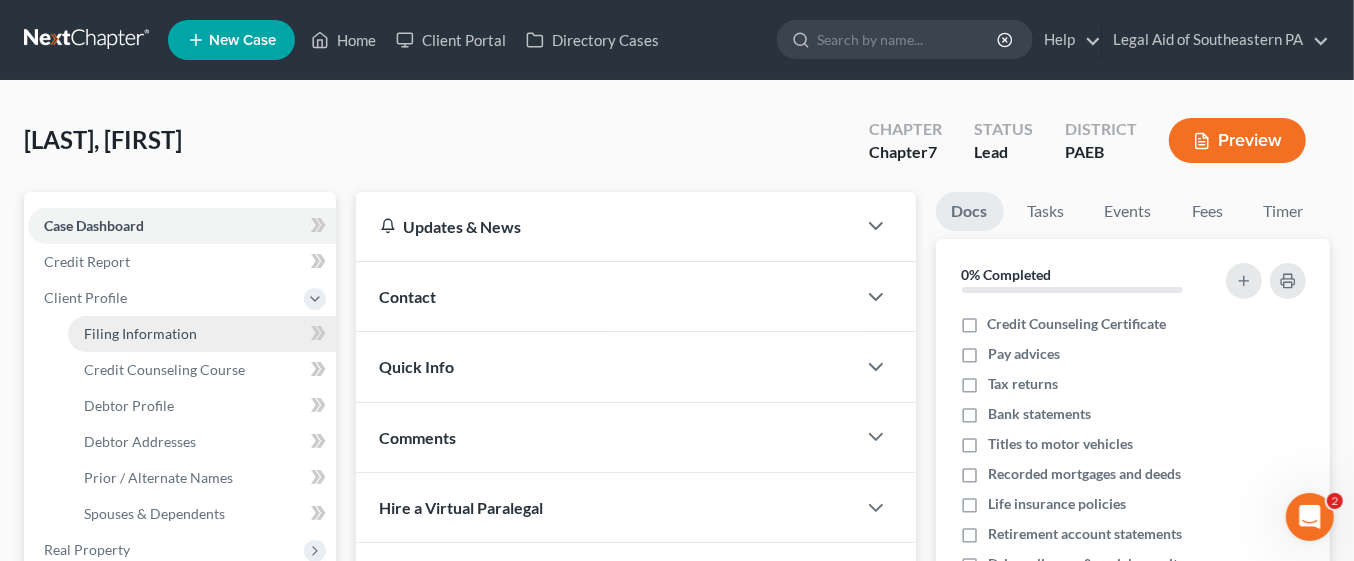 click on "Filing Information" at bounding box center (202, 334) 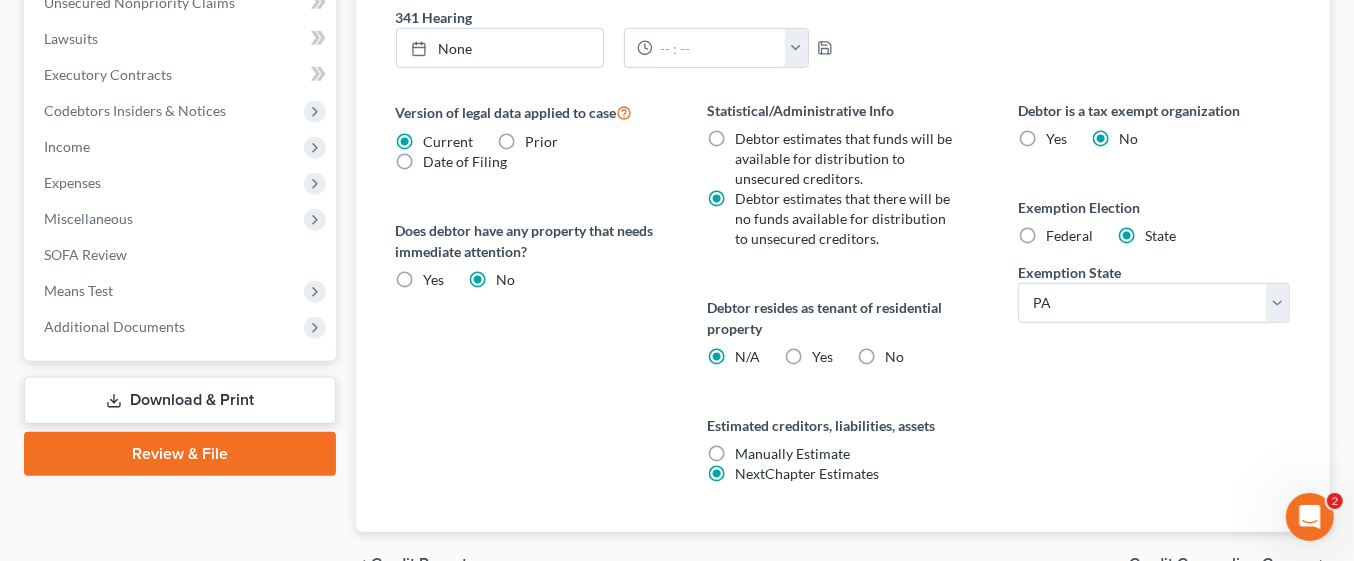 scroll, scrollTop: 745, scrollLeft: 0, axis: vertical 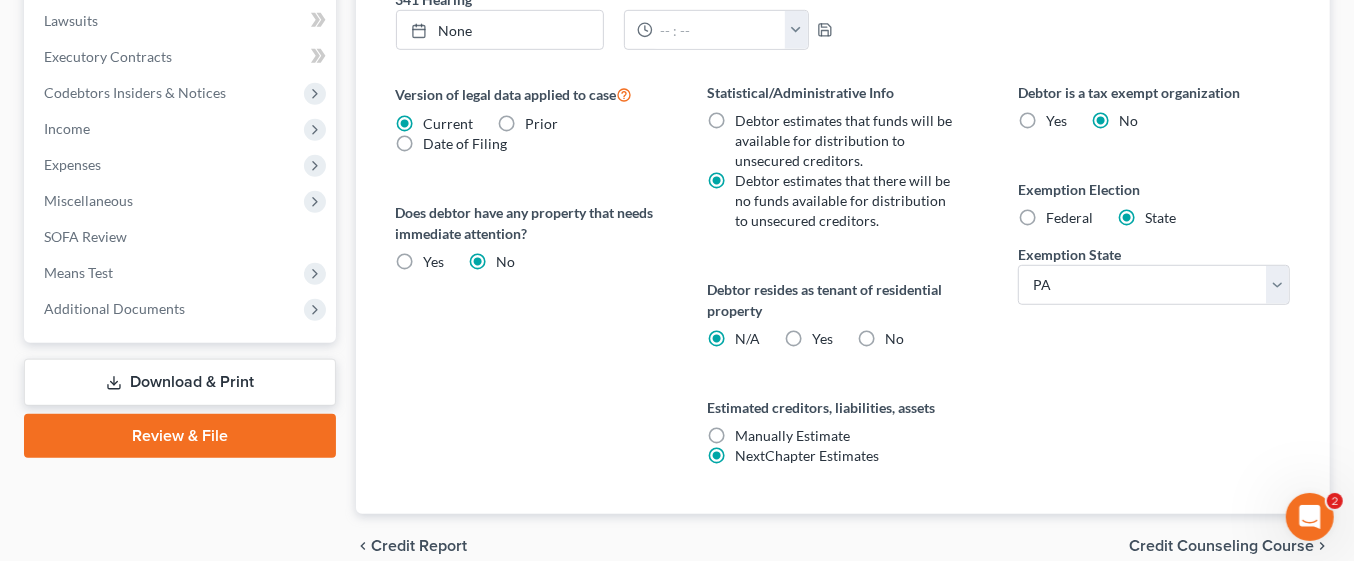 click on "Federal" at bounding box center [1069, 218] 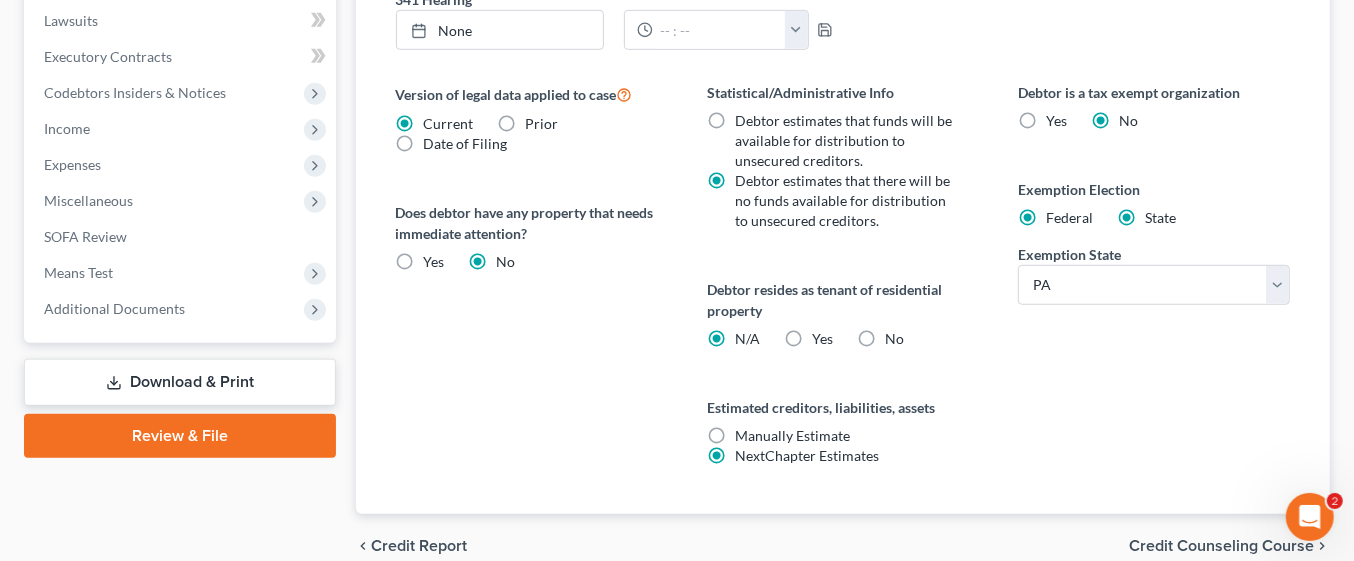 radio on "false" 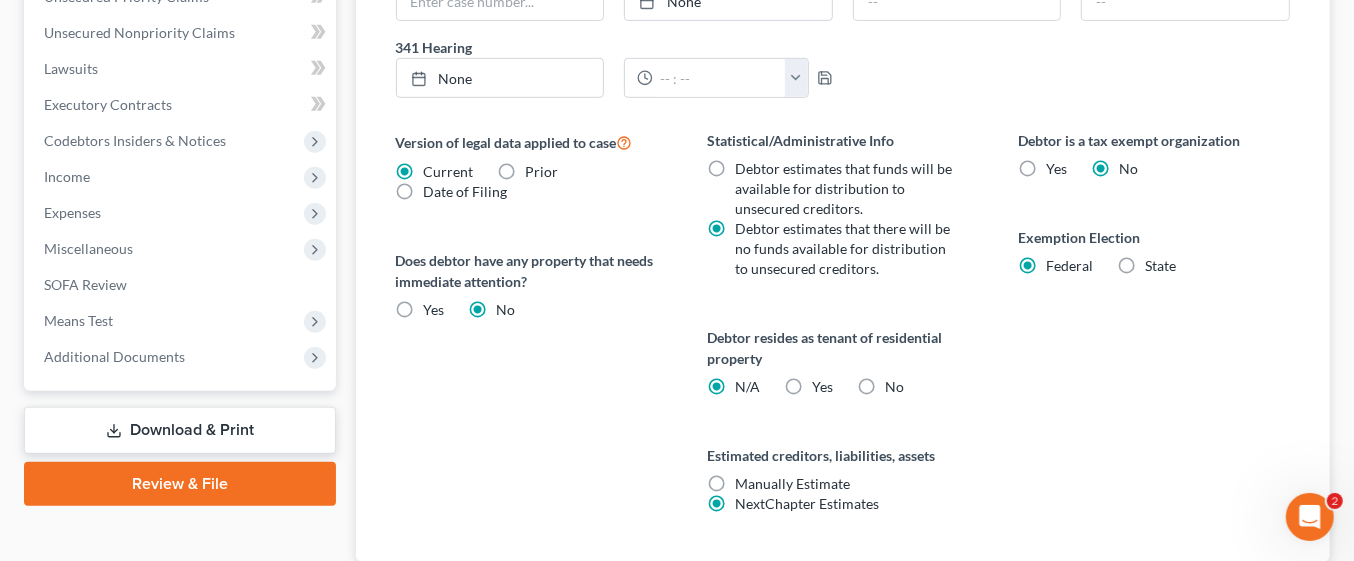scroll, scrollTop: 691, scrollLeft: 0, axis: vertical 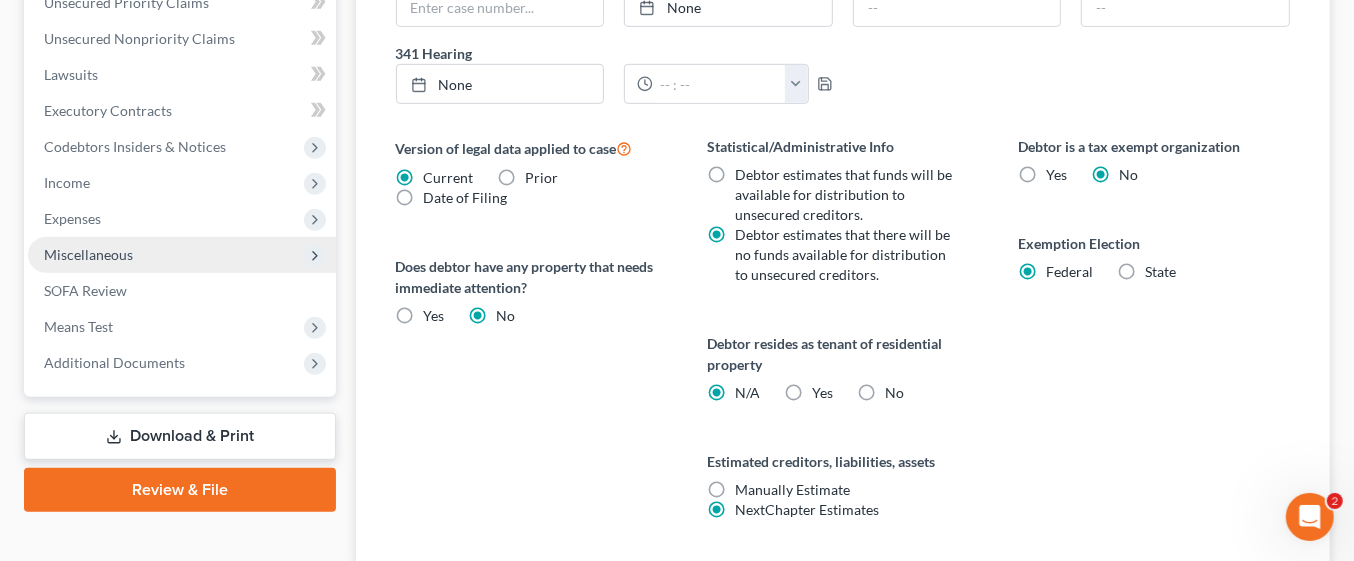 click on "Miscellaneous" at bounding box center [88, 254] 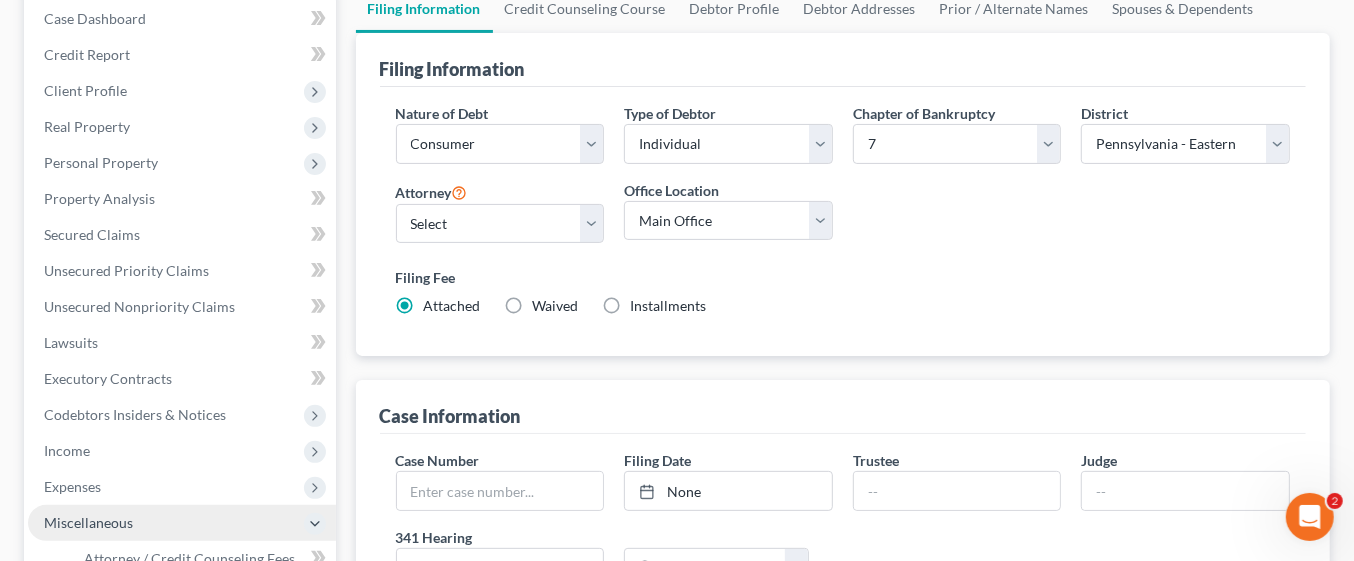 scroll, scrollTop: 209, scrollLeft: 0, axis: vertical 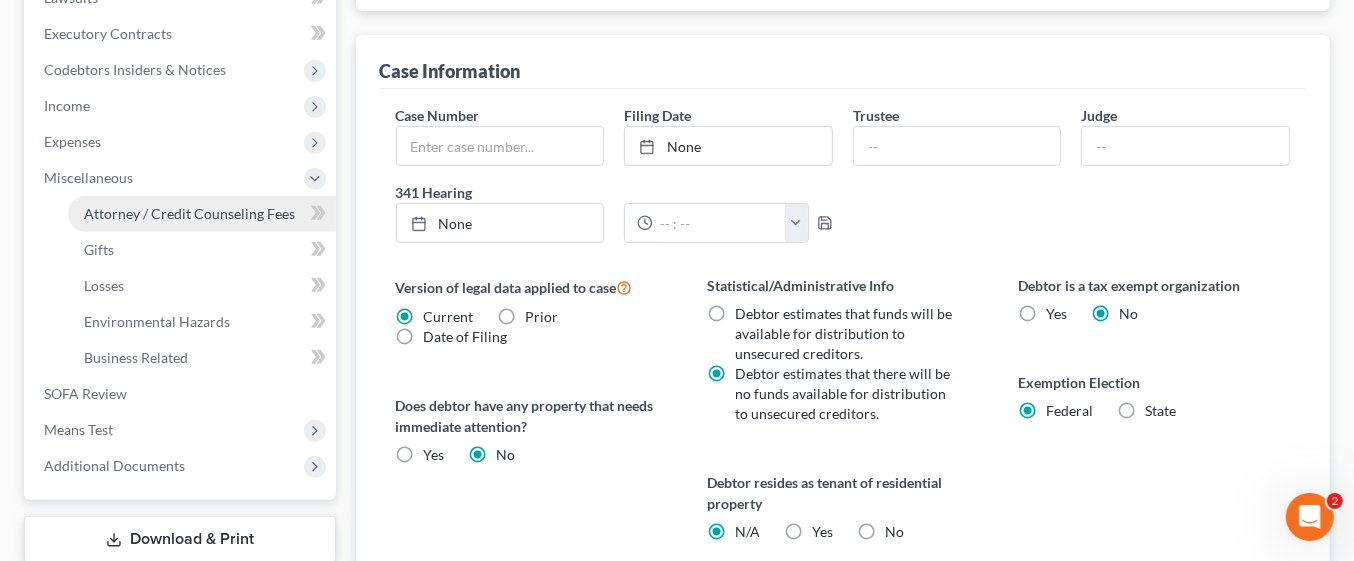 click on "Attorney / Credit Counseling Fees" at bounding box center (189, 213) 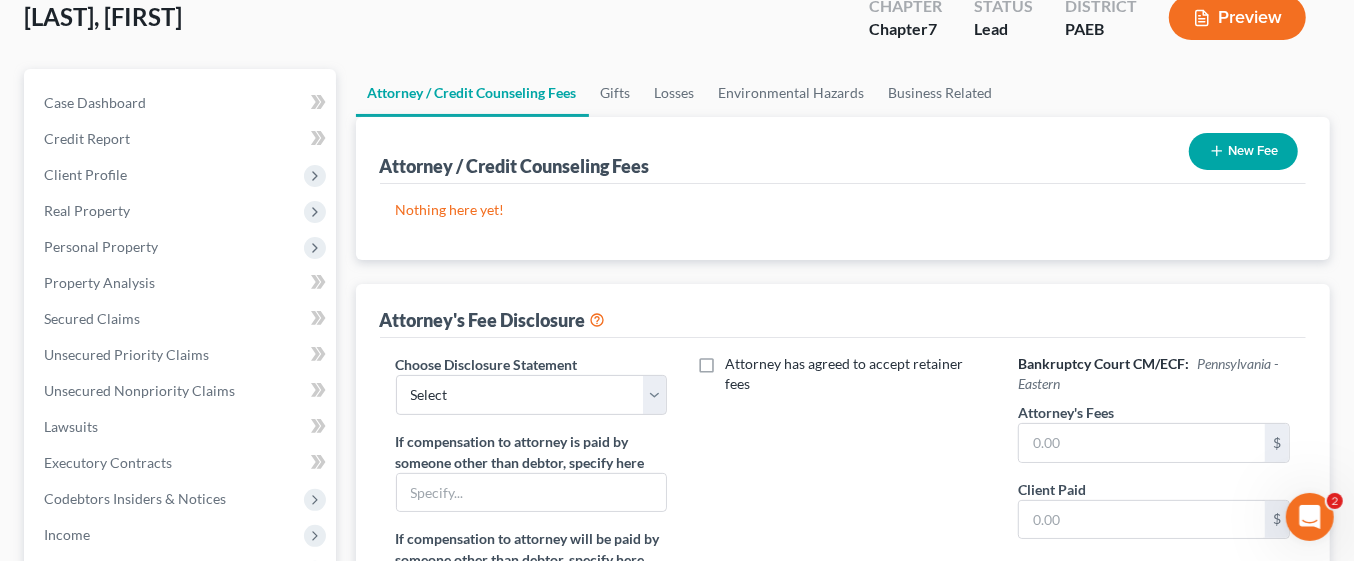scroll, scrollTop: 0, scrollLeft: 0, axis: both 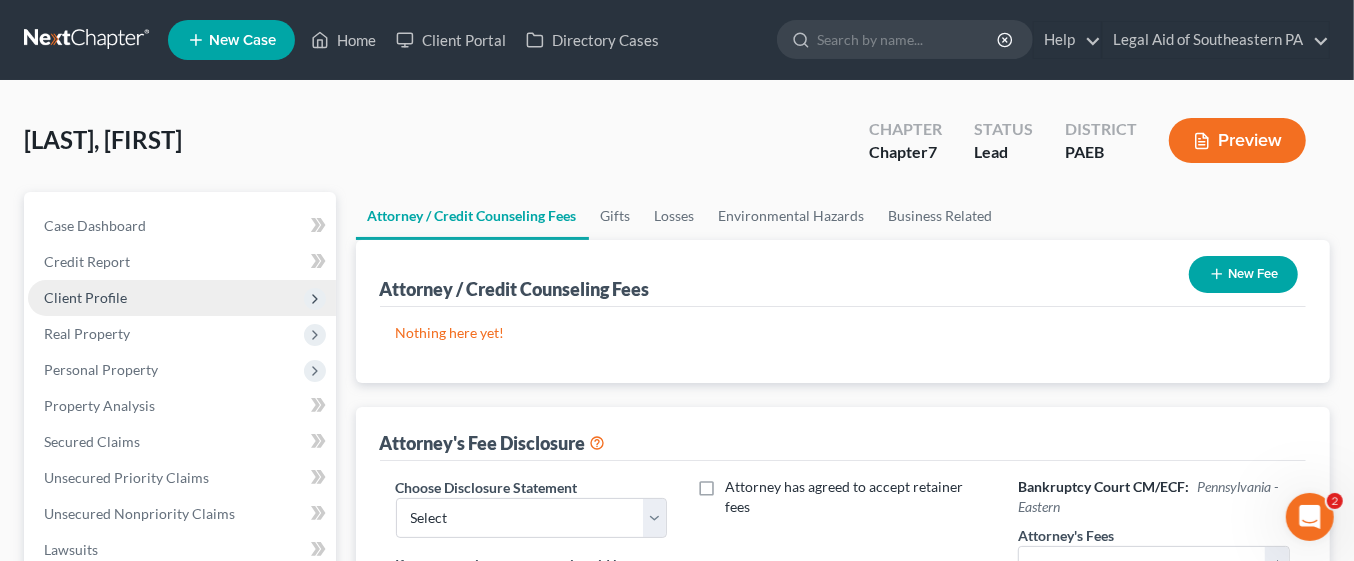 click on "Client Profile" at bounding box center (182, 298) 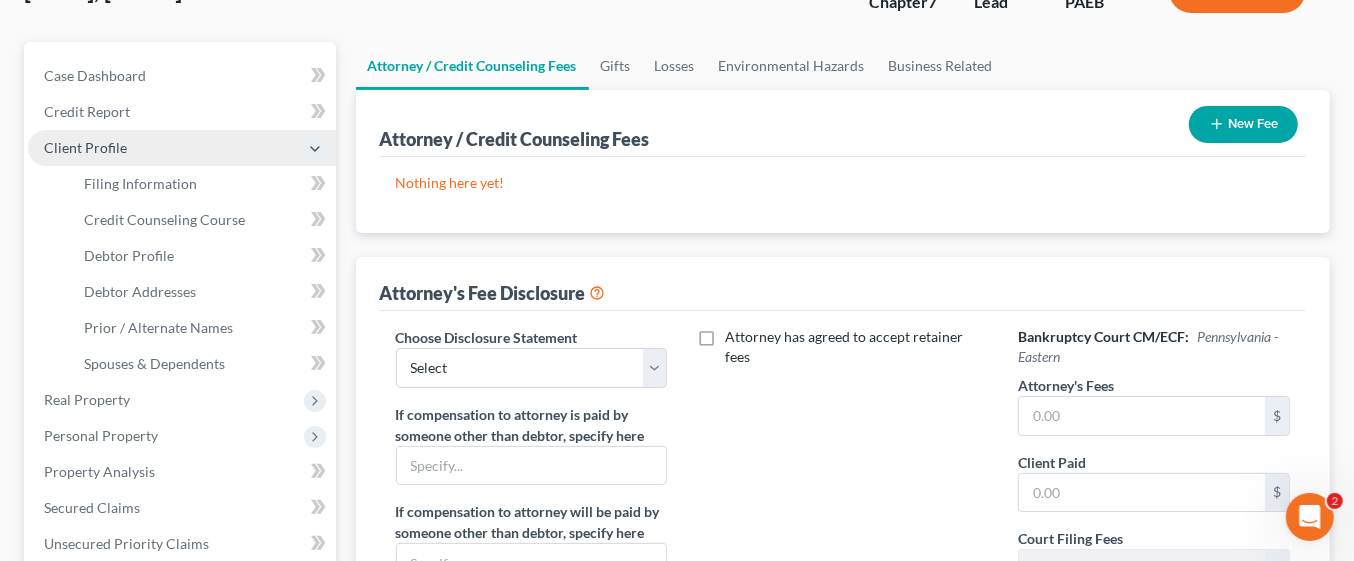 scroll, scrollTop: 158, scrollLeft: 0, axis: vertical 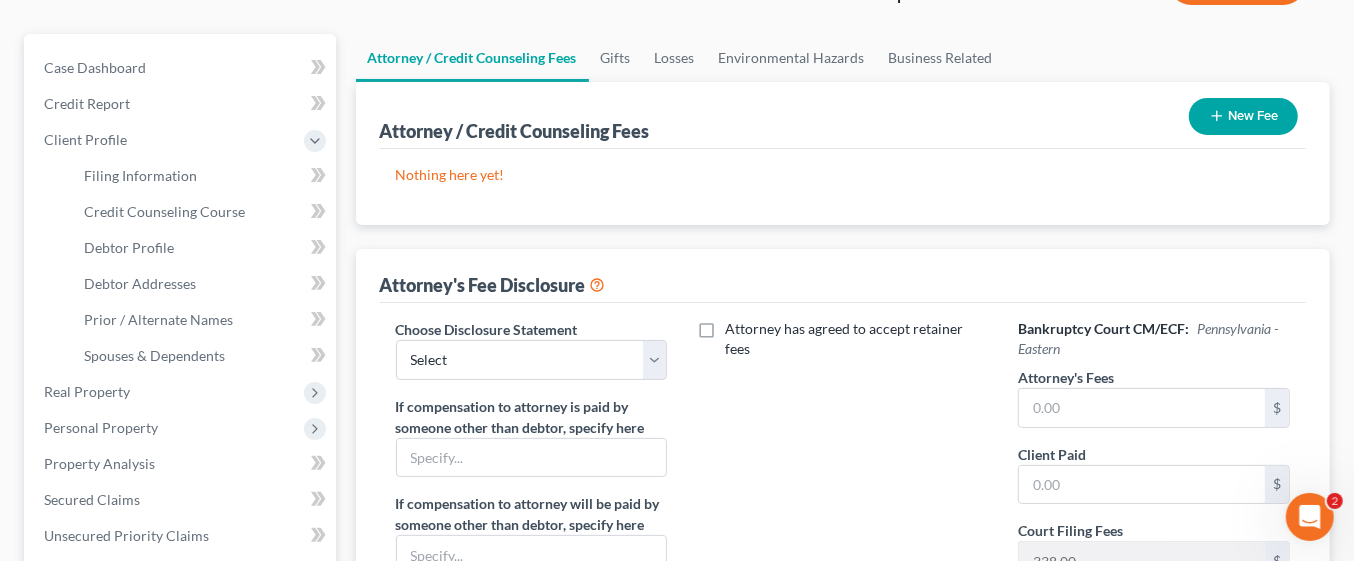 click 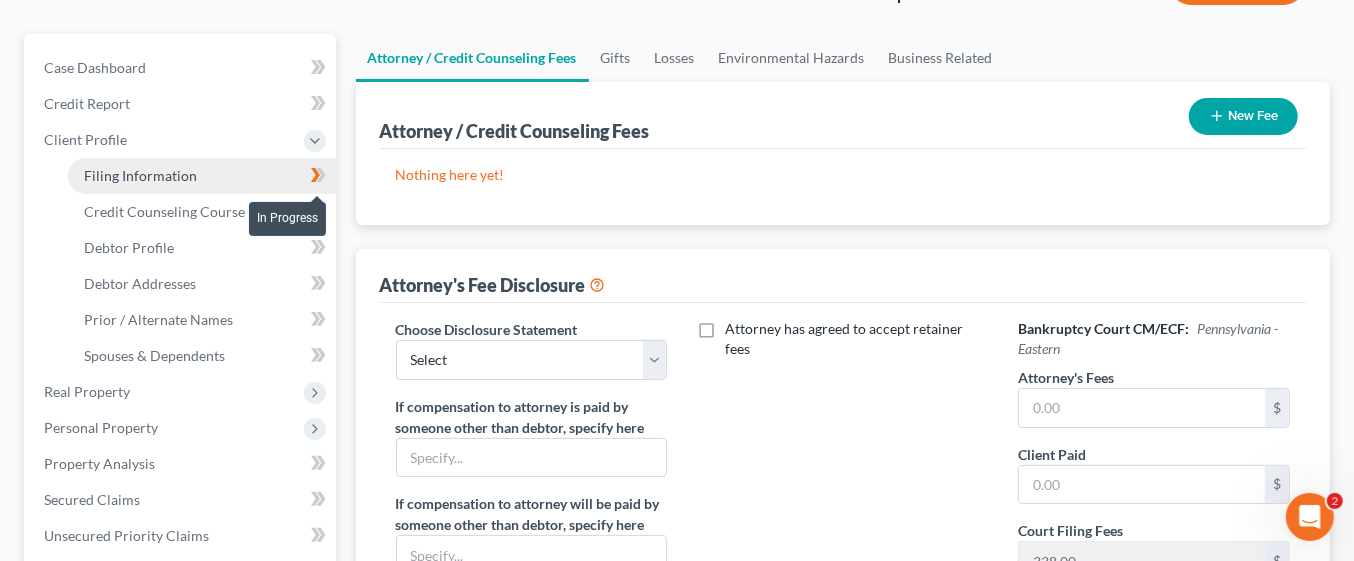 click on "Filing Information" at bounding box center [202, 176] 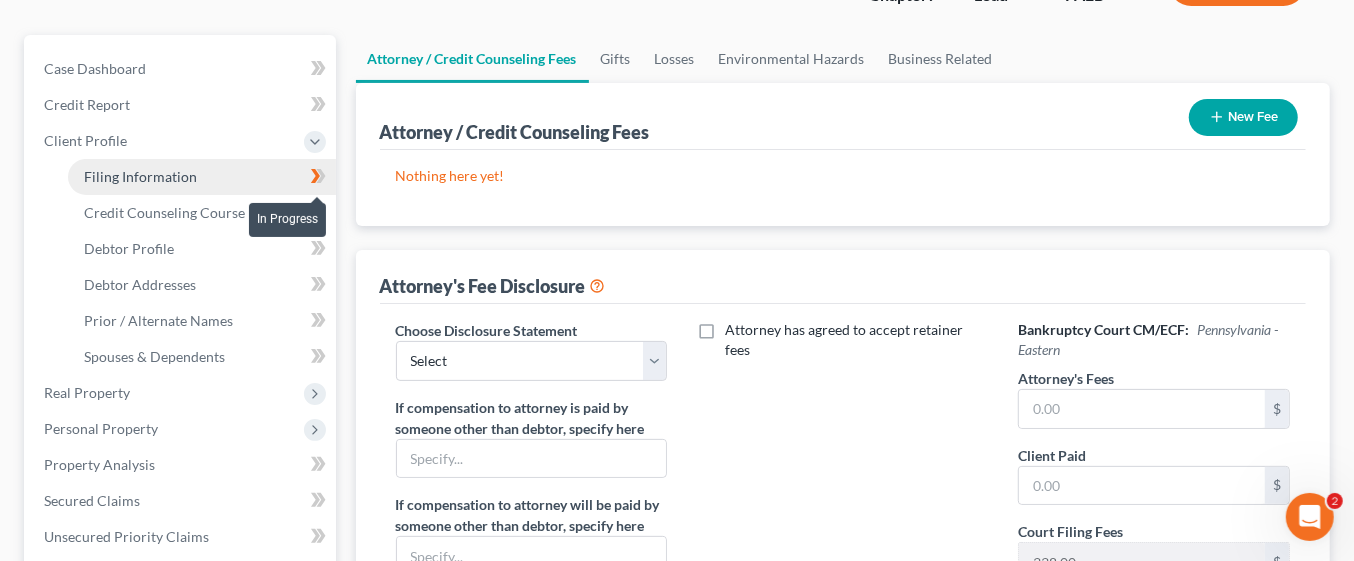 select on "1" 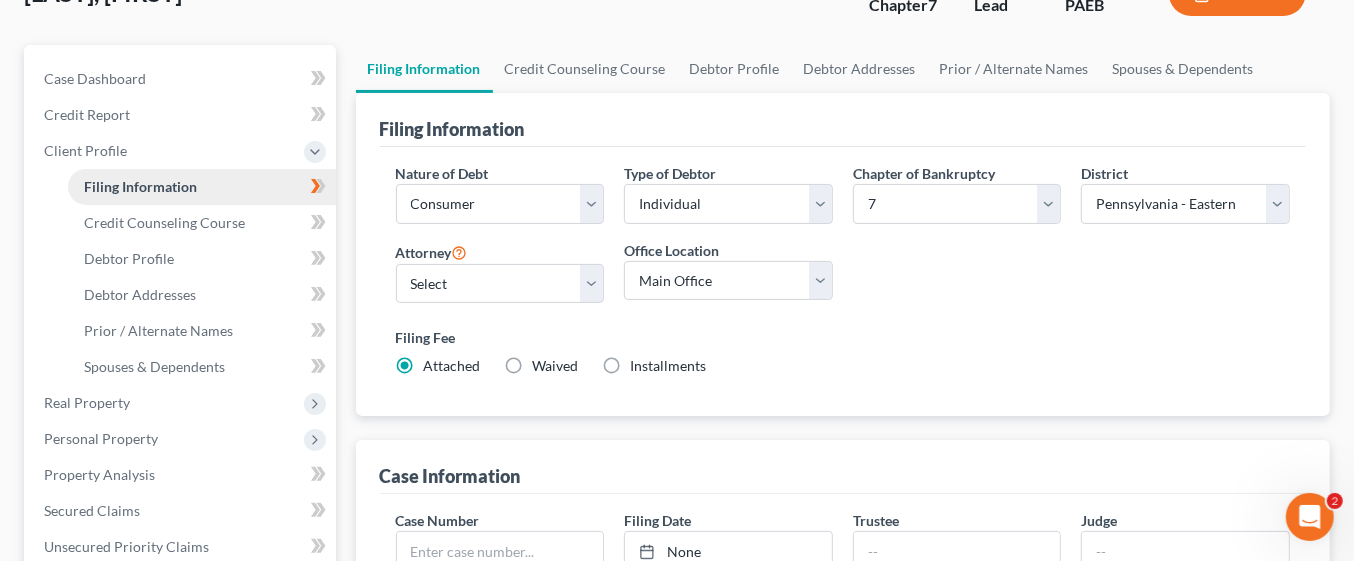 scroll, scrollTop: 148, scrollLeft: 0, axis: vertical 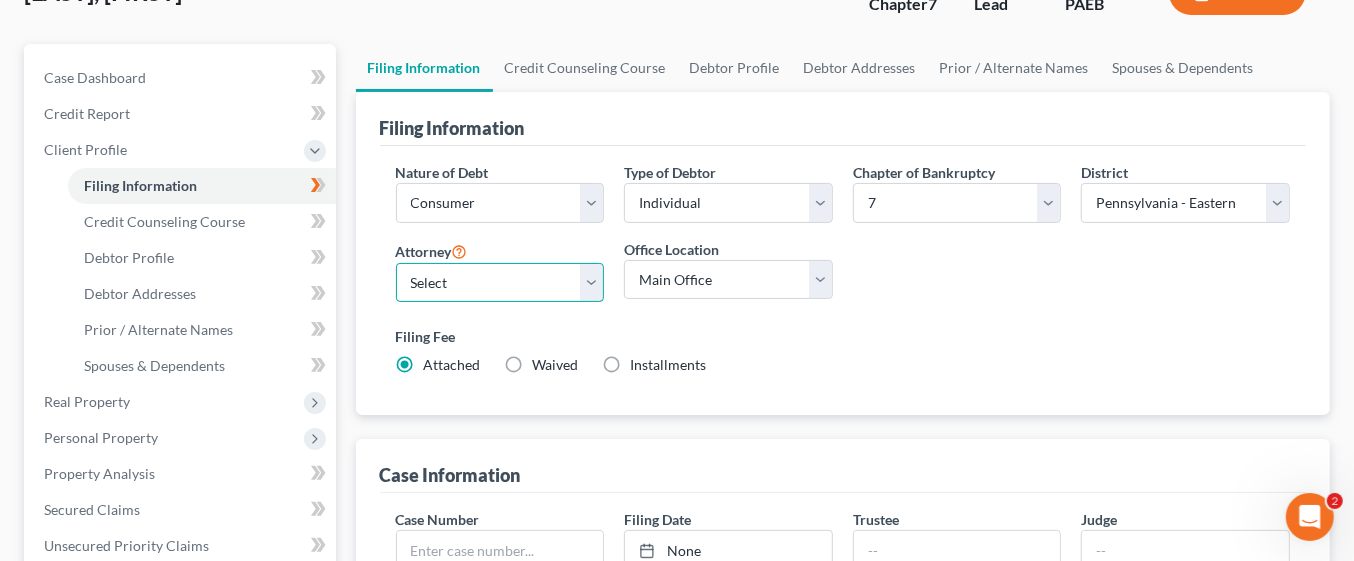 click on "Select [FIRST] [LAST] - PAEB [FIRST] [LAST] - PAEB [FIRST] [LAST] - PAEB [FIRST] [LAST] - PAEB [FIRST] [LAST] - PAEB [FIRST] [LAST] - PAEB [FIRST] [LAST] - PAEB [FIRST] [LAST] - PA" at bounding box center [500, 283] 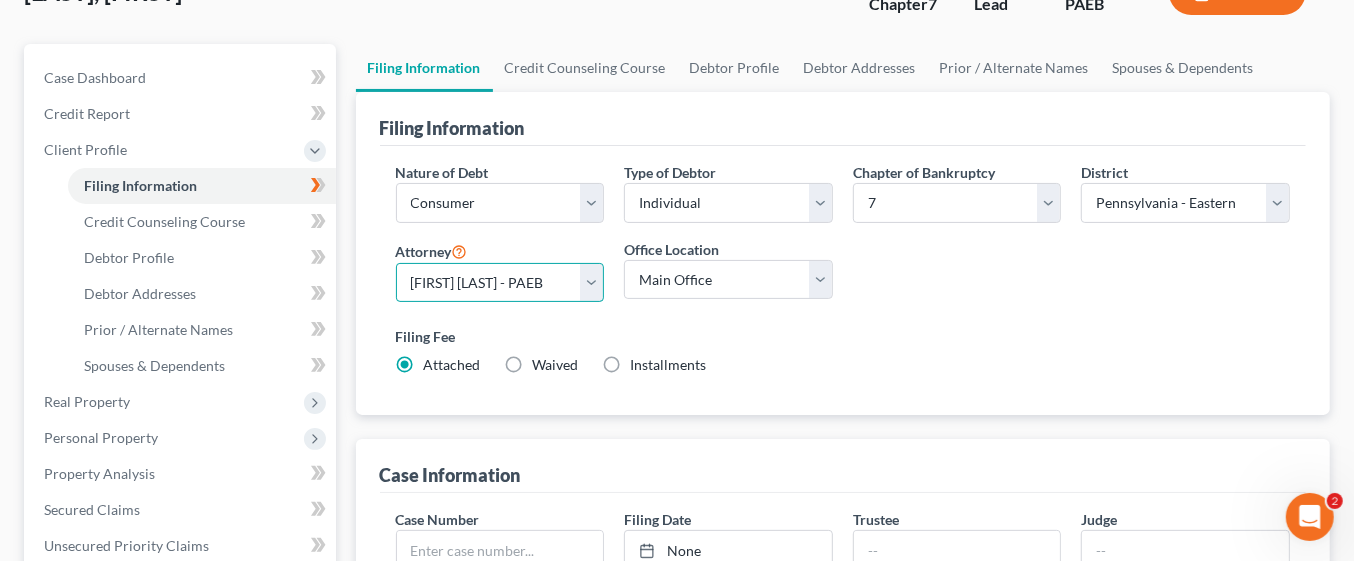 click on "Select [FIRST] [LAST] - PAEB [FIRST] [LAST] - PAEB [FIRST] [LAST] - PAEB [FIRST] [LAST] - PAEB [FIRST] [LAST] - PAEB [FIRST] [LAST] - PAEB [FIRST] [LAST] - PAEB [FIRST] [LAST] - PA" at bounding box center [500, 283] 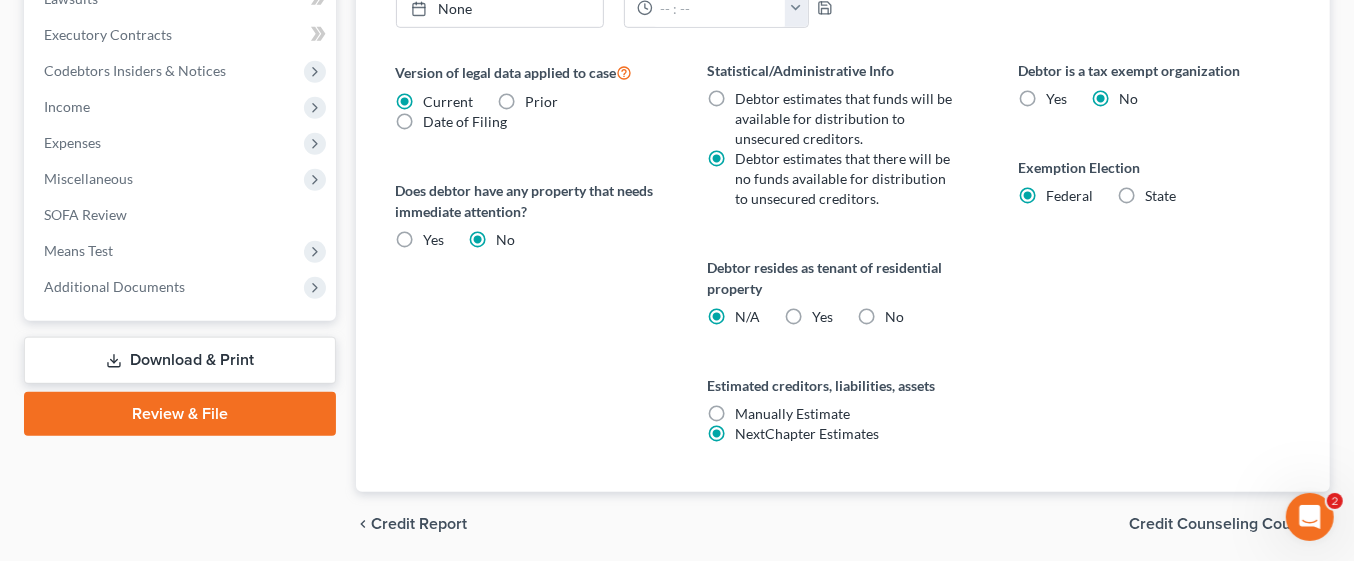 scroll, scrollTop: 833, scrollLeft: 0, axis: vertical 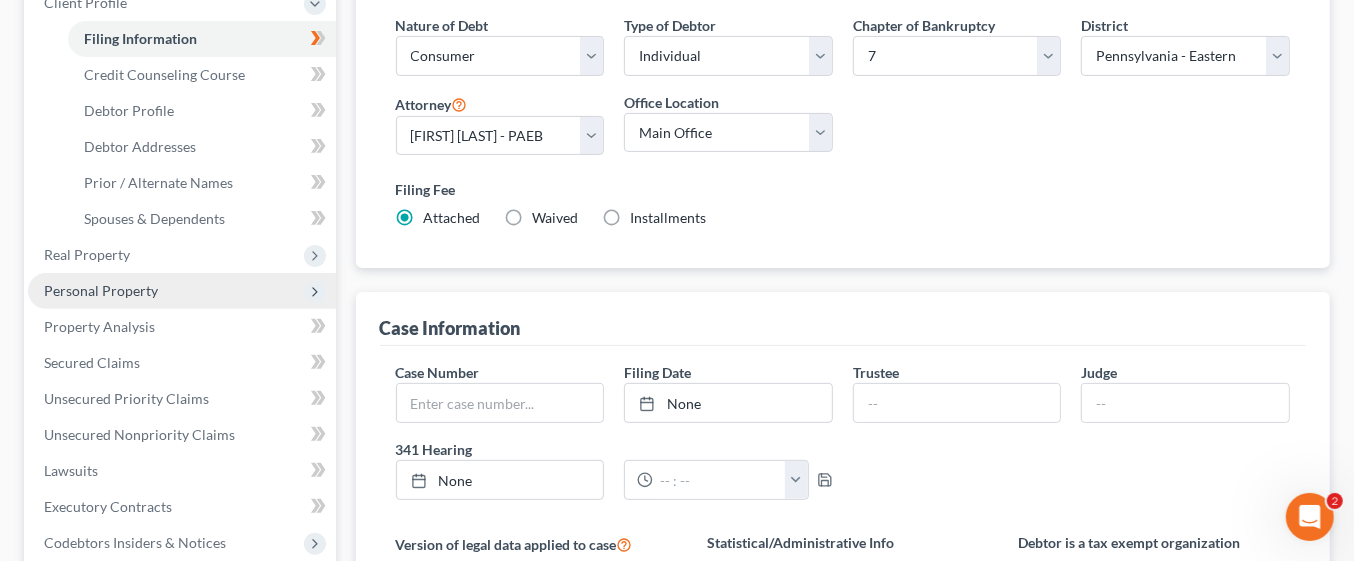 click on "Personal Property" at bounding box center [182, 291] 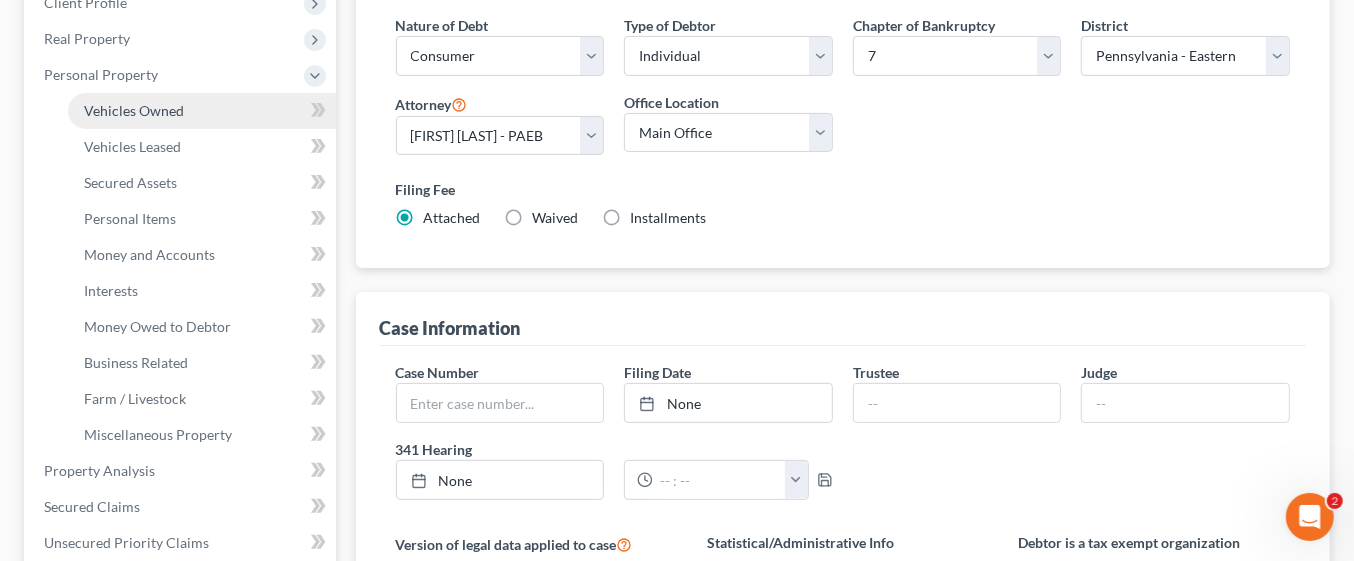 click on "Vehicles Owned" at bounding box center [202, 111] 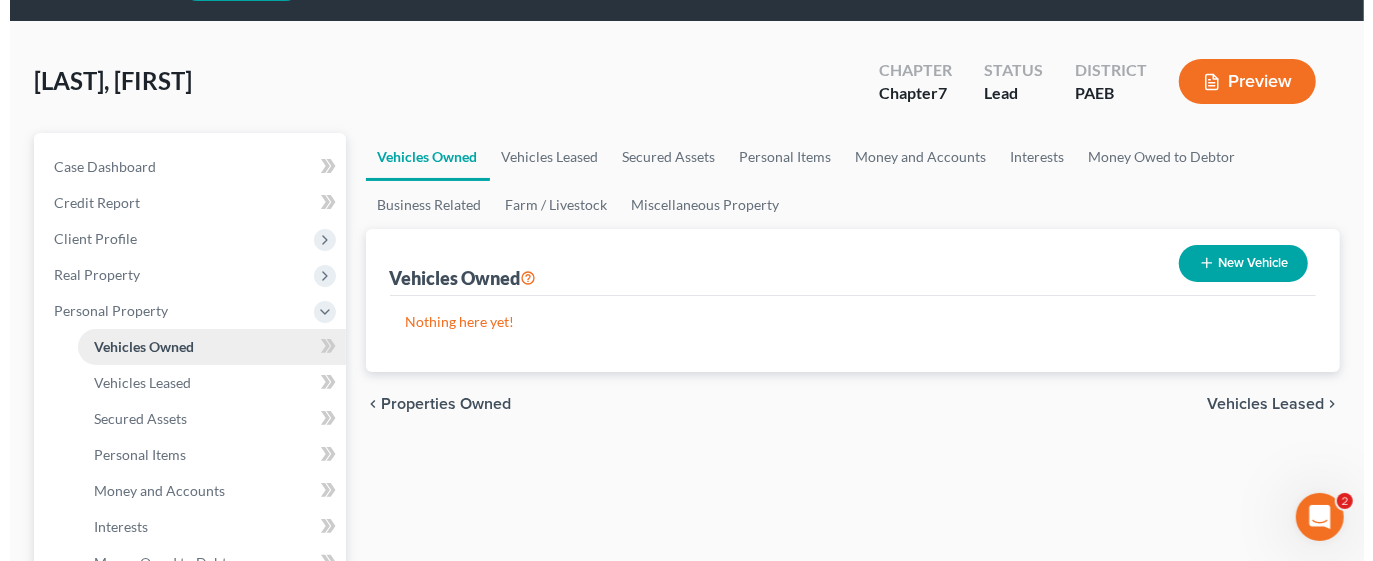 scroll, scrollTop: 0, scrollLeft: 0, axis: both 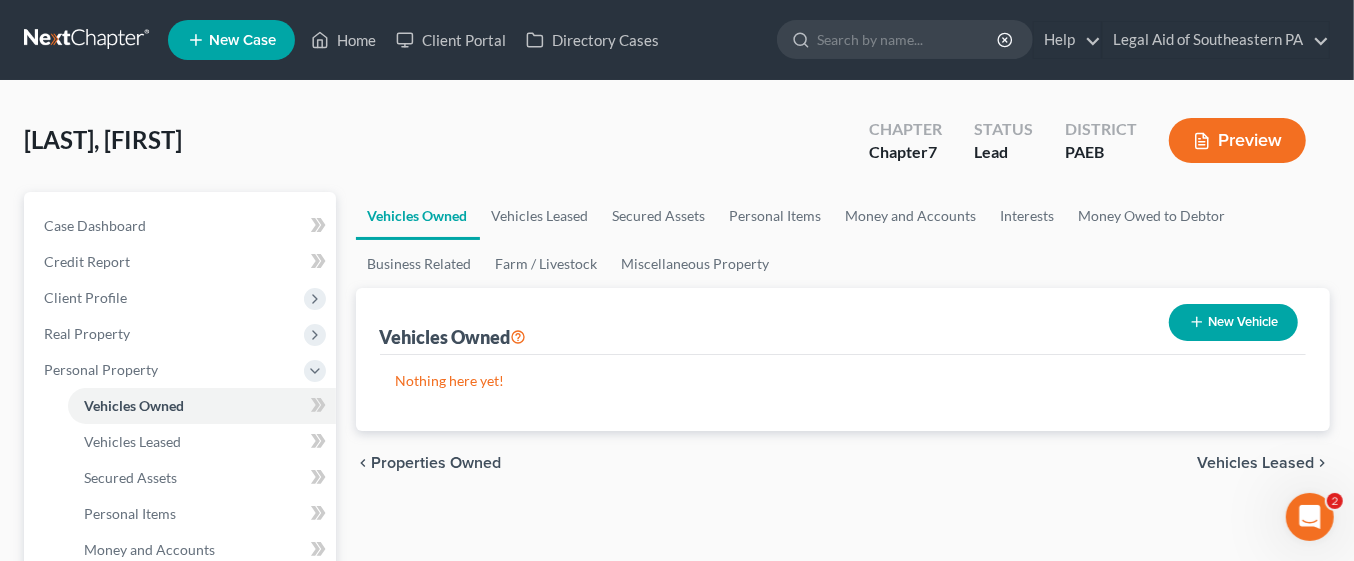 click on "New Vehicle" at bounding box center (1233, 322) 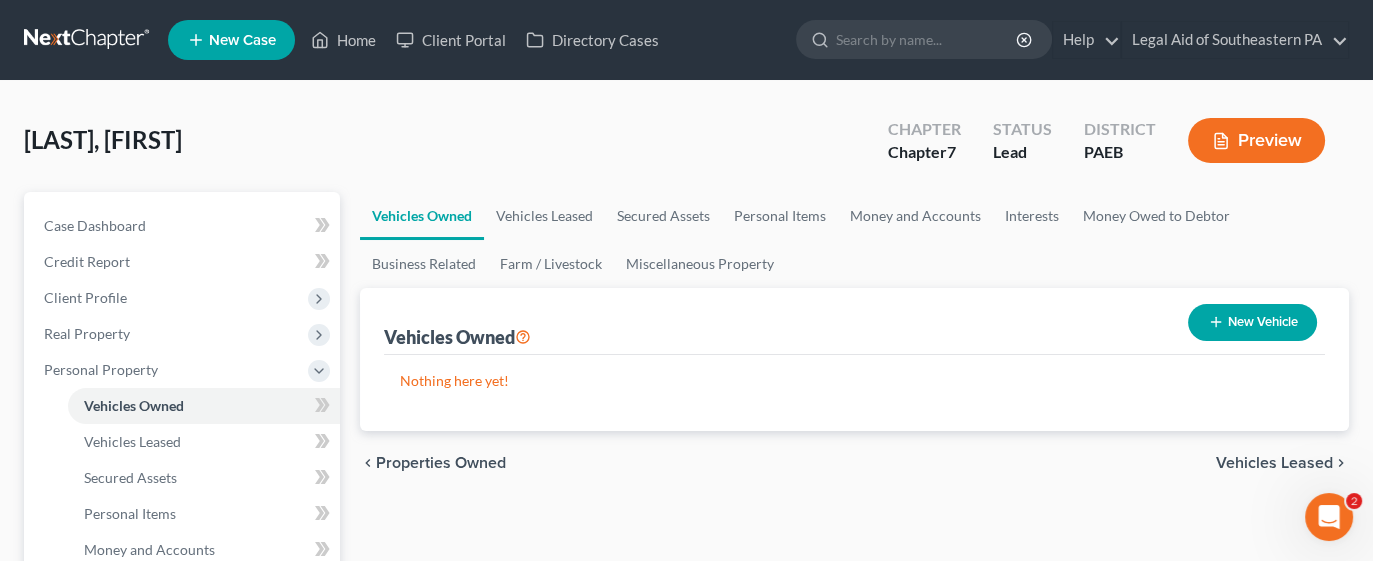 select on "0" 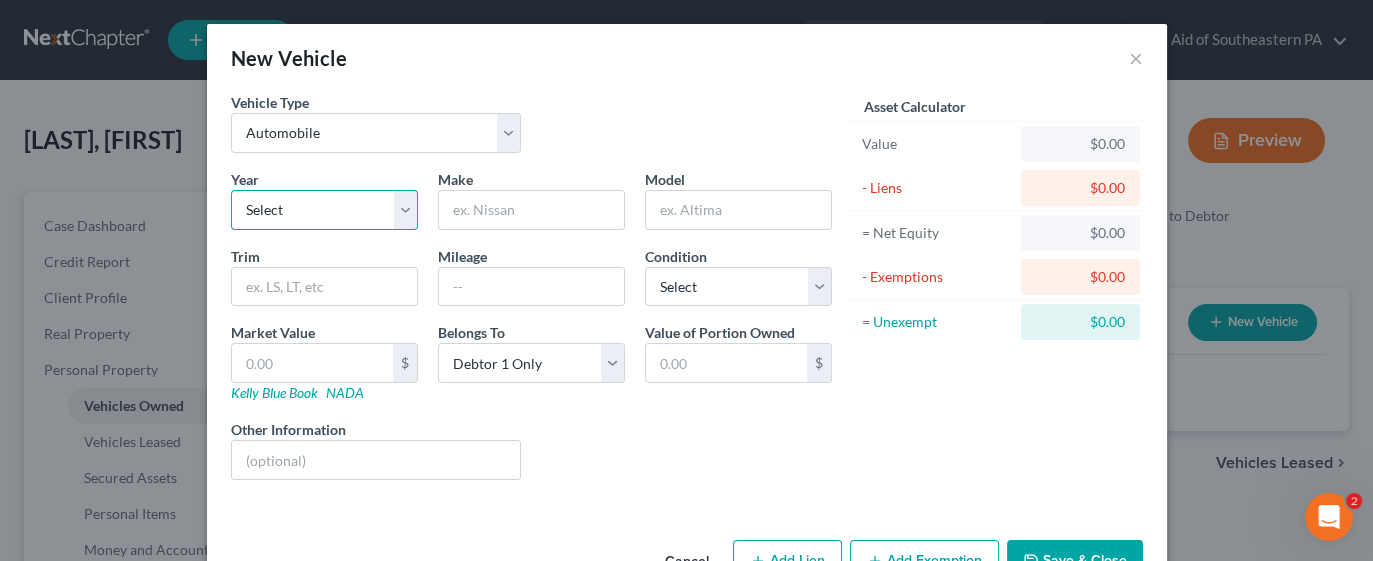 click on "Select 2026 2025 2024 2023 2022 2021 2020 2019 2018 2017 2016 2015 2014 2013 2012 2011 2010 2009 2008 2007 2006 2005 2004 2003 2002 2001 2000 1999 1998 1997 1996 1995 1994 1993 1992 1991 1990 1989 1988 1987 1986 1985 1984 1983 1982 1981 1980 1979 1978 1977 1976 1975 1974 1973 1972 1971 1970 1969 1968 1967 1966 1965 1964 1963 1962 1961 1960 1959 1958 1957 1956 1955 1954 1953 1952 1951 1950 1949 1948 1947 1946 1945 1944 1943 1942 1941 1940 1939 1938 1937 1936 1935 1934 1933 1932 1931 1930 1929 1928 1927 1926 1925 1924 1923 1922 1921 1920 1919 1918 1917 1916 1915 1914 1913 1912 1911 1910 1909 1908 1907 1906 1905 1904 1903 1902 1901" at bounding box center (324, 210) 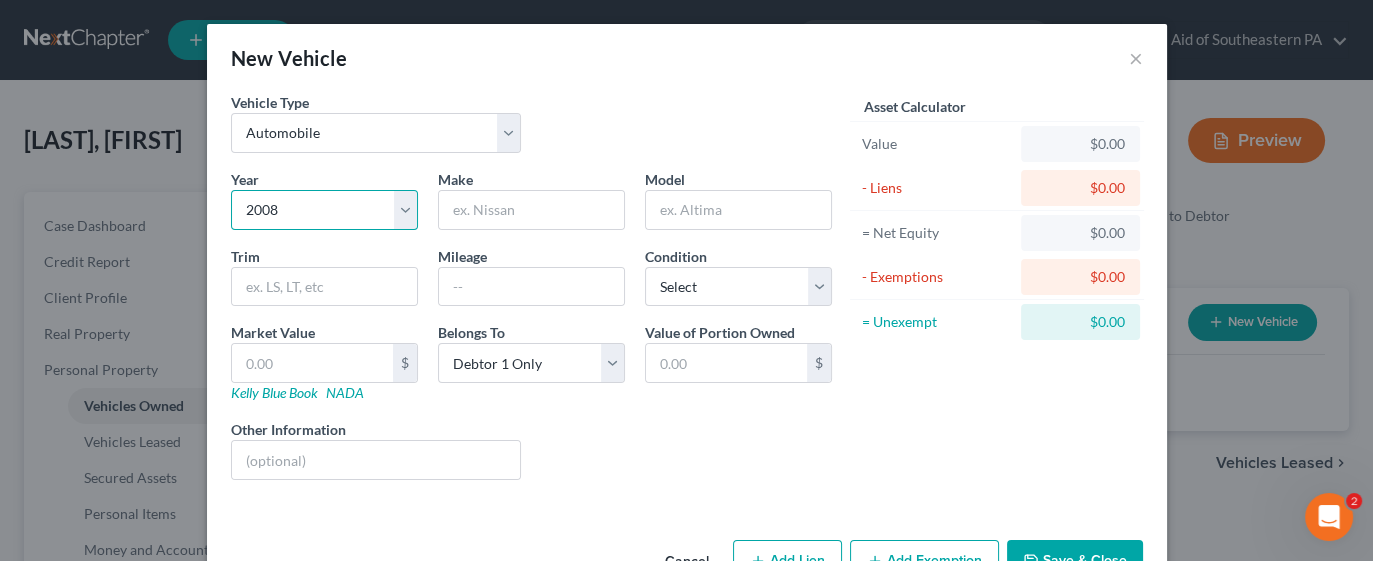 click on "Select 2026 2025 2024 2023 2022 2021 2020 2019 2018 2017 2016 2015 2014 2013 2012 2011 2010 2009 2008 2007 2006 2005 2004 2003 2002 2001 2000 1999 1998 1997 1996 1995 1994 1993 1992 1991 1990 1989 1988 1987 1986 1985 1984 1983 1982 1981 1980 1979 1978 1977 1976 1975 1974 1973 1972 1971 1970 1969 1968 1967 1966 1965 1964 1963 1962 1961 1960 1959 1958 1957 1956 1955 1954 1953 1952 1951 1950 1949 1948 1947 1946 1945 1944 1943 1942 1941 1940 1939 1938 1937 1936 1935 1934 1933 1932 1931 1930 1929 1928 1927 1926 1925 1924 1923 1922 1921 1920 1919 1918 1917 1916 1915 1914 1913 1912 1911 1910 1909 1908 1907 1906 1905 1904 1903 1902 1901" at bounding box center [324, 210] 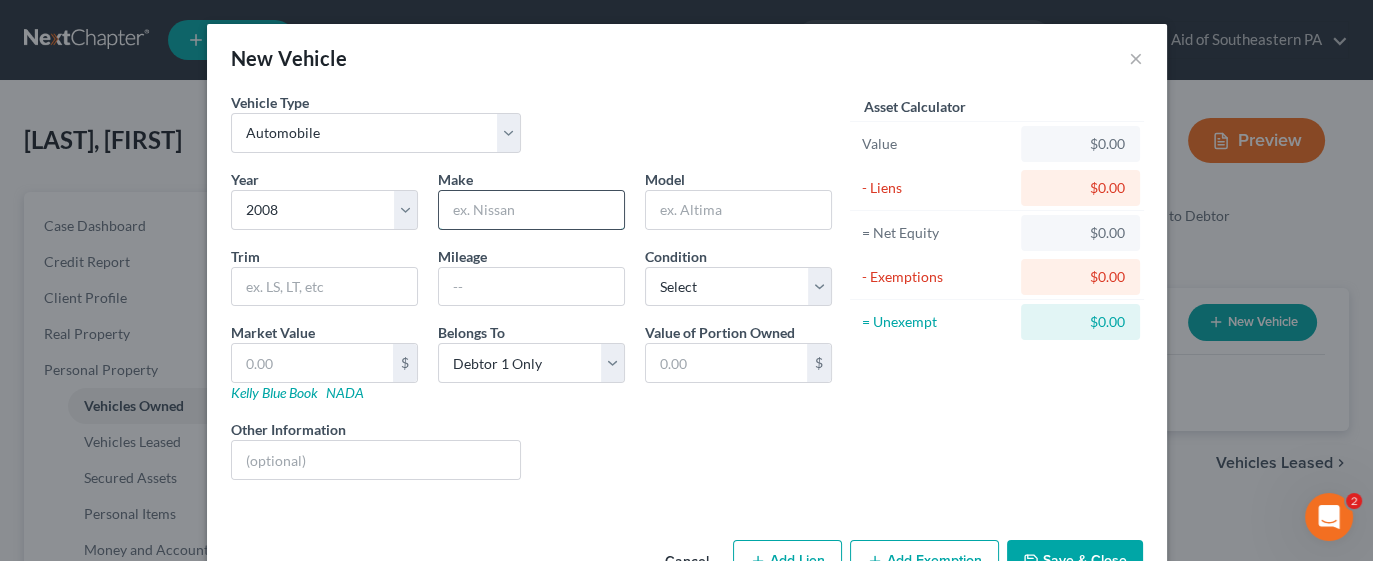 click at bounding box center [531, 210] 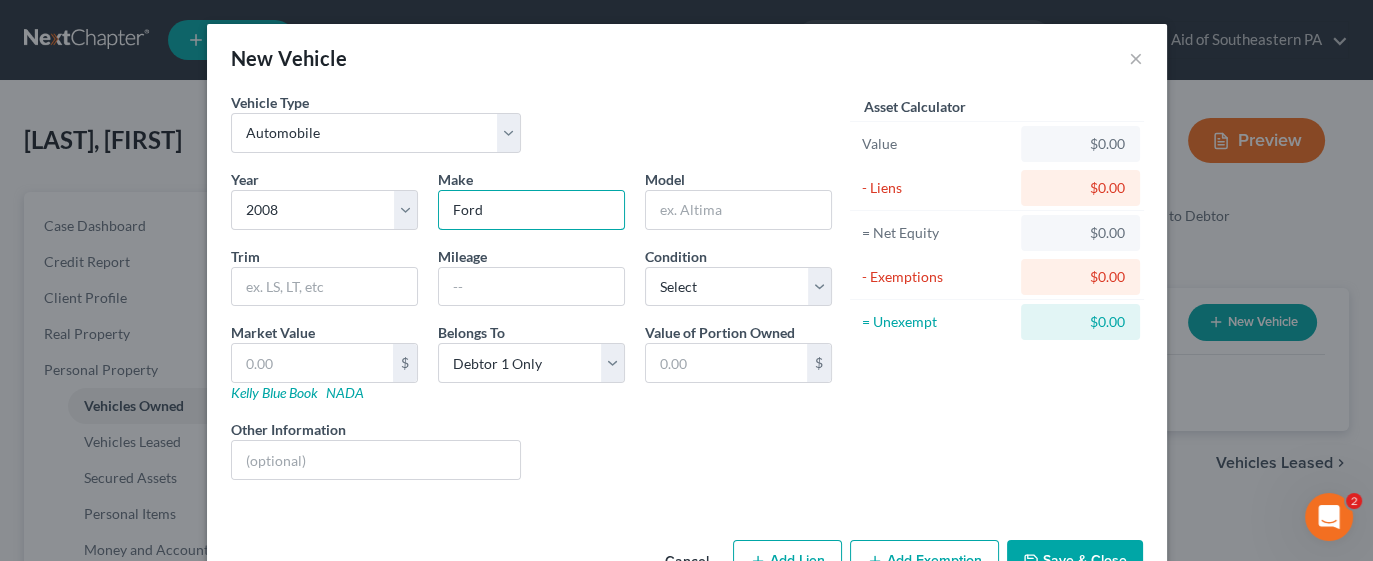 type on "Ford" 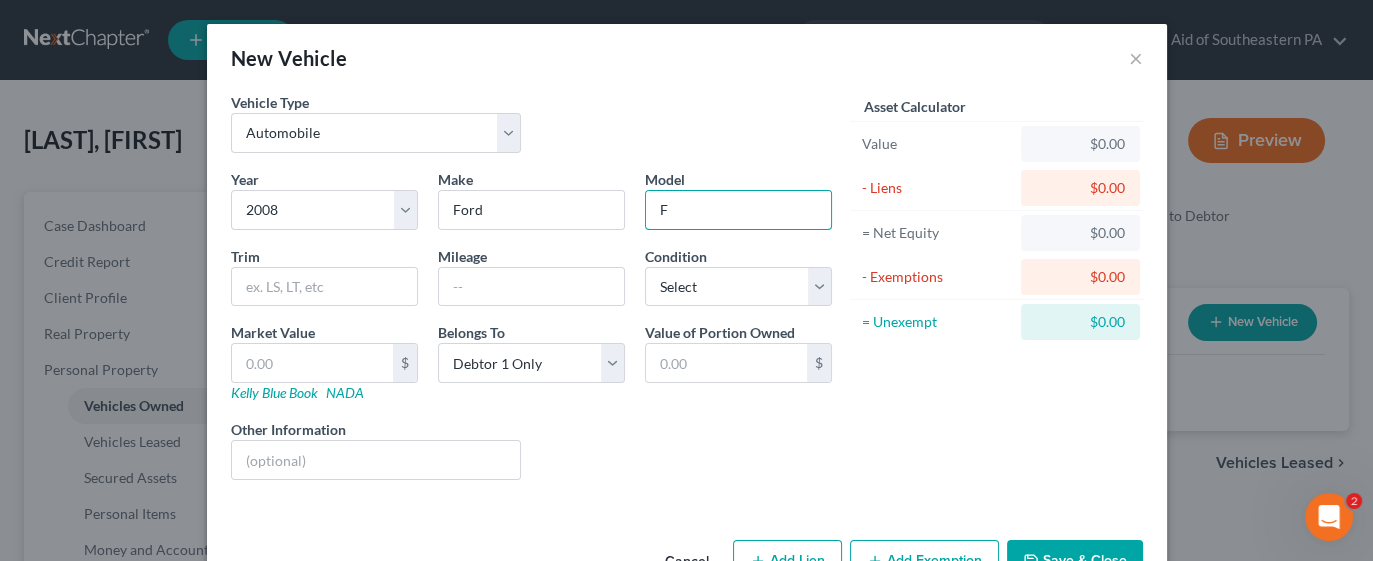 type on "Focus" 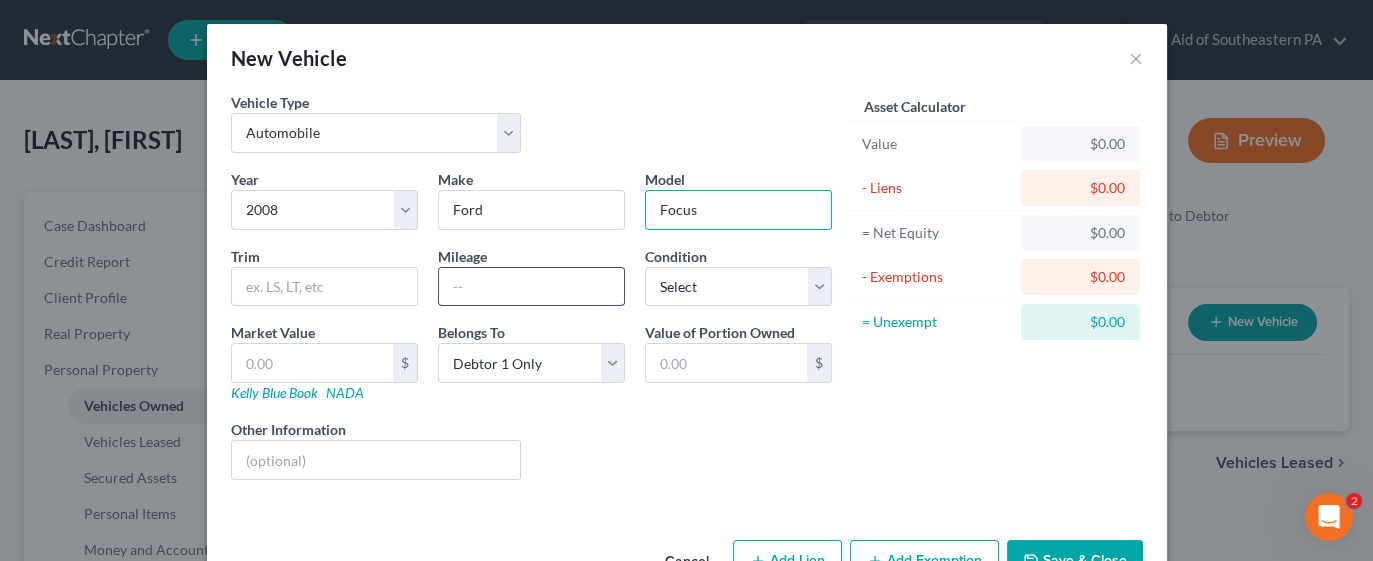 click at bounding box center [531, 287] 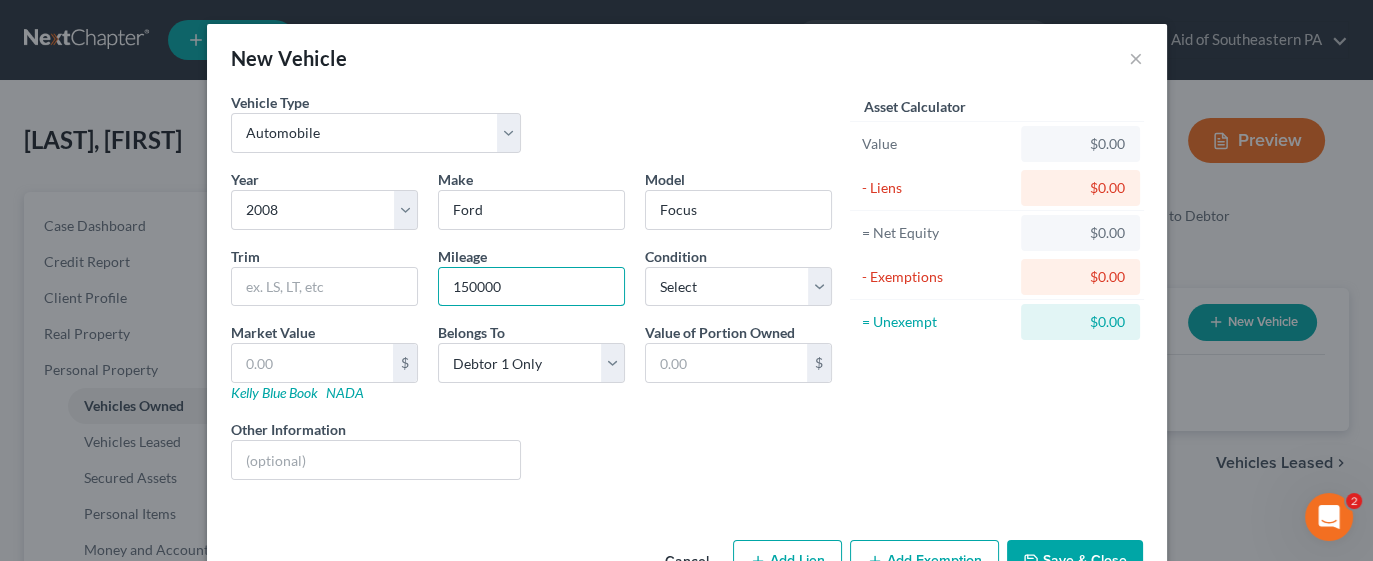 type on "150000" 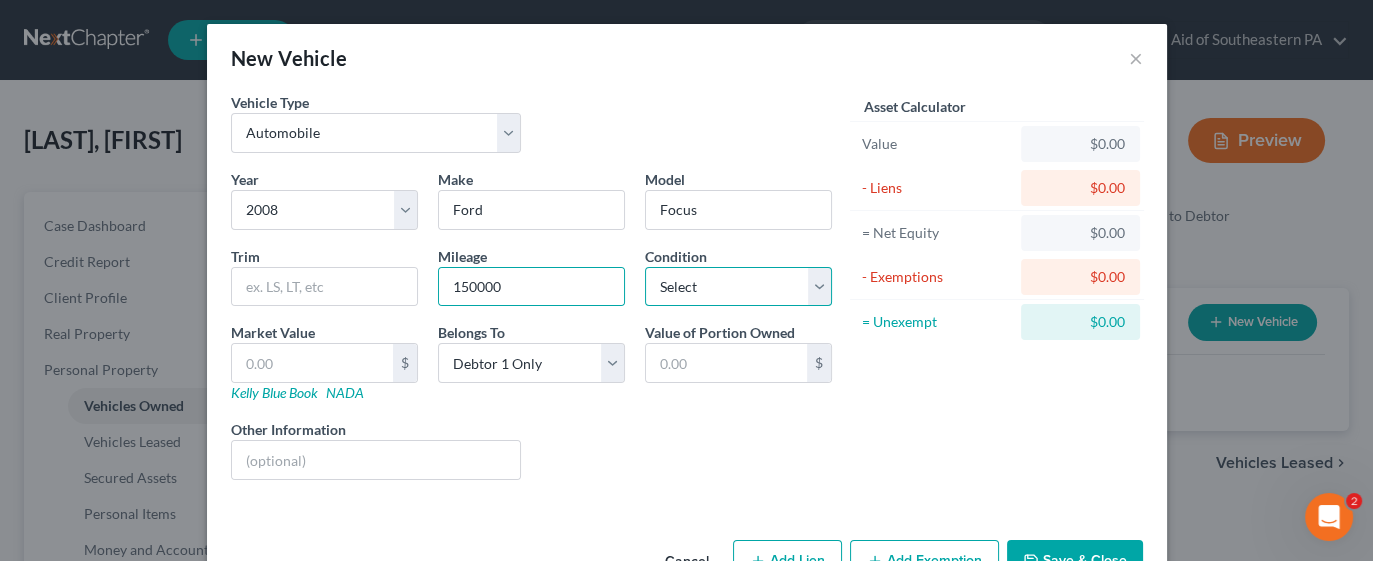 click on "Select Excellent Very Good Good Fair Poor" at bounding box center (738, 287) 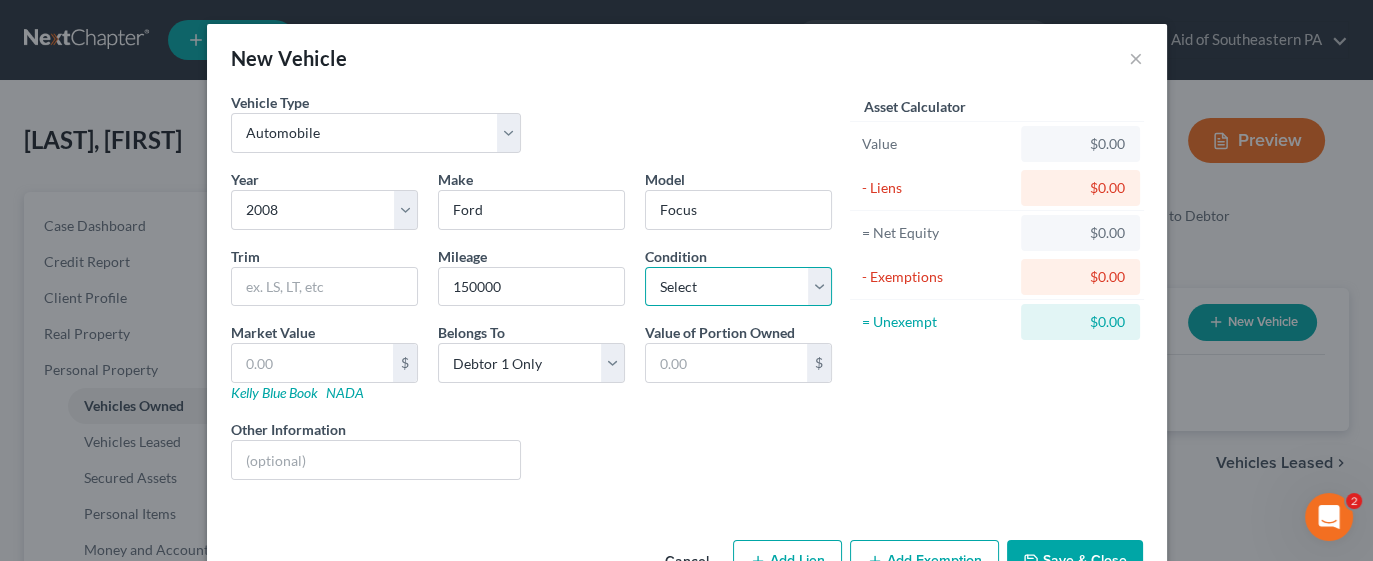 select on "3" 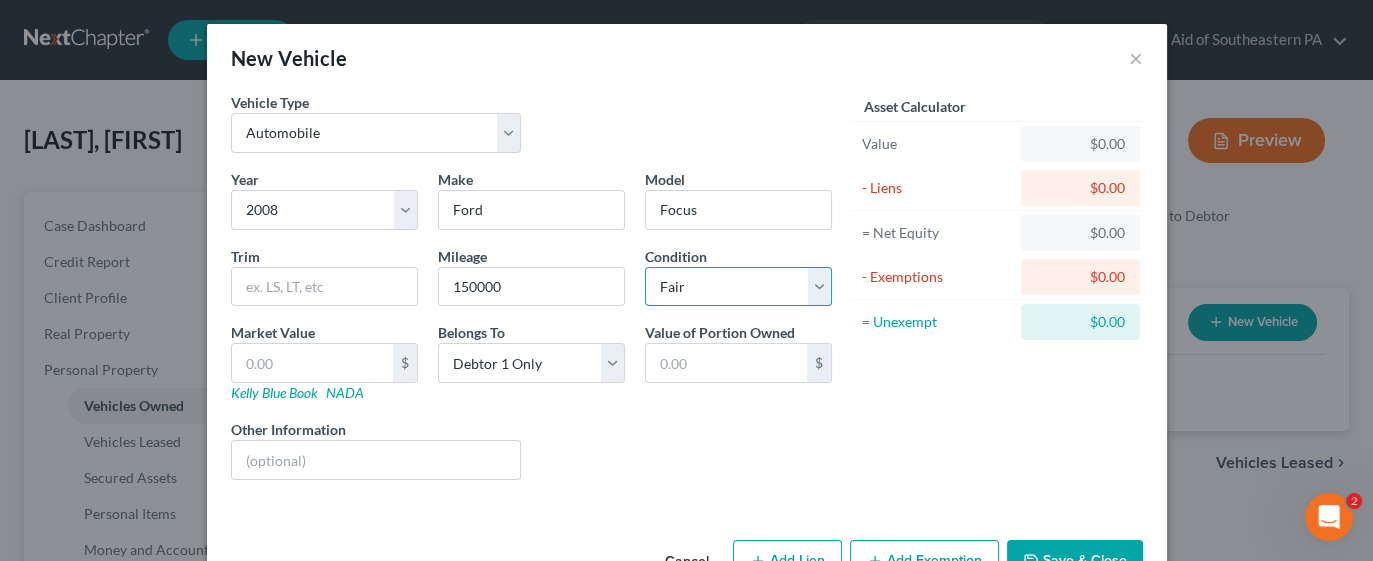 click on "Select Excellent Very Good Good Fair Poor" at bounding box center [738, 287] 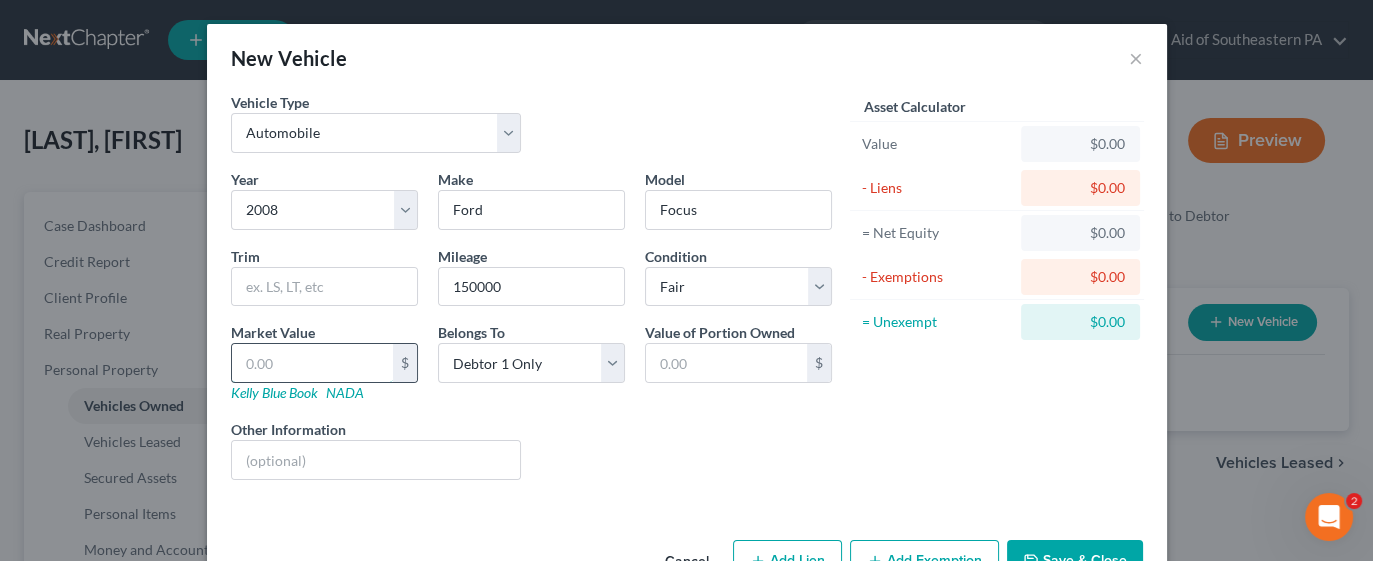 click at bounding box center [312, 363] 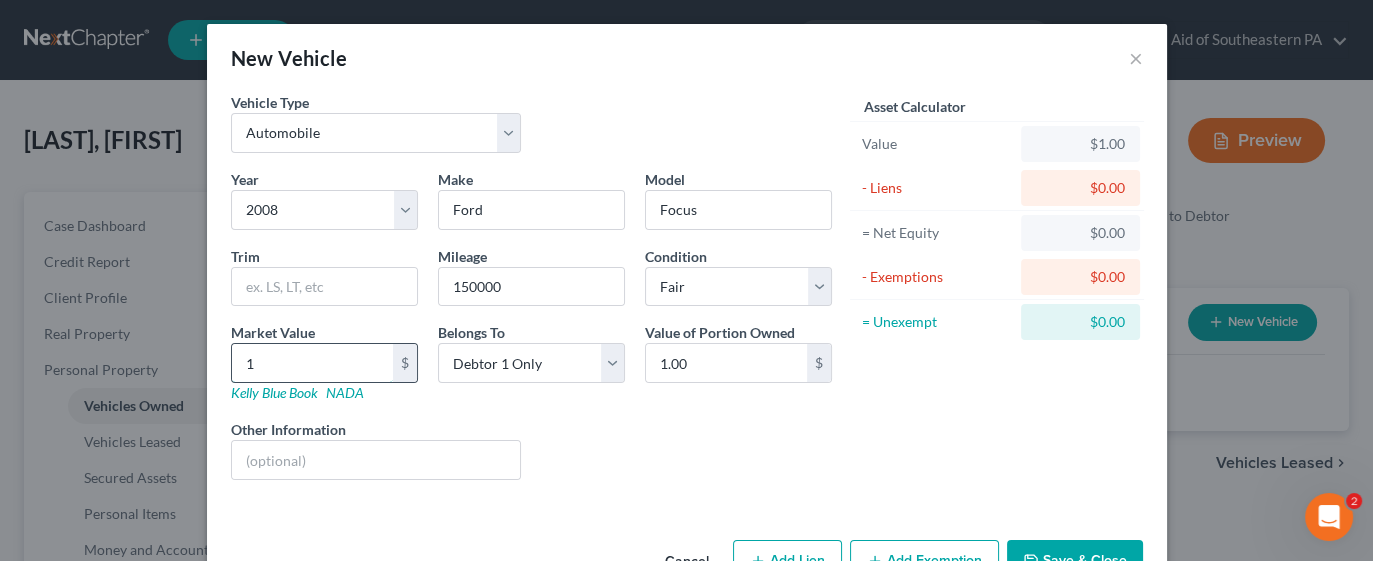 type on "17" 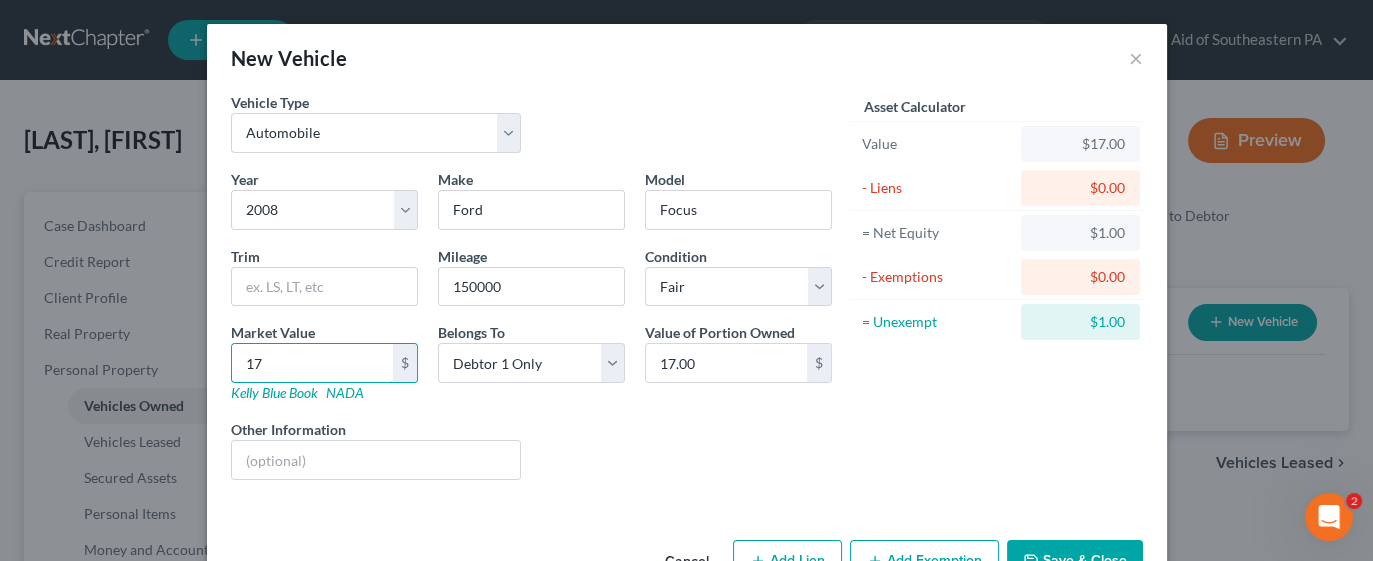 type on "175" 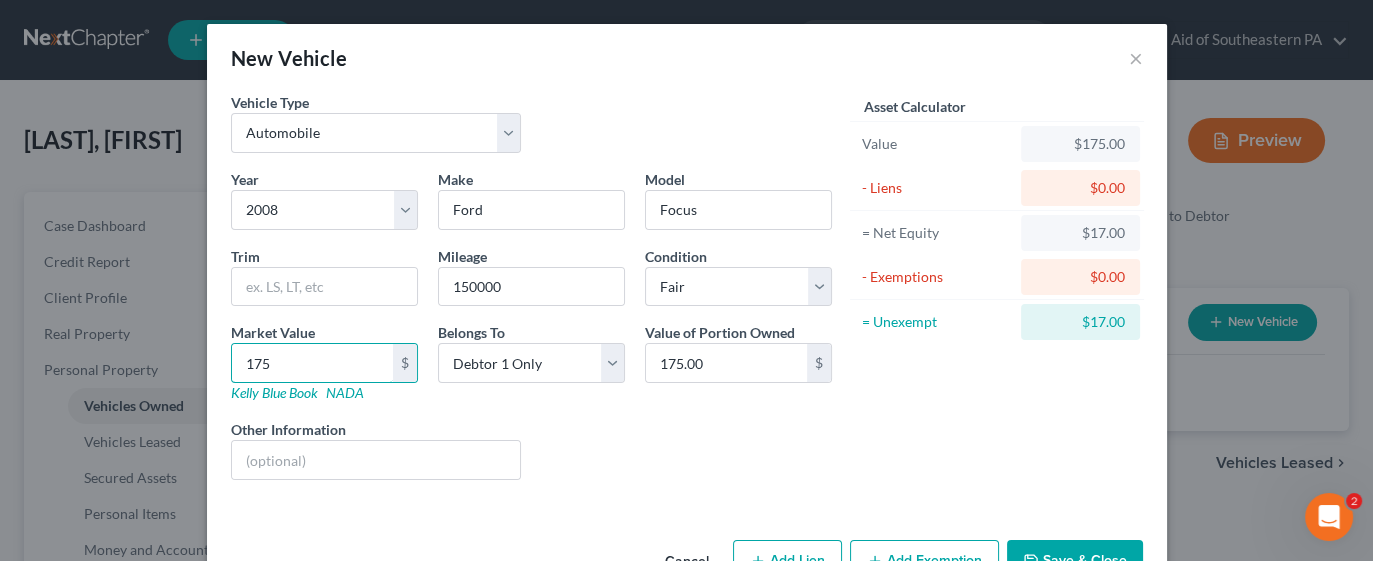 type on "1750" 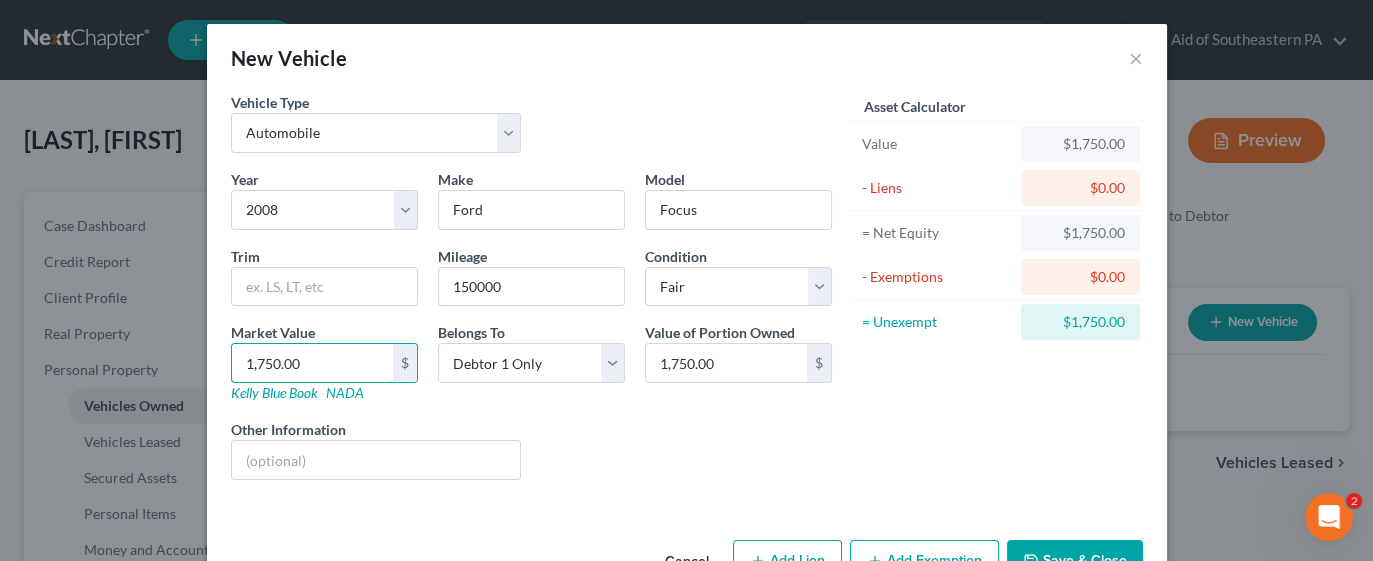 scroll, scrollTop: 57, scrollLeft: 0, axis: vertical 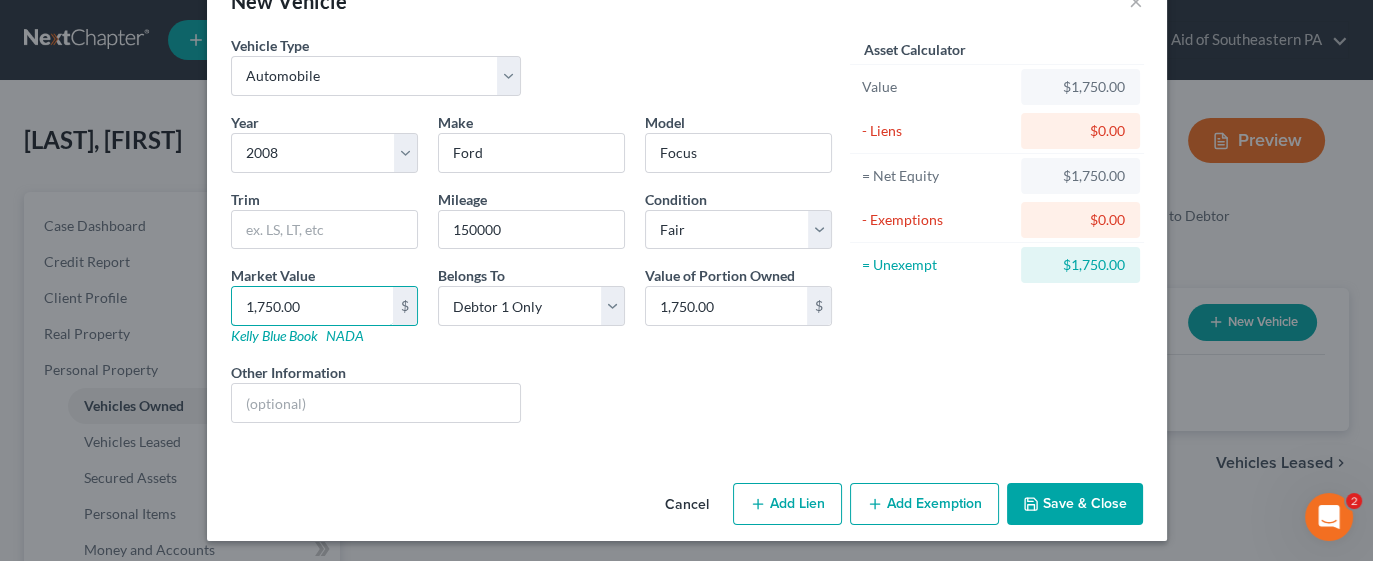 type on "1,750.00" 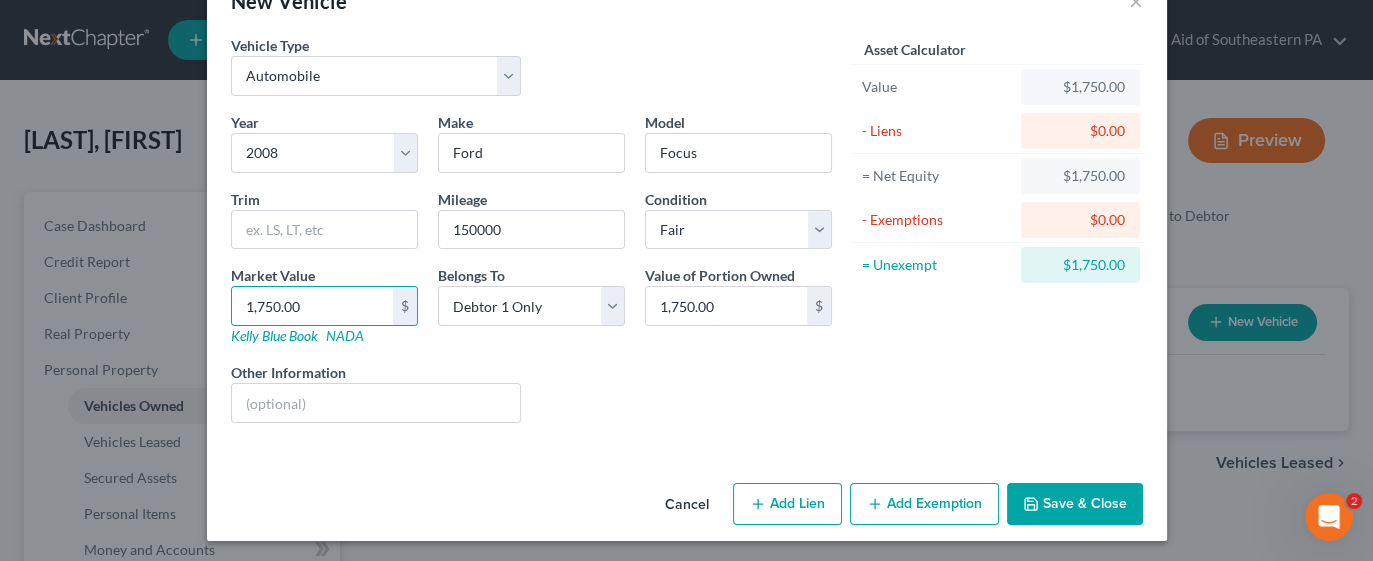 click on "Add Exemption" at bounding box center (924, 504) 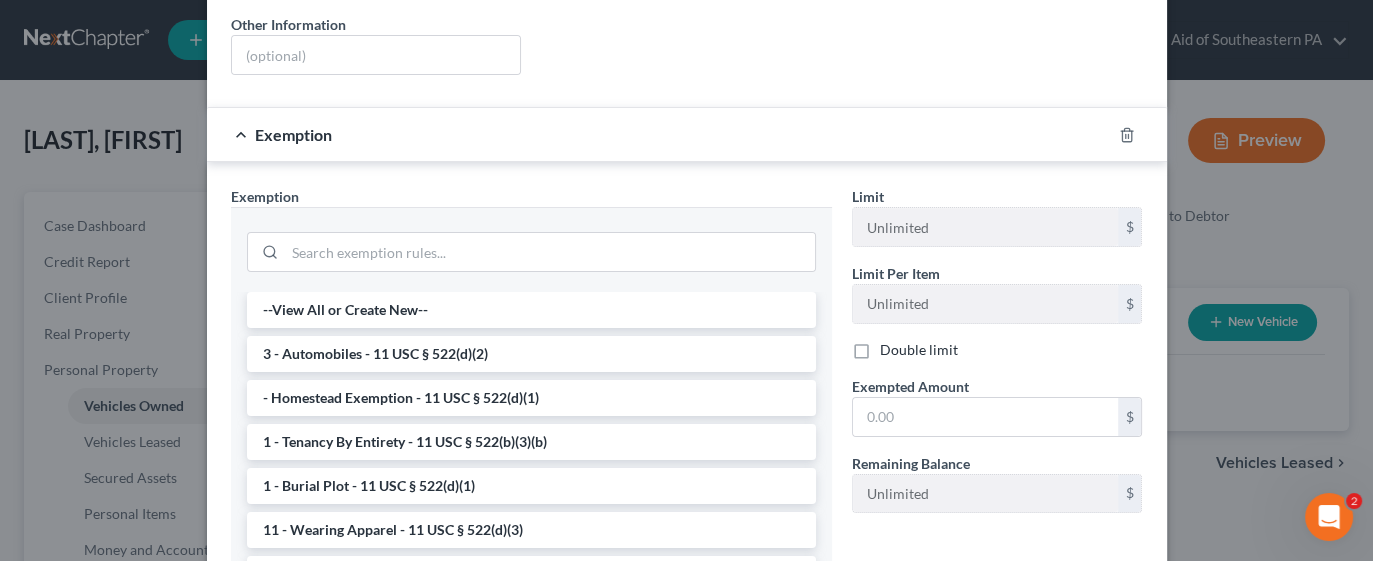 scroll, scrollTop: 407, scrollLeft: 0, axis: vertical 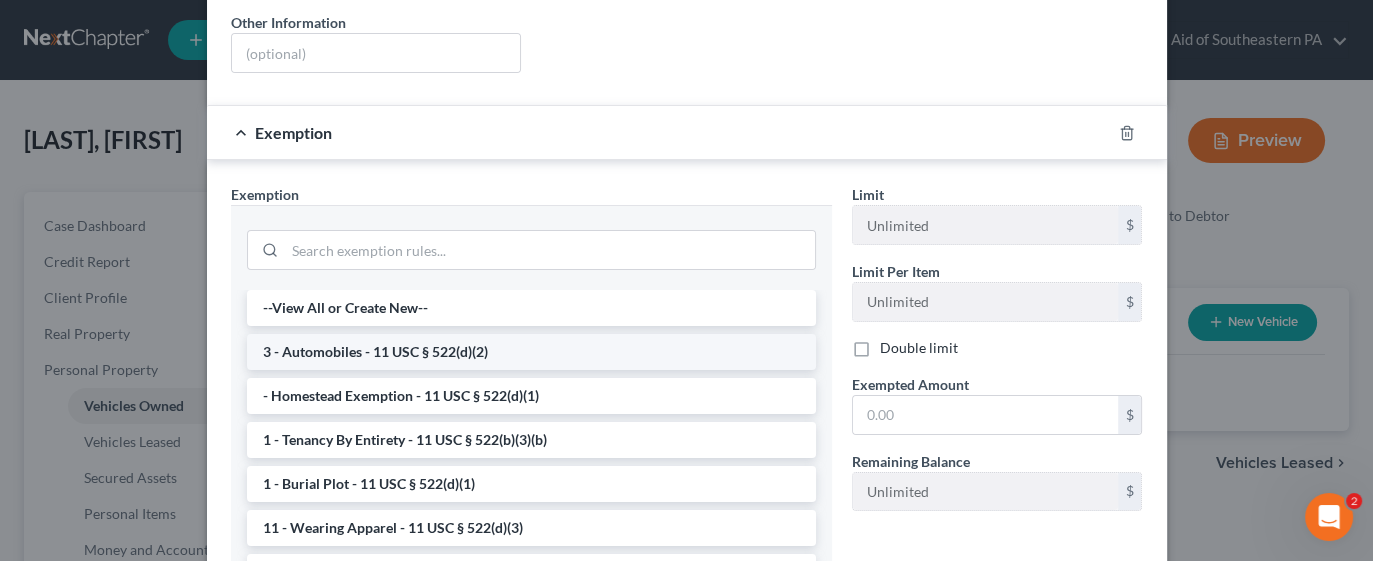 click on "3 - Automobiles - 11 USC § 522(d)(2)" at bounding box center (531, 352) 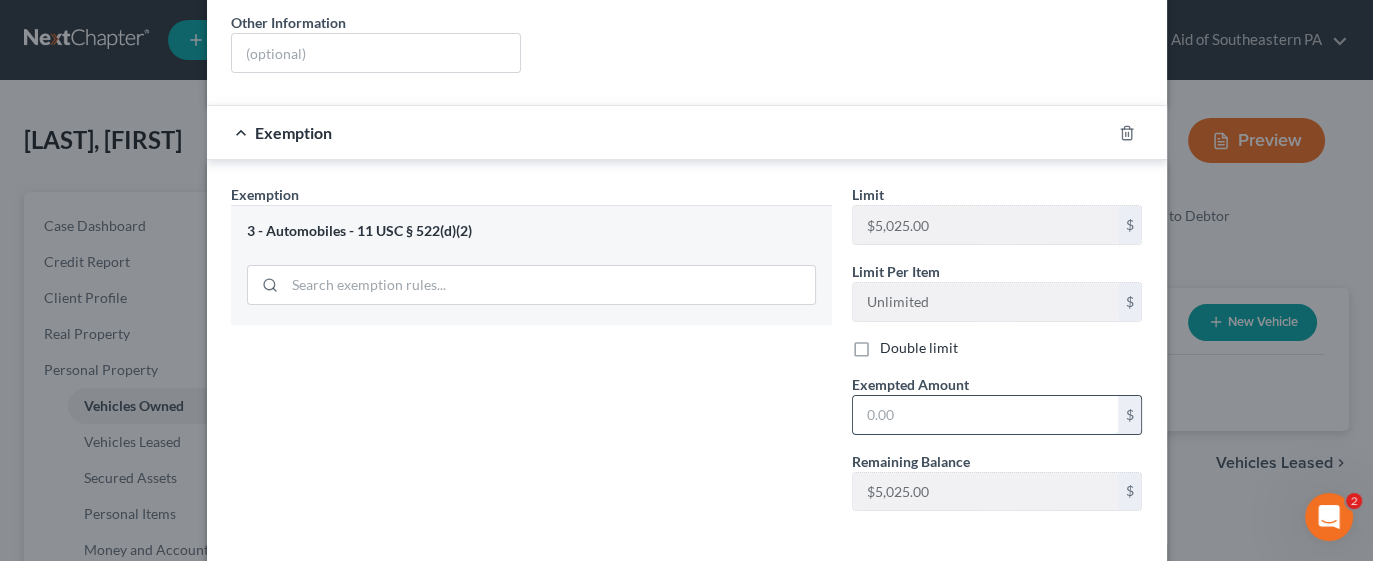click at bounding box center (985, 415) 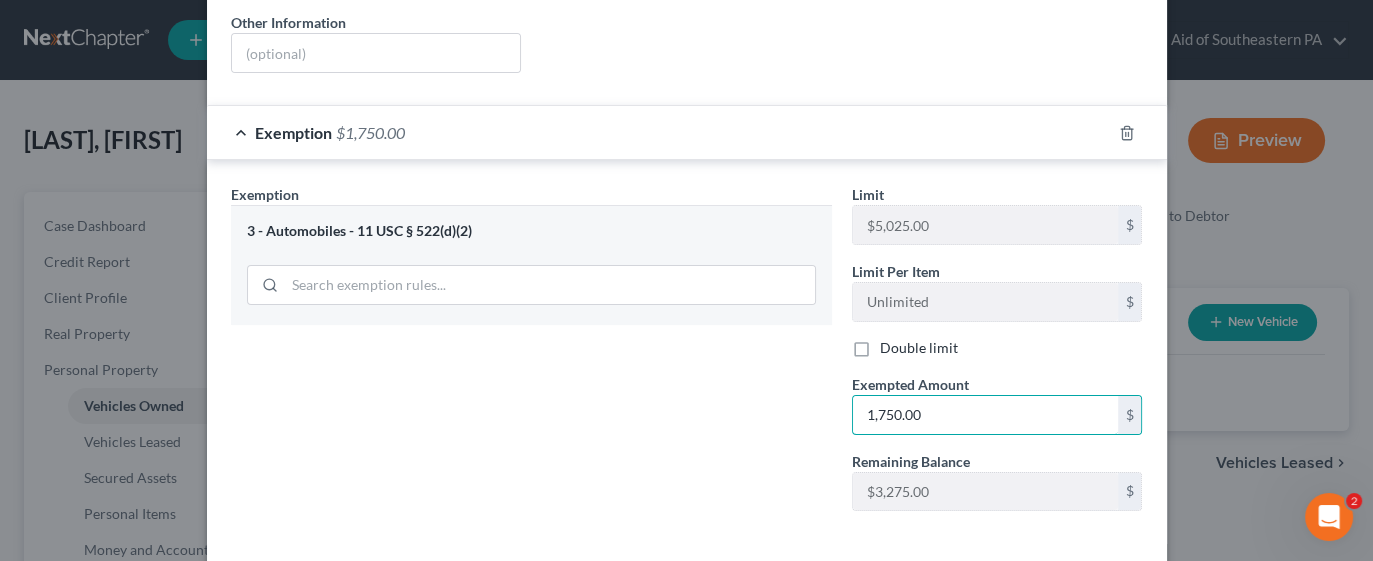 scroll, scrollTop: 493, scrollLeft: 0, axis: vertical 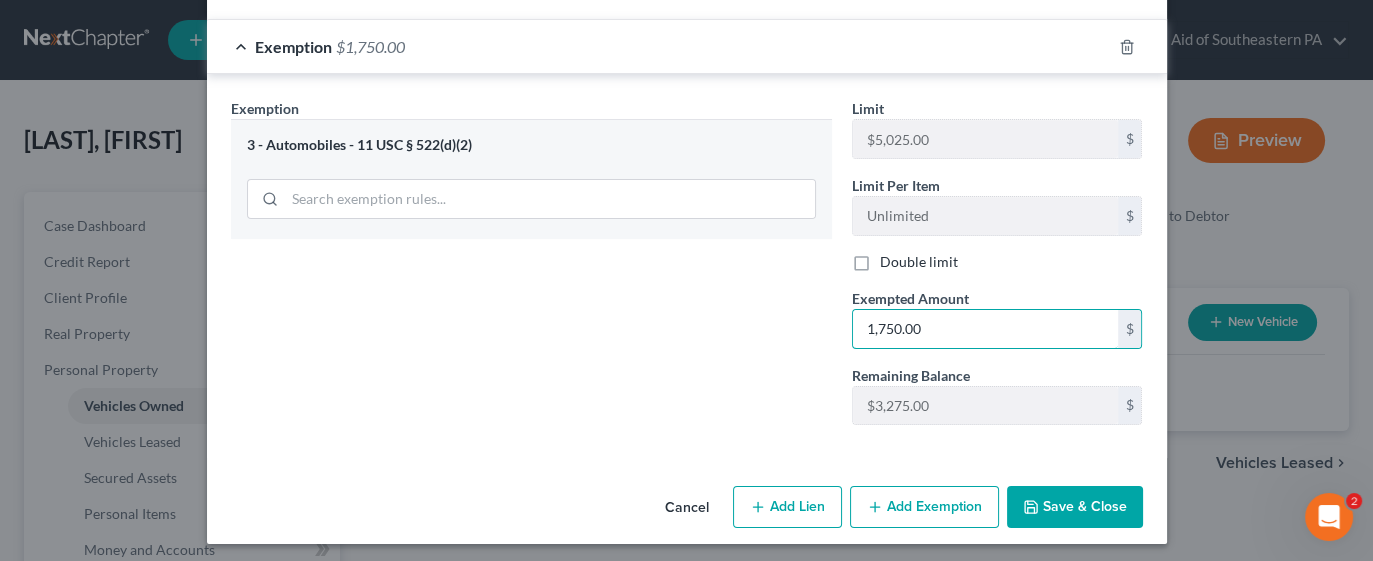 type on "1,750.00" 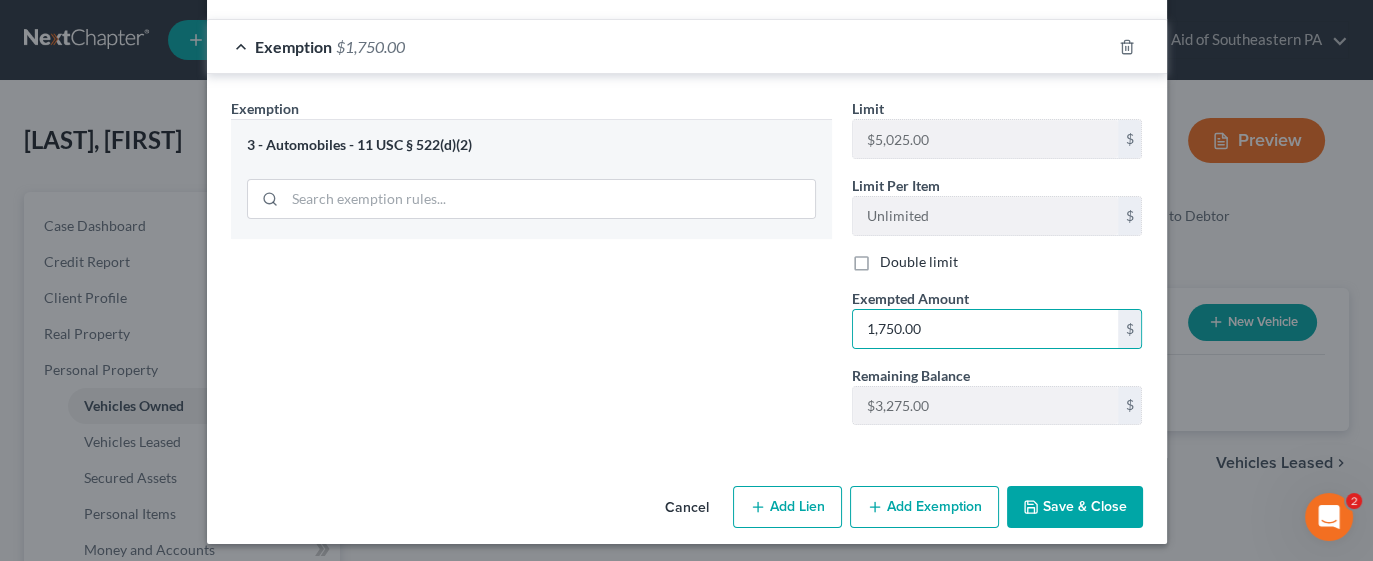 click on "Save & Close" at bounding box center [1075, 507] 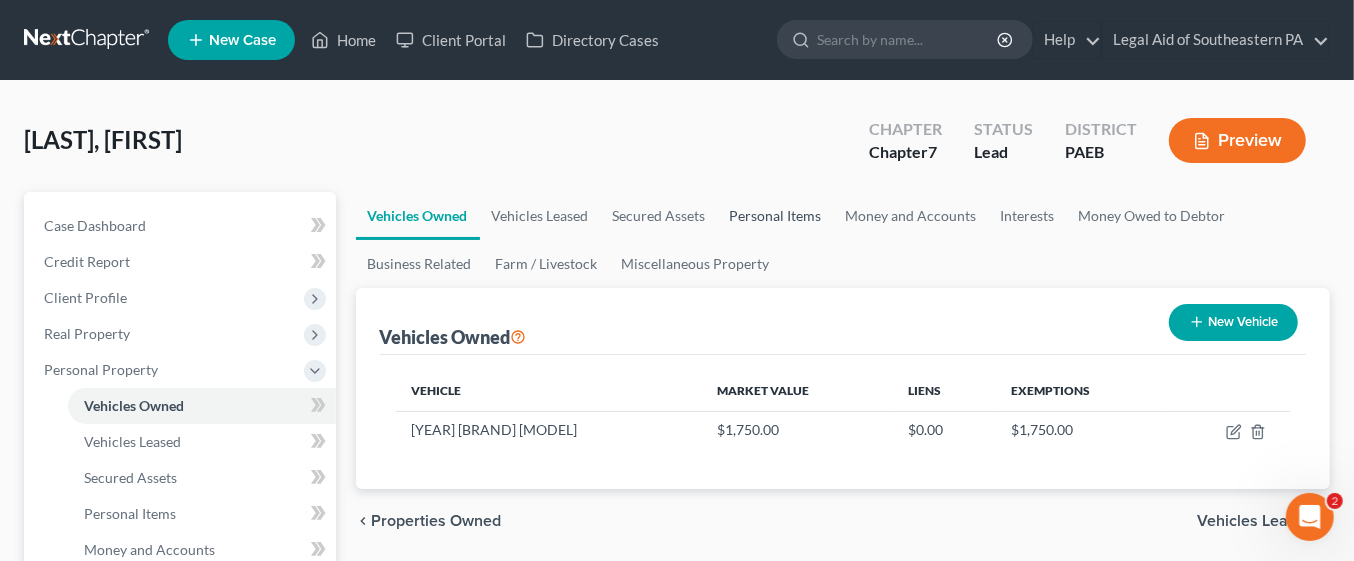 click on "Personal Items" at bounding box center (776, 216) 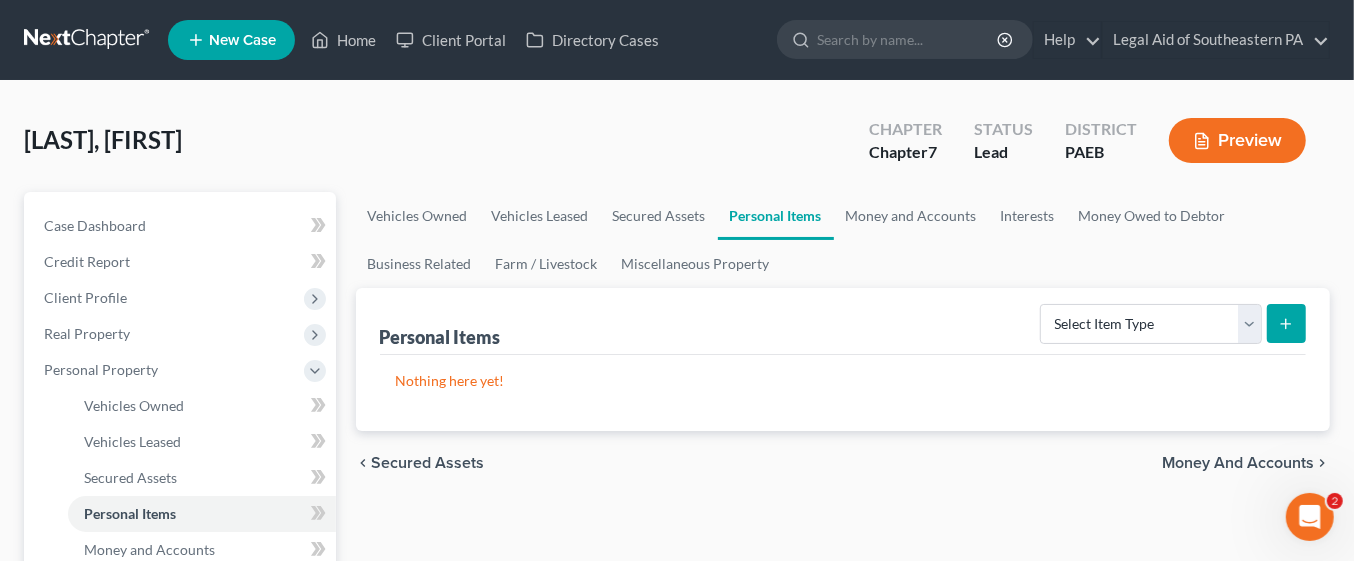 click 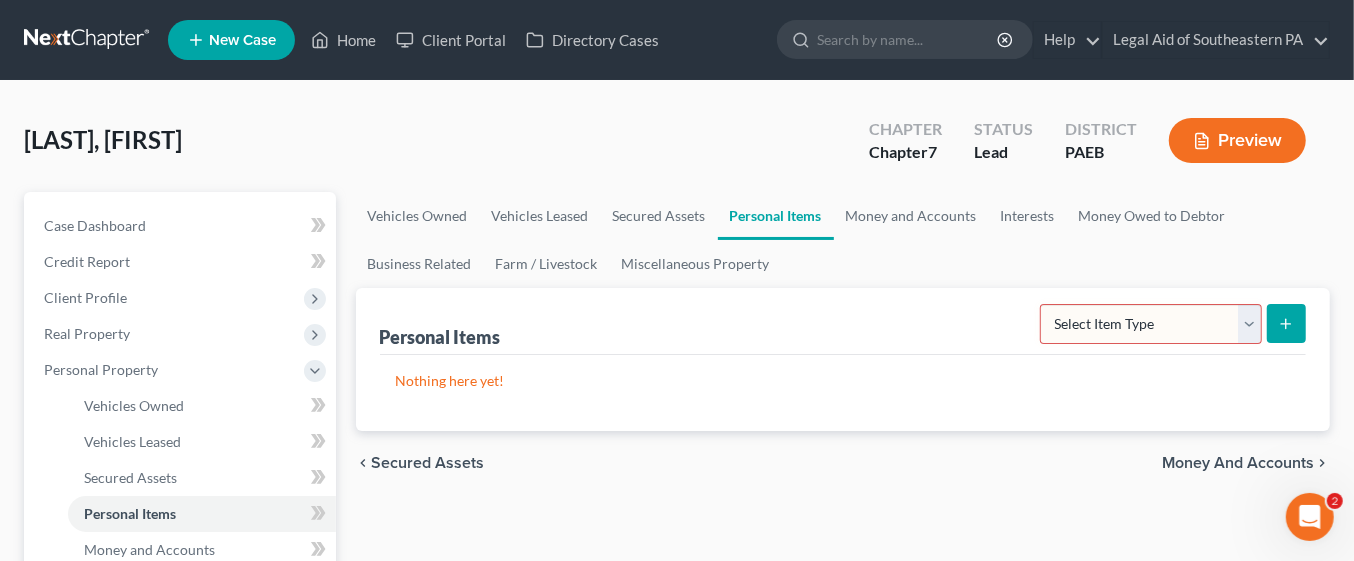click on "Select Item Type Clothing Collectibles Of Value Electronics Firearms Household Goods Jewelry Other Pet(s) Sports & Hobby Equipment" at bounding box center [1151, 324] 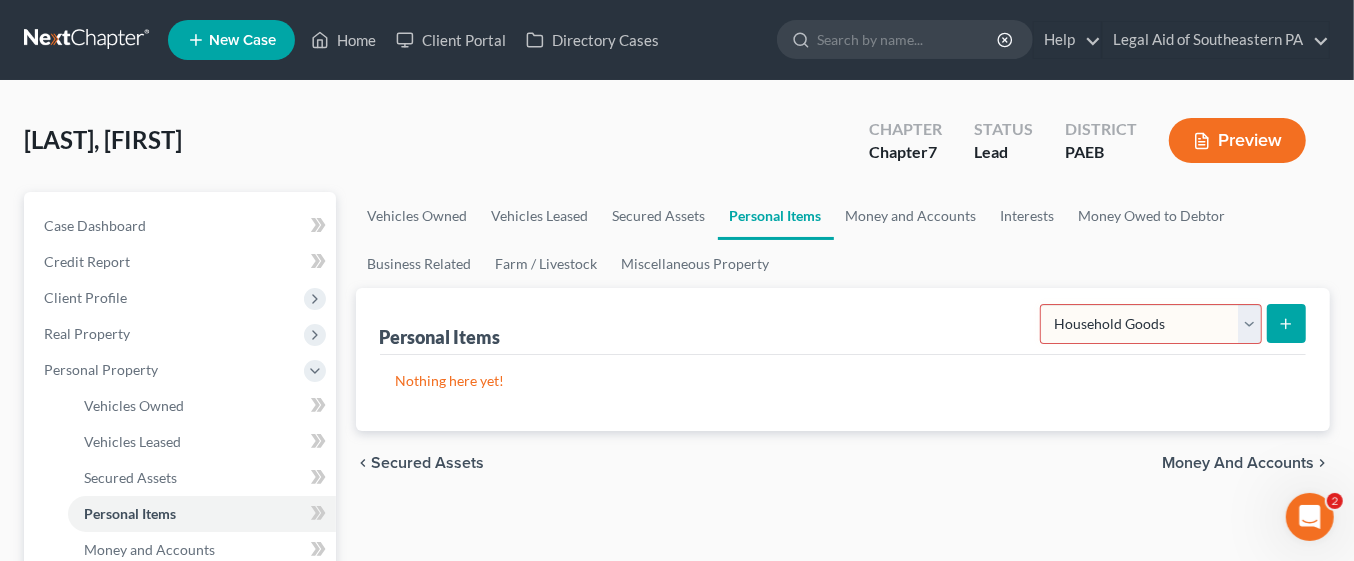 click on "Select Item Type Clothing Collectibles Of Value Electronics Firearms Household Goods Jewelry Other Pet(s) Sports & Hobby Equipment" at bounding box center [1151, 324] 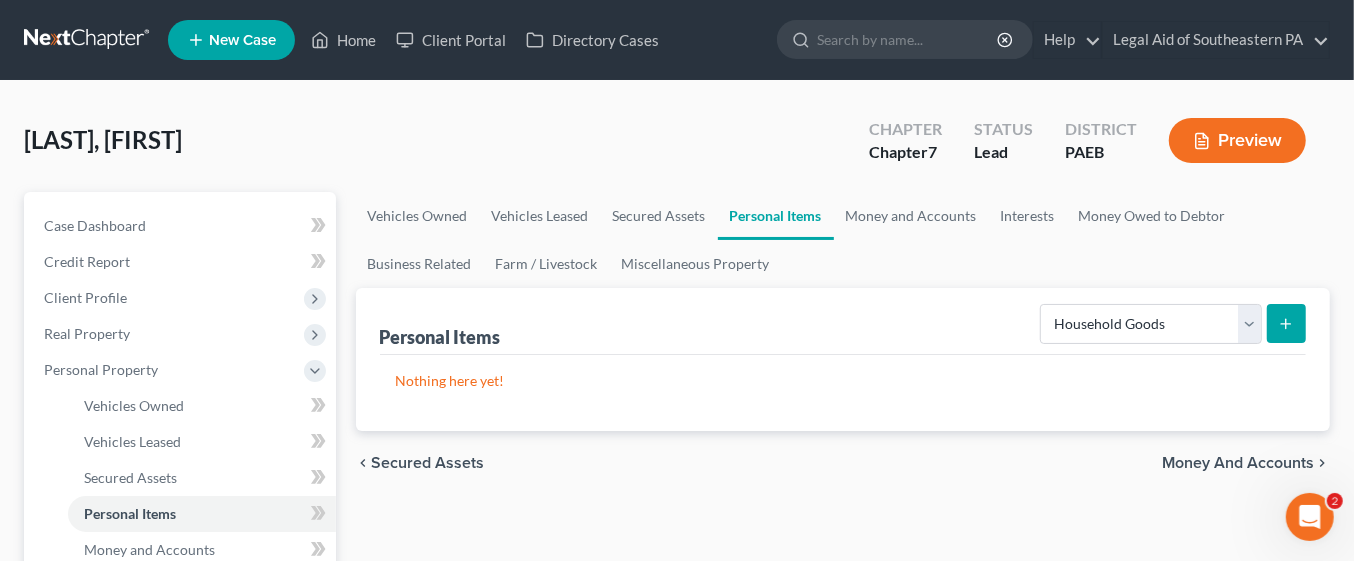 click 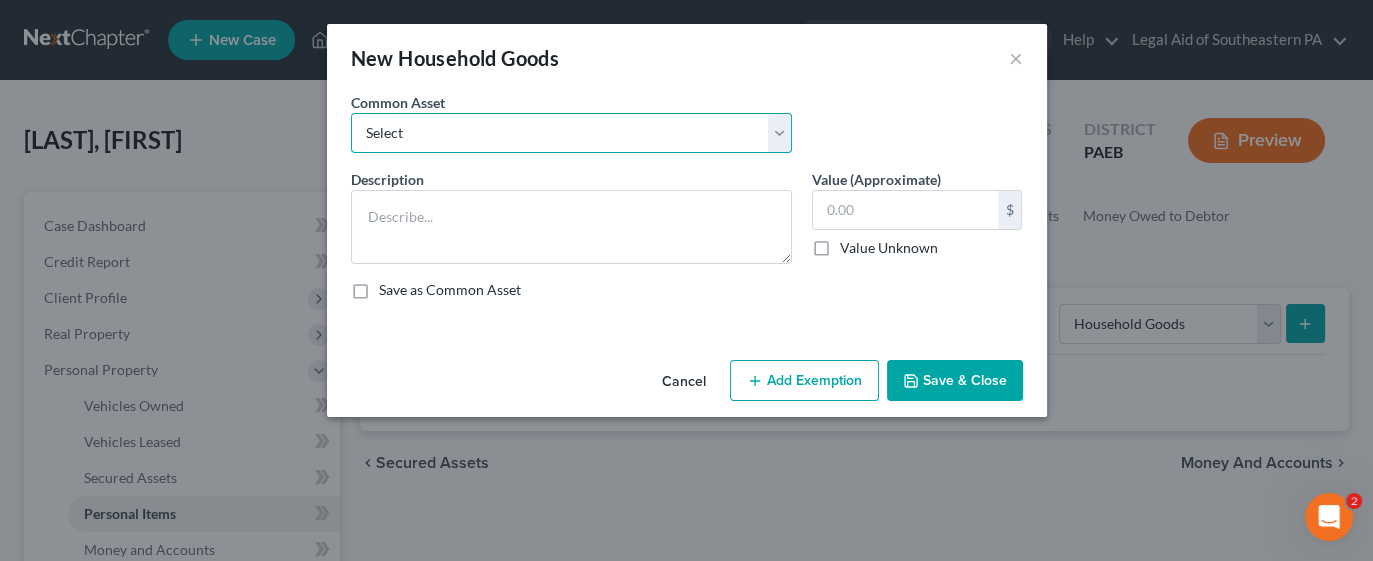 click on "Select Kitchen Table and Chairs Food Processor Coffee Maker Stove Pots, pans, utensils, flatware, etc Dishwasher Toaster Dining room table and chairs Hutch Sofa Arm chair Coffee table and end table Standing lamps Bookcase Books Bedroom set (bed, dresser, bureau, night stand) Vintage desk Refrigerator Hand tools and tool box Table saw Rolltop Desk Refrigerator Refrigerator Floor lamp Front-loading Washer/Dryer Kitchenaid Mixer Children bedroom set Portable heaters Air Fryer Sofa and Chair Desk and Office Chair Two Standing lamps Side table TV Stand Platform bed and mattress Coffee maker Microwave Antique dresser Microwave Cedar Chest Computer Desk and Chair Entertainment Center Table lamps Storage Cabinets and Hamper Armoire Pictures Sofa Dining room table and chairs Kitchen Table and Chairs" at bounding box center (571, 133) 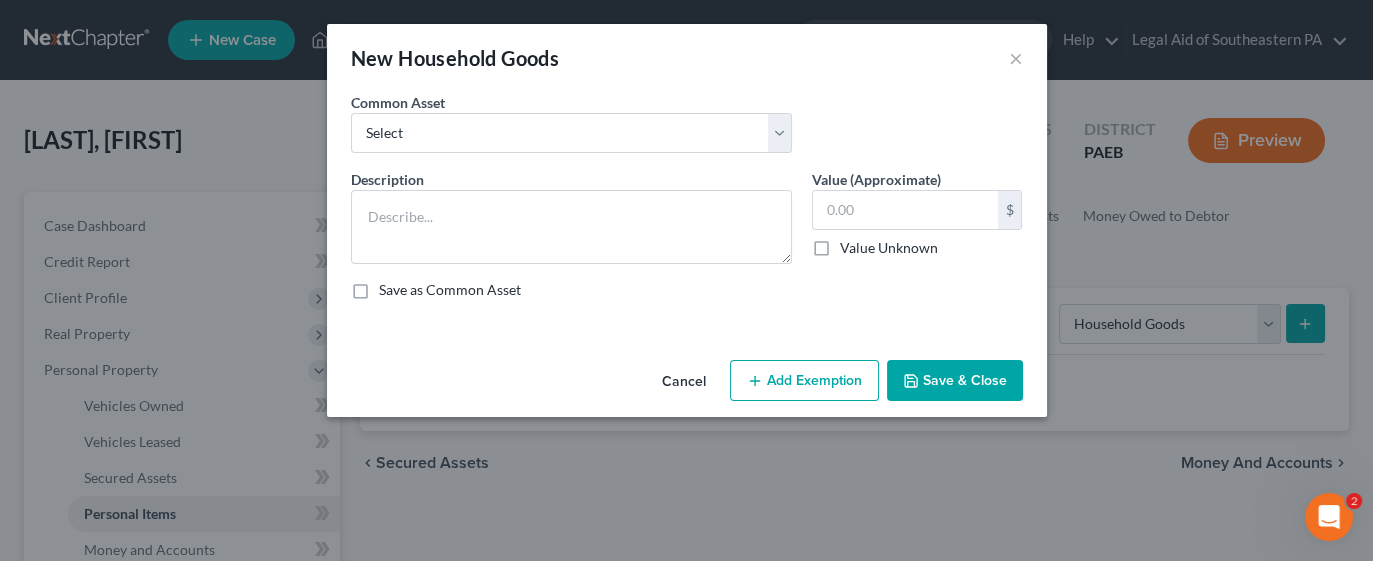 click on "New Household Goods  ×" at bounding box center [687, 58] 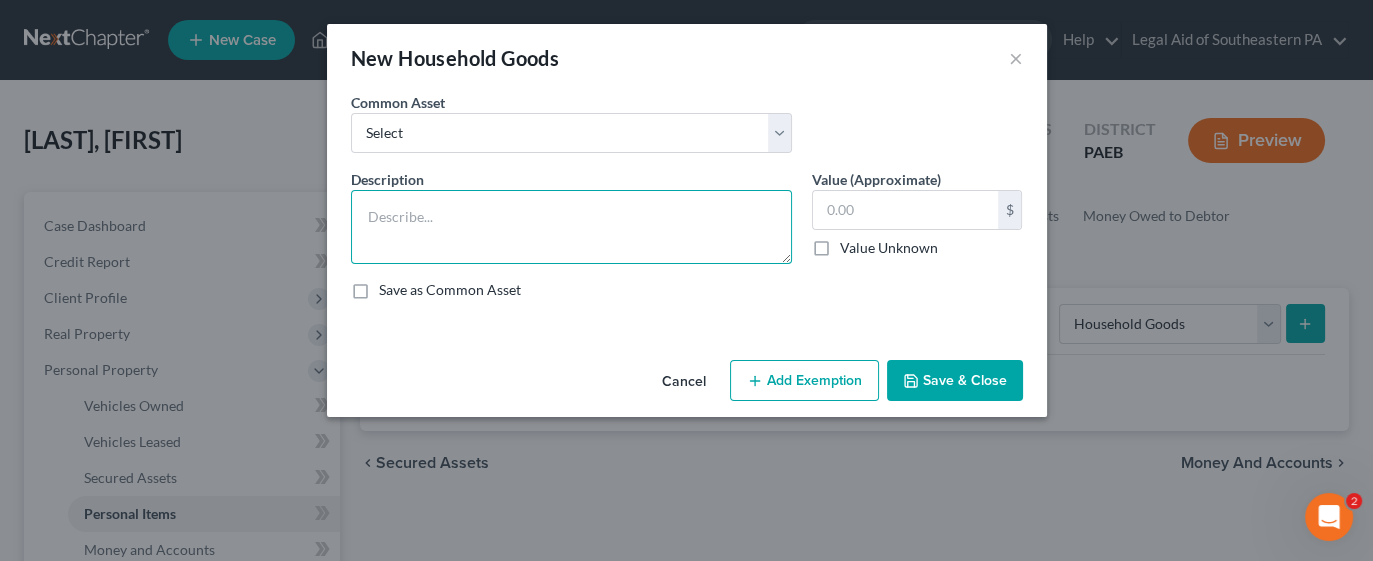 click at bounding box center (571, 227) 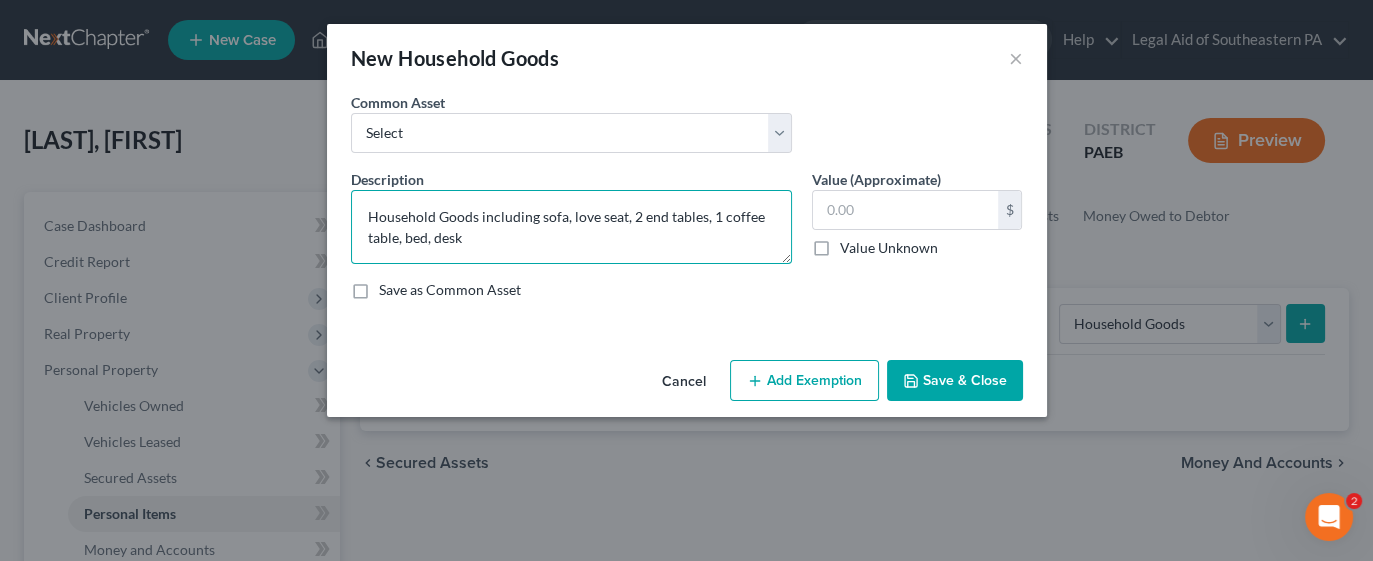 type on "Household Goods including sofa, love seat, 2 end tables, 1 coffee table, bed, desk" 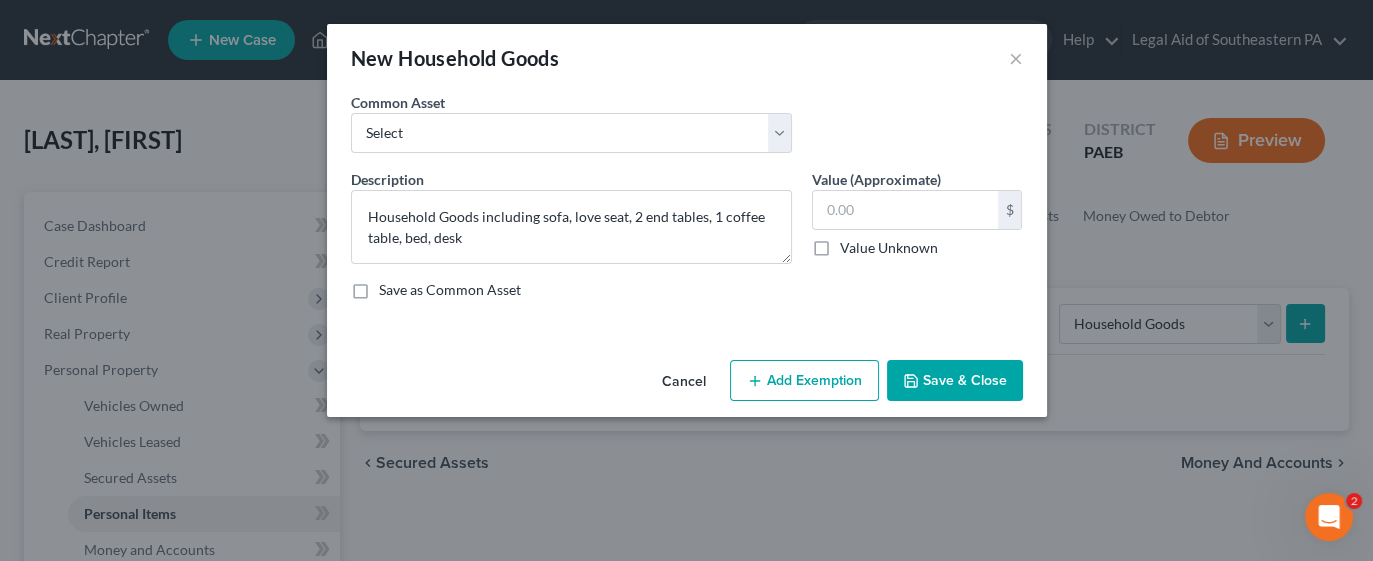 click on "Add Exemption" at bounding box center (804, 381) 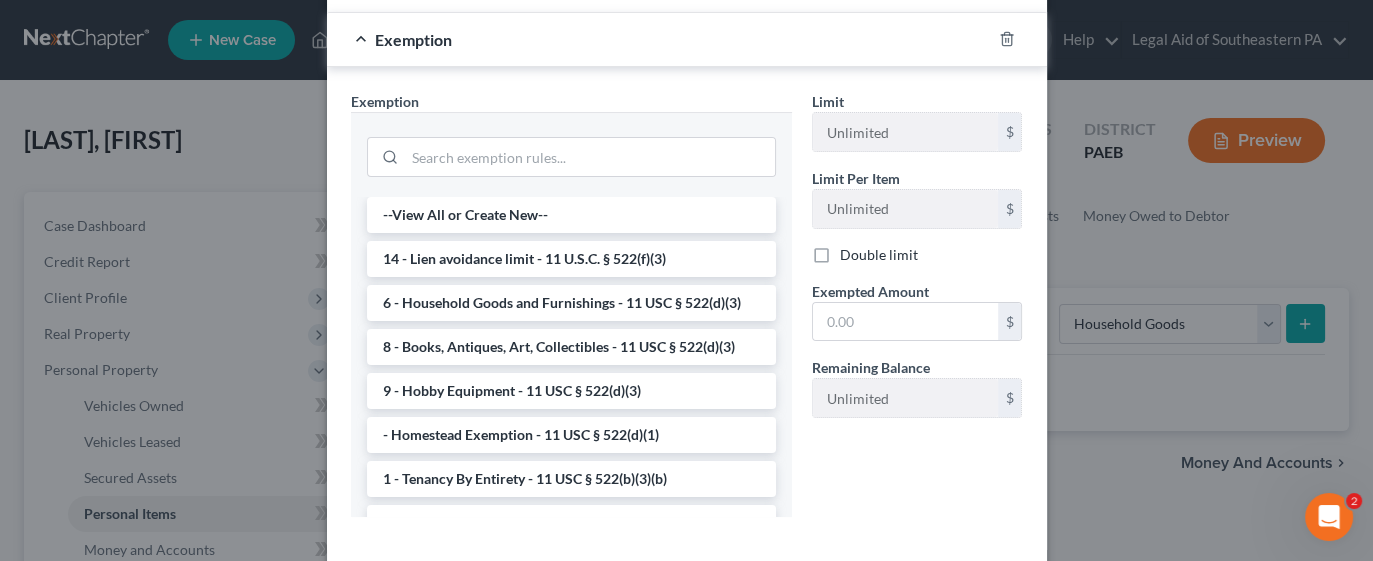 scroll, scrollTop: 324, scrollLeft: 0, axis: vertical 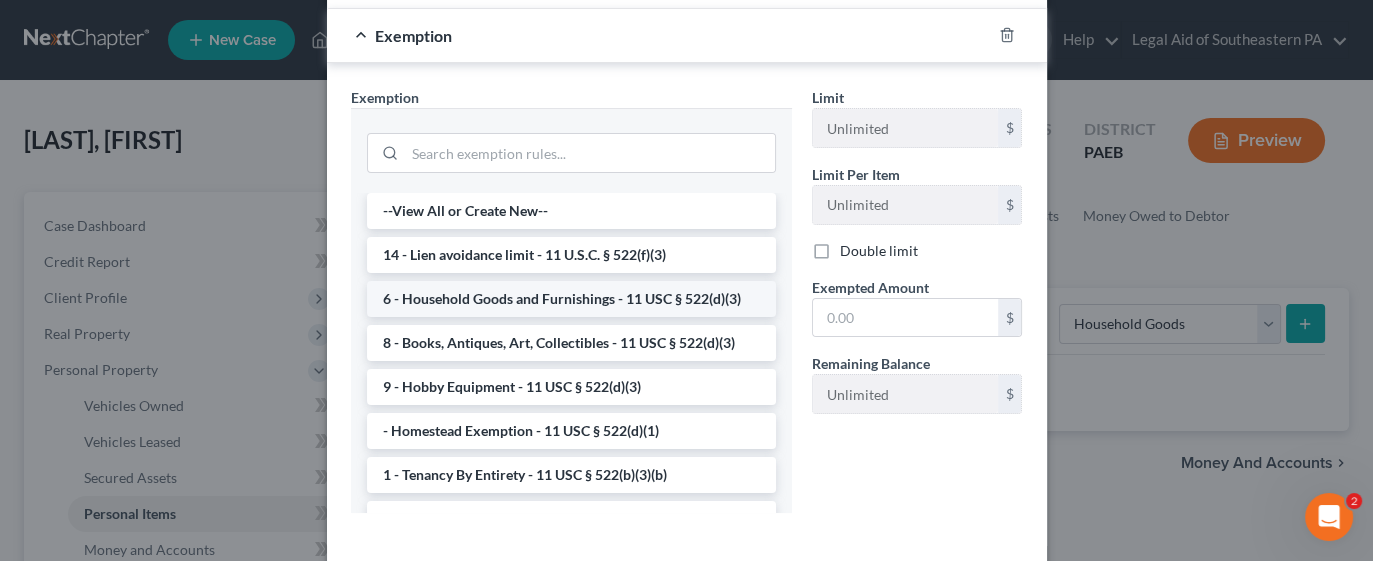 click on "6 - Household Goods and Furnishings - 11 USC § 522(d)(3)" at bounding box center (571, 299) 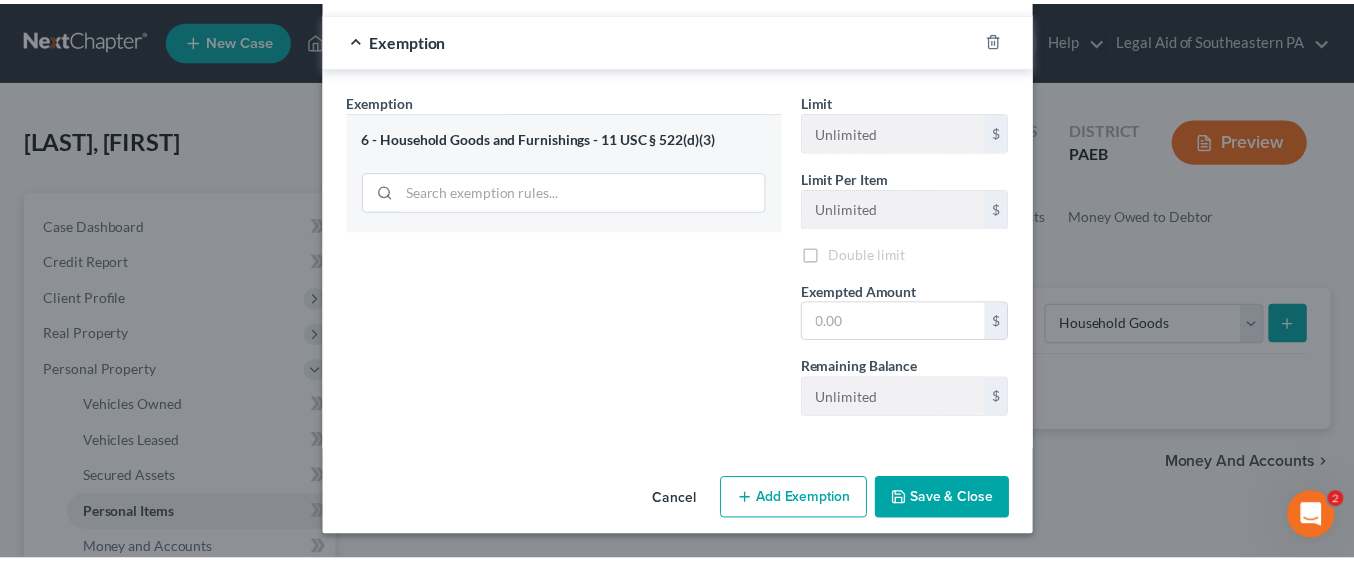 scroll, scrollTop: 315, scrollLeft: 0, axis: vertical 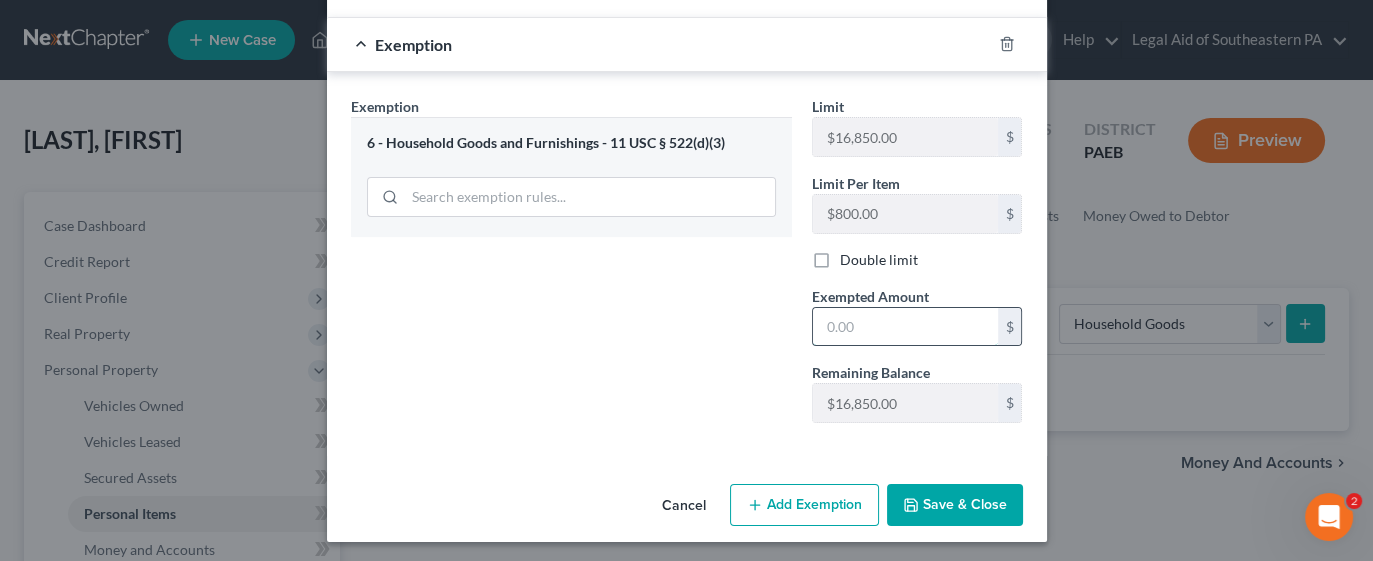 click at bounding box center (905, 327) 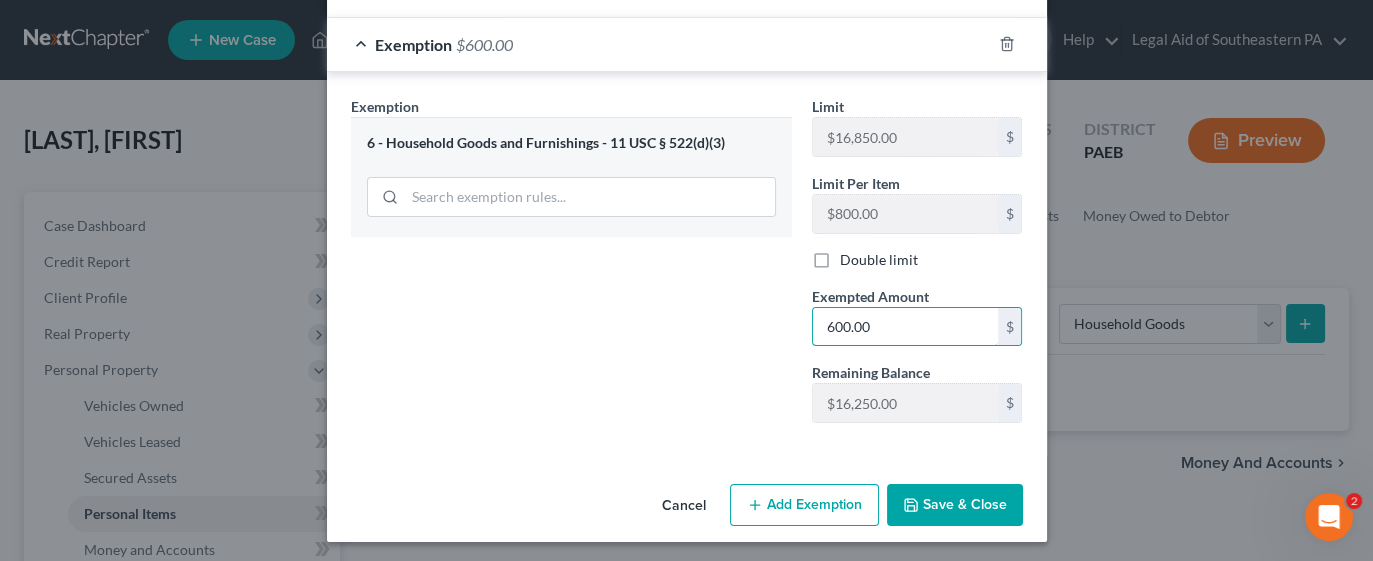 type on "600.00" 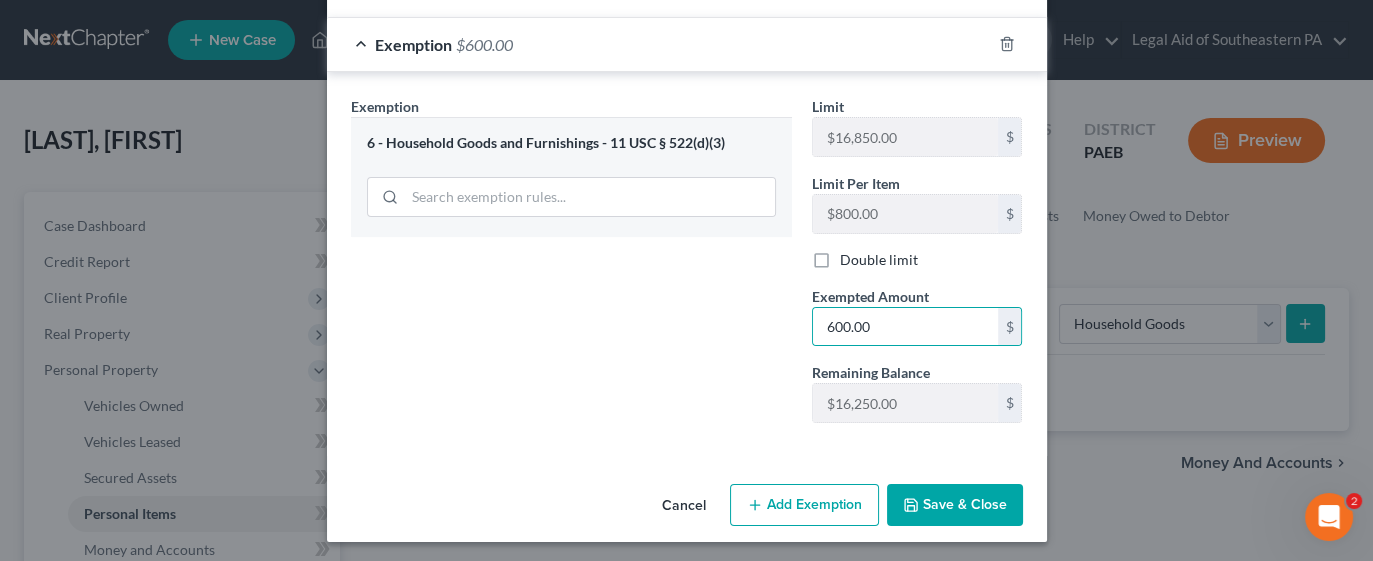 click on "Save & Close" at bounding box center (955, 505) 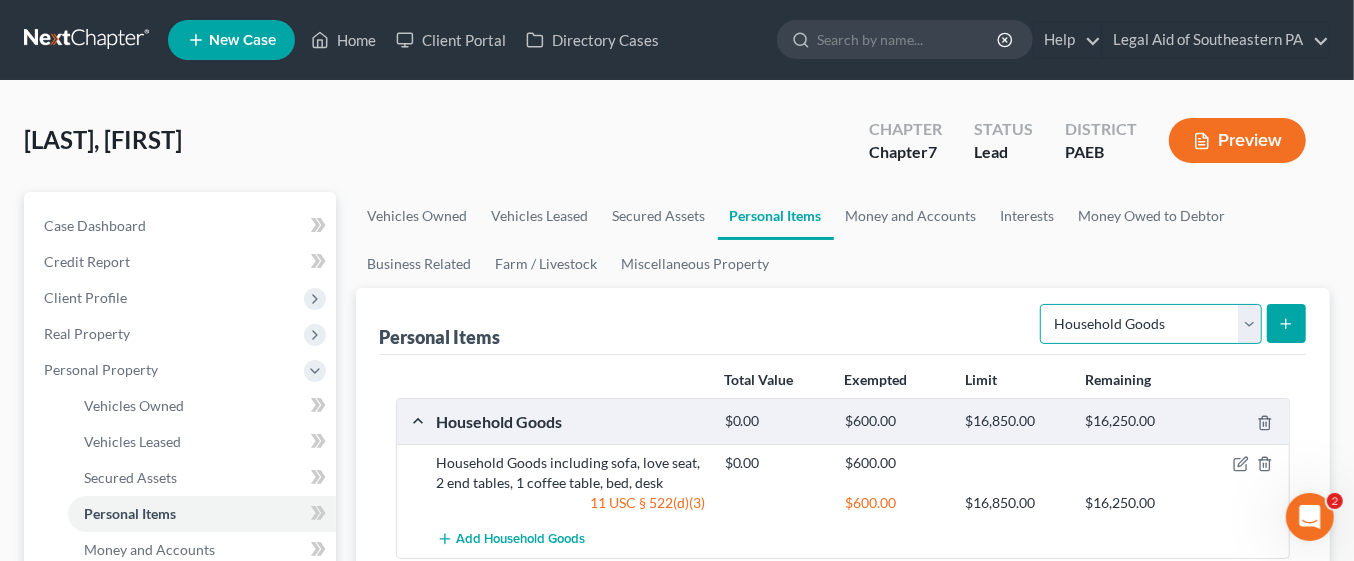 click on "Select Item Type Clothing Collectibles Of Value Electronics Firearms Household Goods Jewelry Other Pet(s) Sports & Hobby Equipment" at bounding box center [1151, 324] 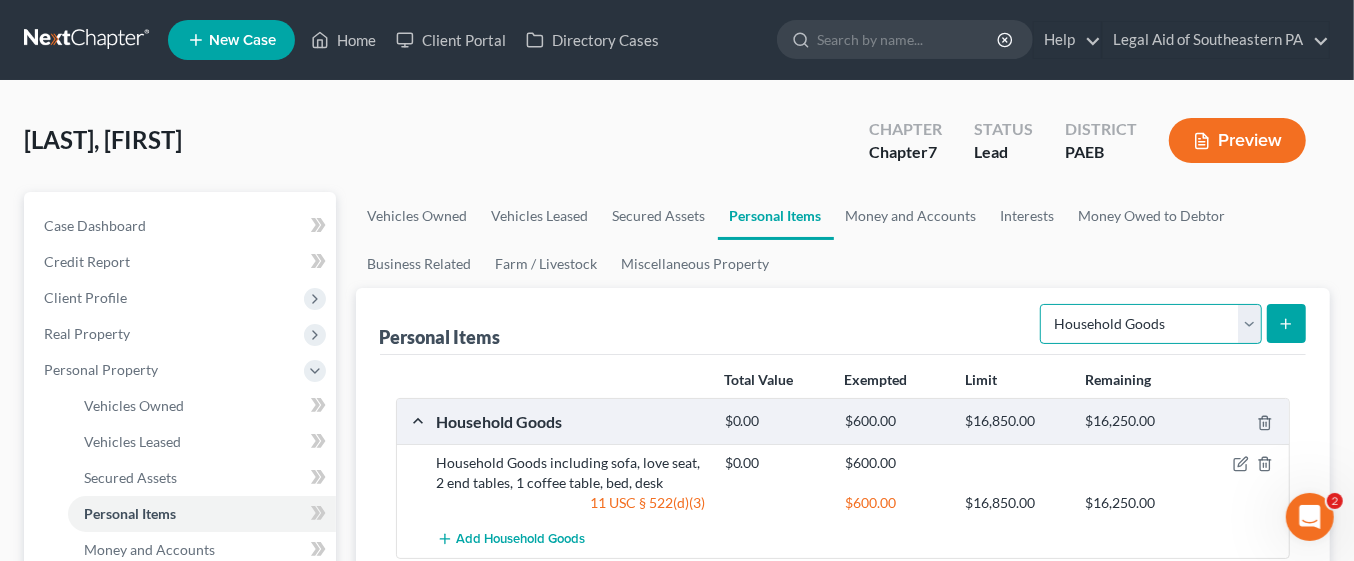 select on "jewelry" 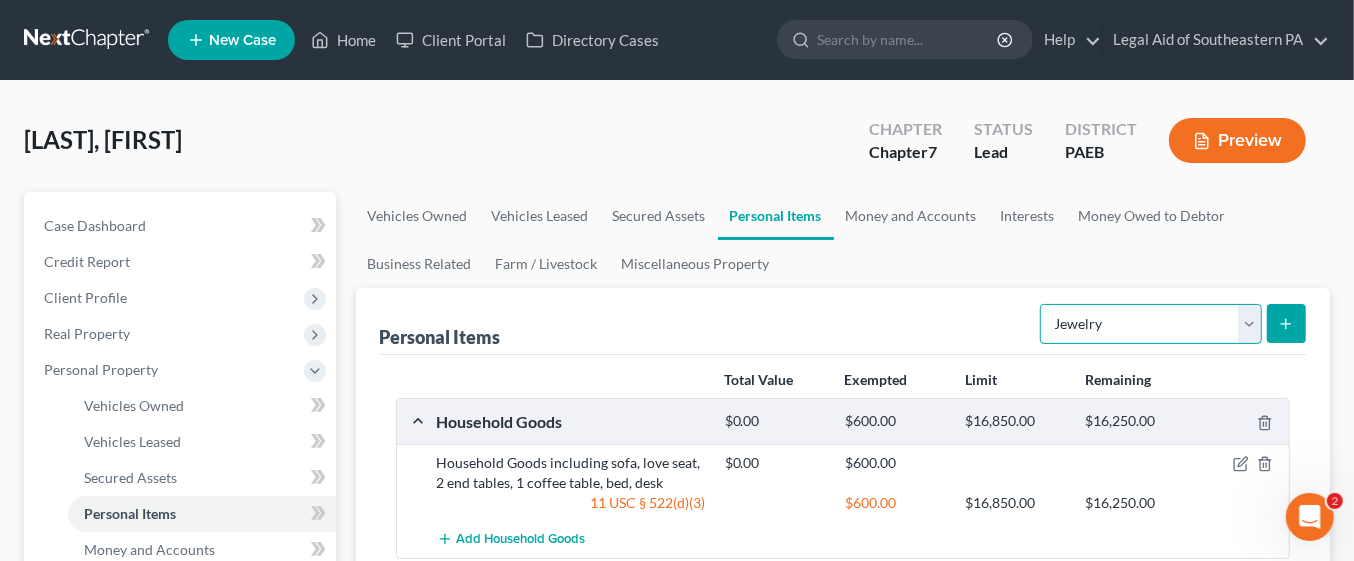 click on "Select Item Type Clothing Collectibles Of Value Electronics Firearms Household Goods Jewelry Other Pet(s) Sports & Hobby Equipment" at bounding box center (1151, 324) 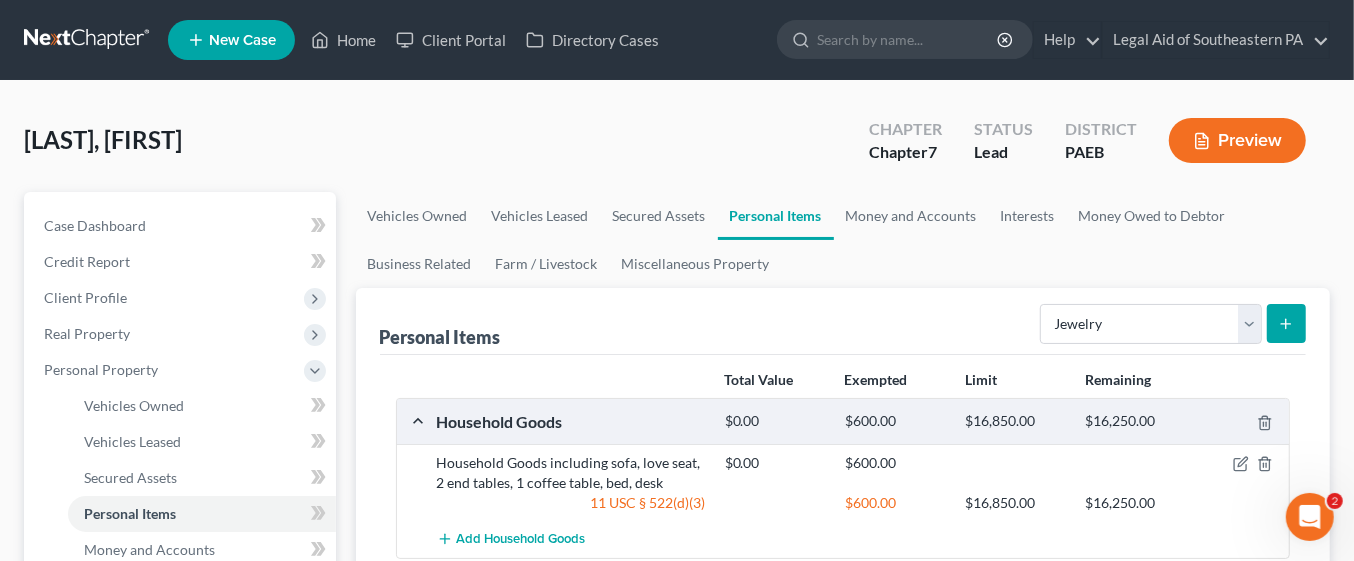 click 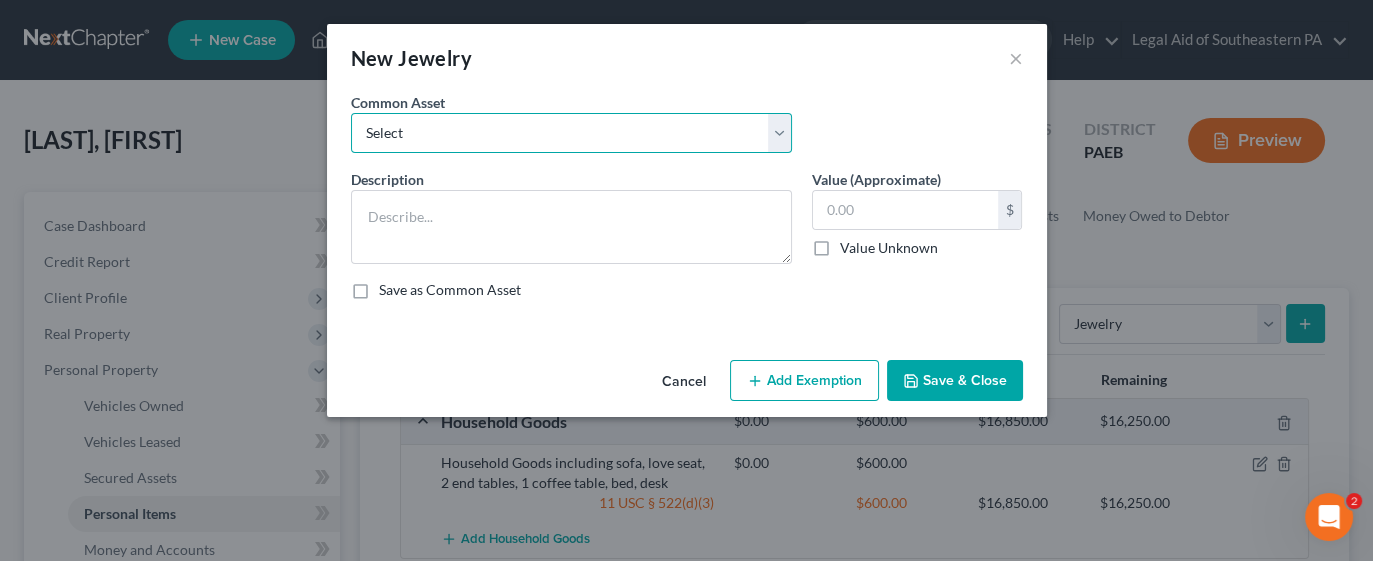 click on "Select Ring Tennis bracelet Gold earrings Costume Jewelry Class Ring" at bounding box center [571, 133] 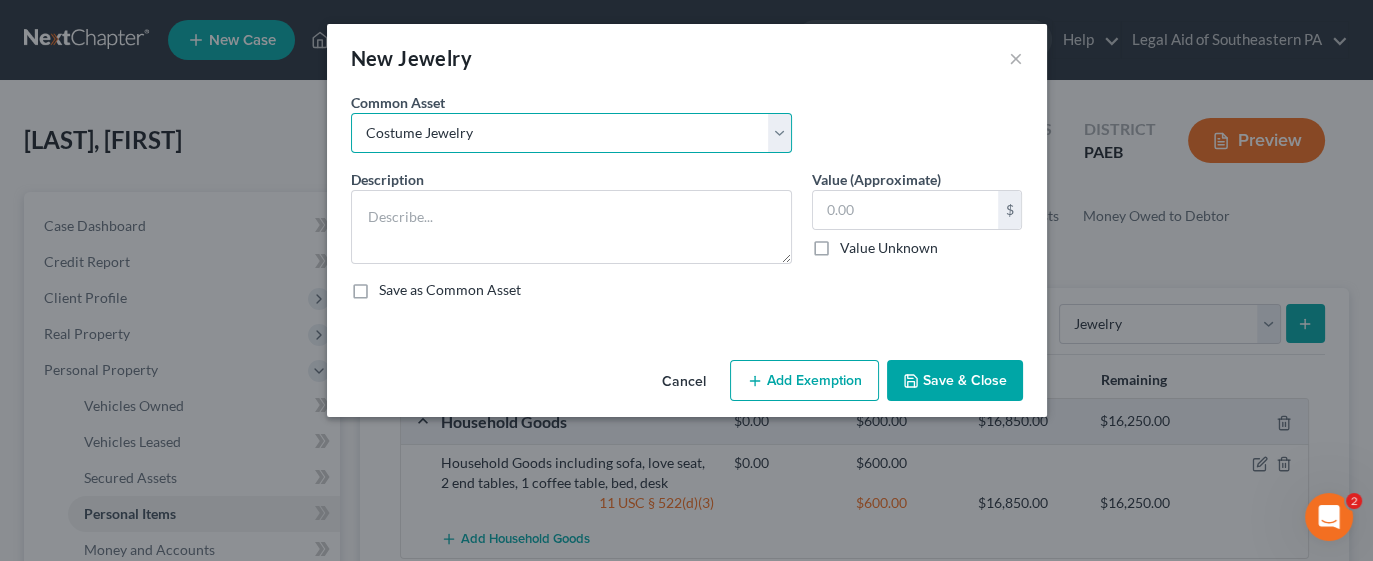 click on "Select Ring Tennis bracelet Gold earrings Costume Jewelry Class Ring" at bounding box center [571, 133] 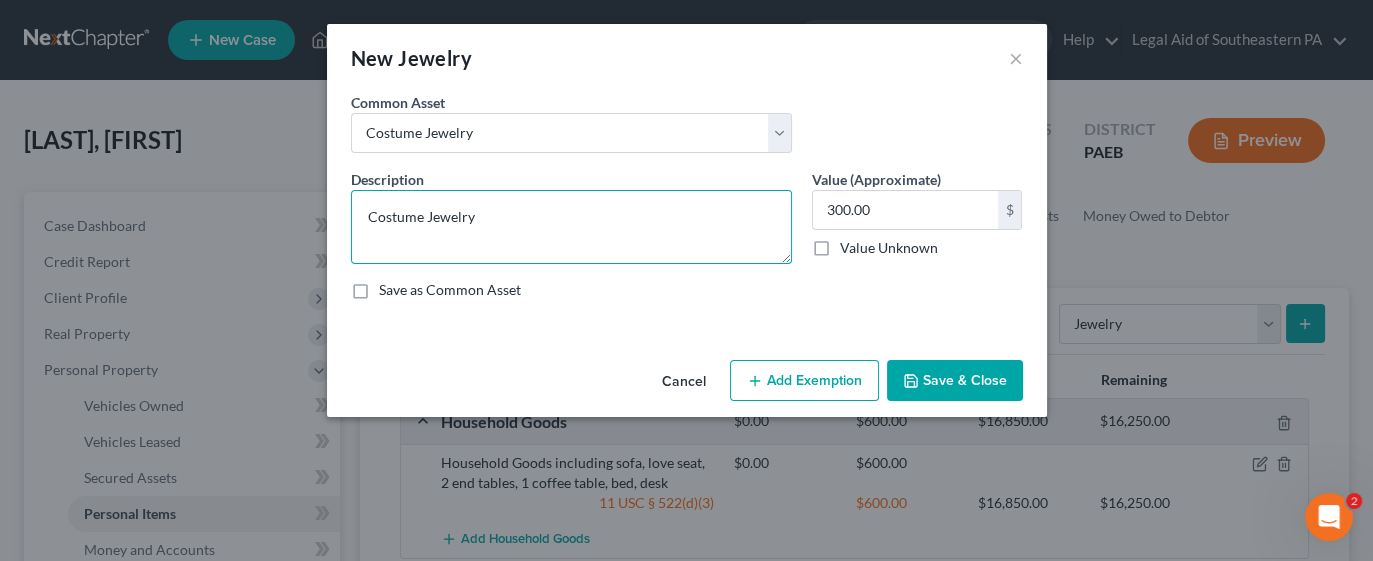 click on "Costume Jewelry" at bounding box center (571, 227) 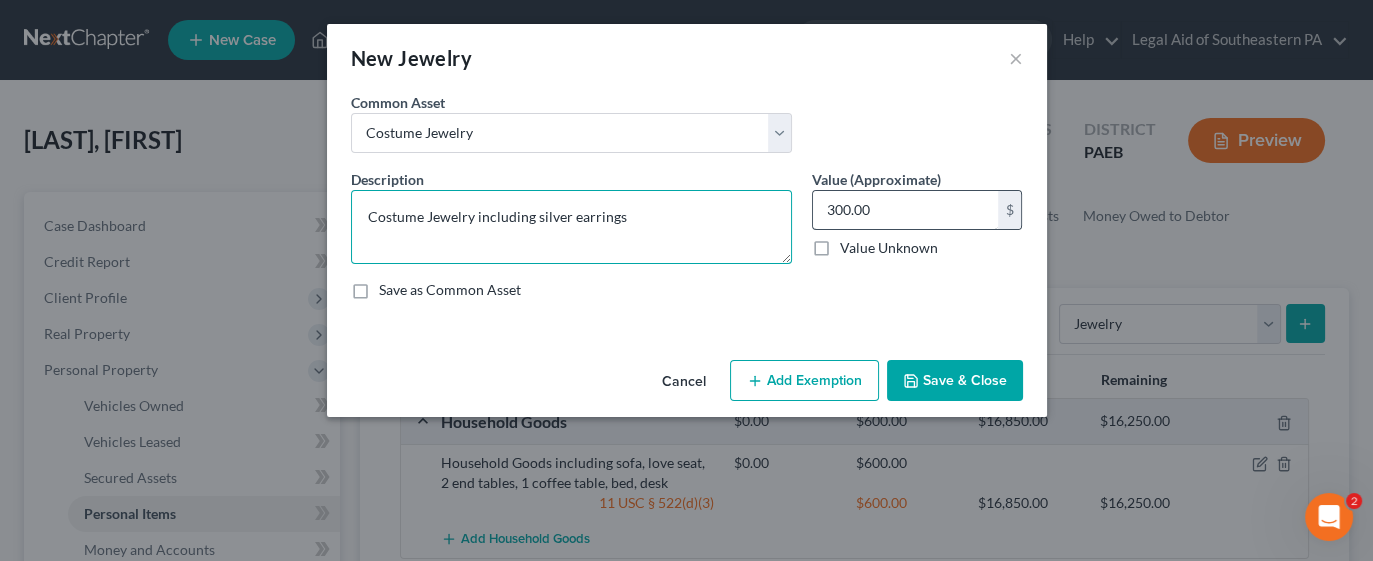 type on "Costume Jewelry including silver earrings" 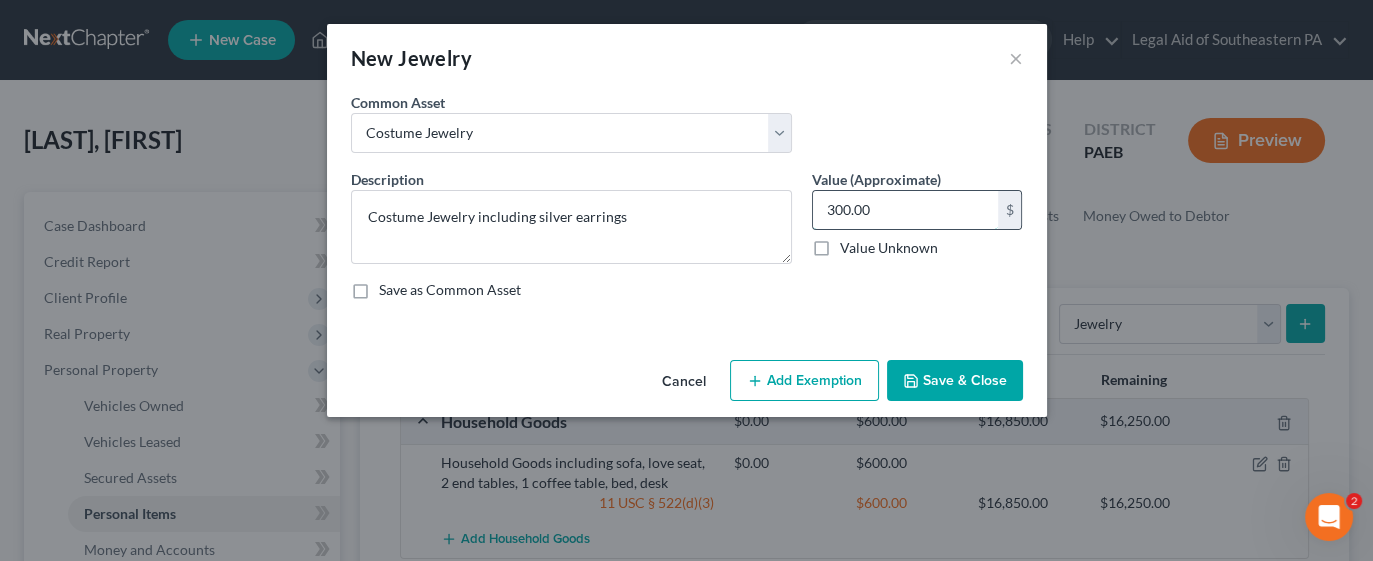 click on "300.00" at bounding box center (905, 210) 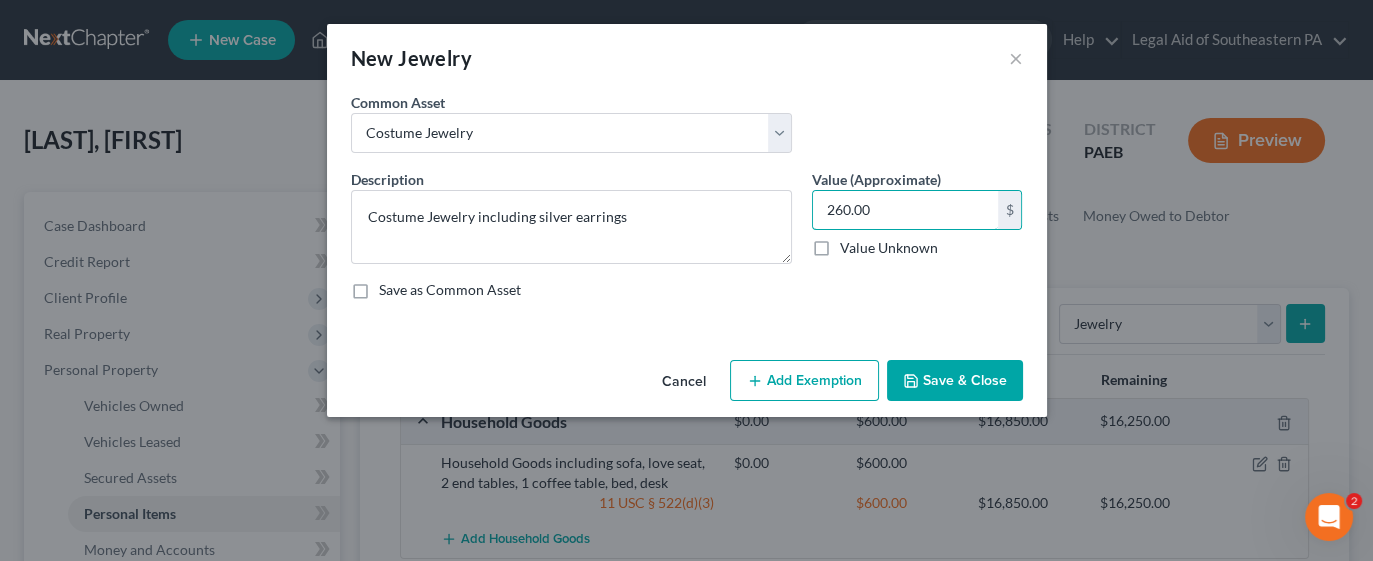 type on "260.00" 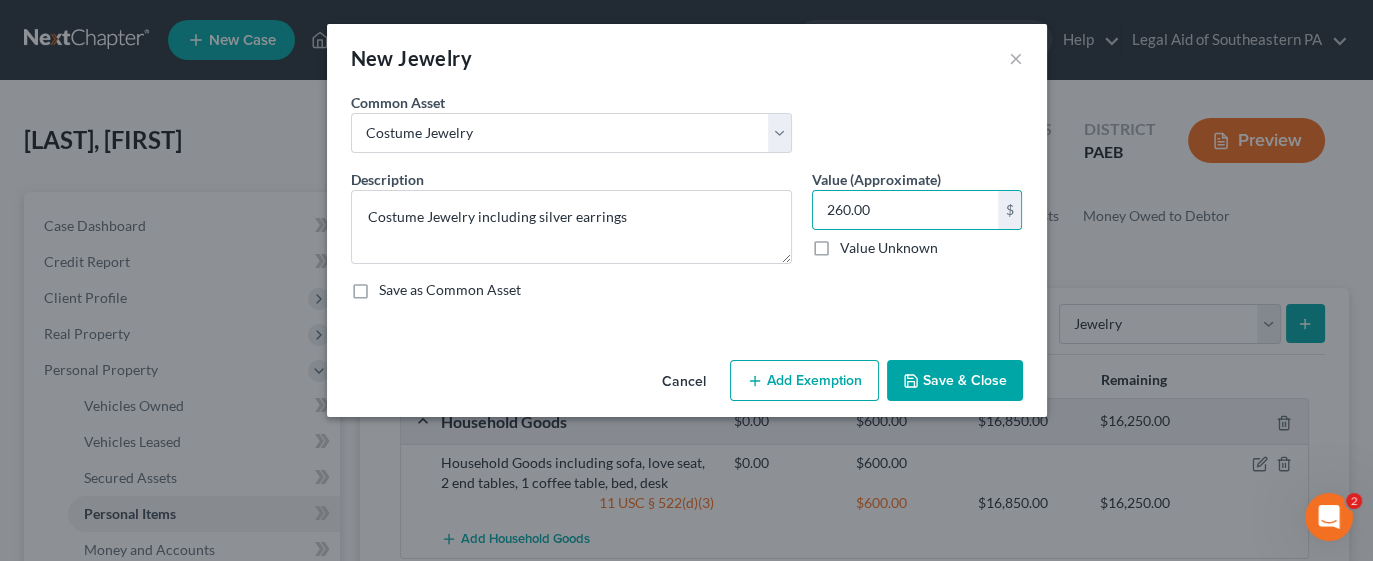 click on "Save & Close" at bounding box center [955, 381] 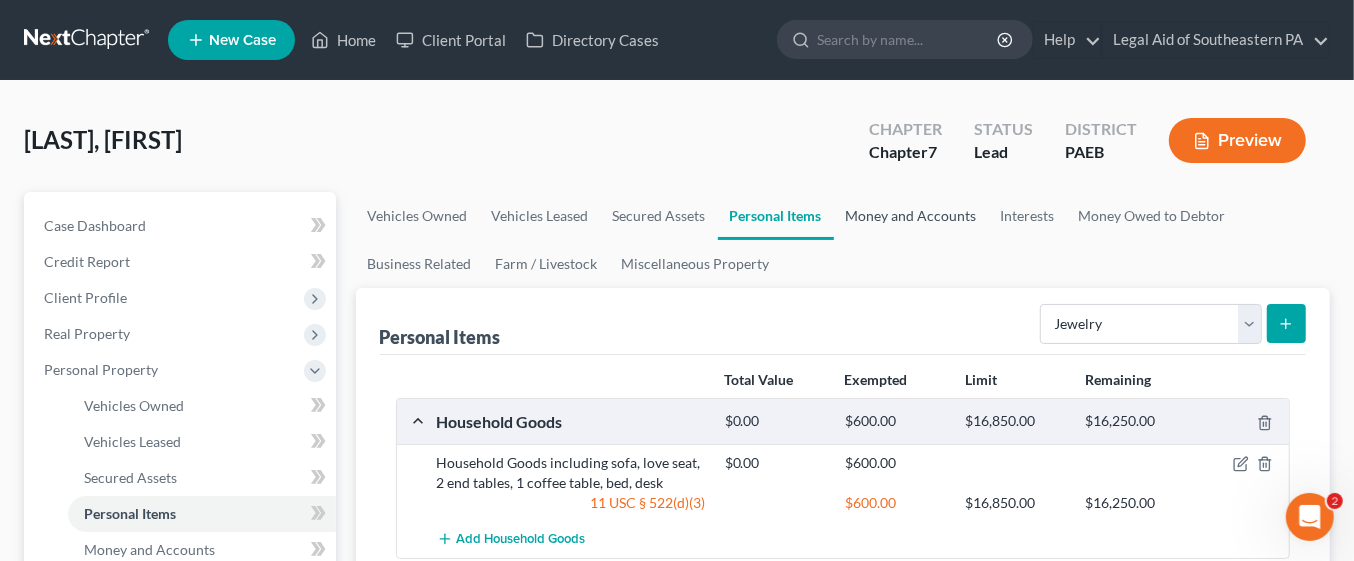 click on "Money and Accounts" at bounding box center [911, 216] 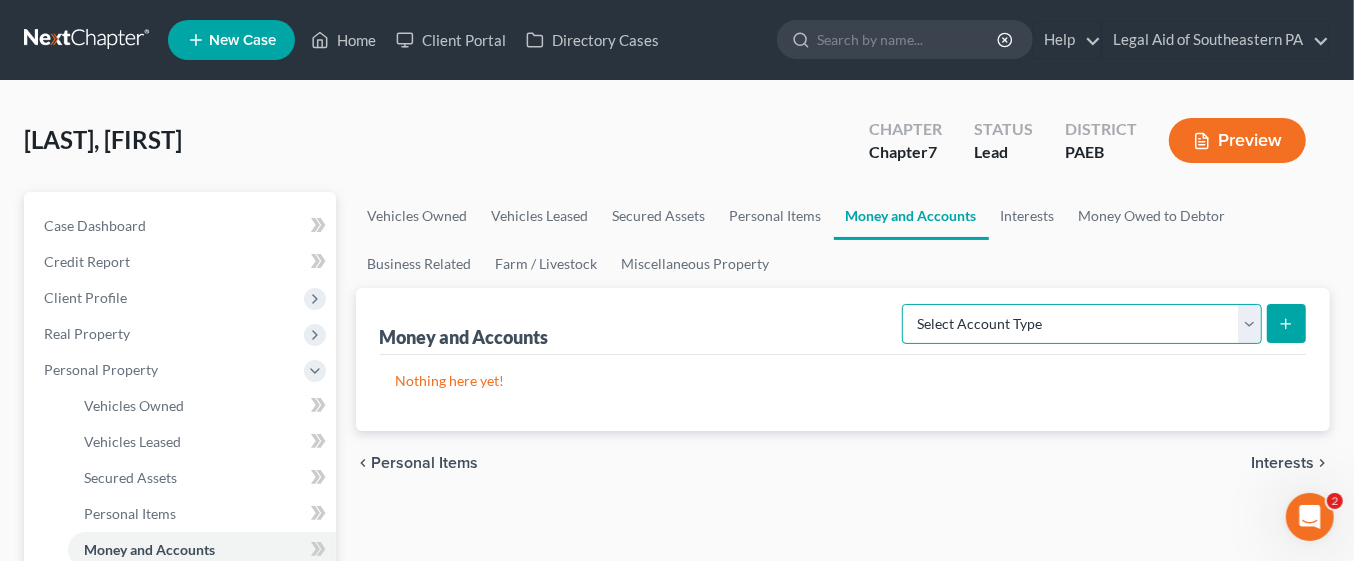 click on "Select Account Type Brokerage Cash on Hand Certificates of Deposit Checking Account Money Market Other (Credit Union, Health Savings Account, etc) Safe Deposit Box Savings Account Security Deposits or Prepayments" at bounding box center [1082, 324] 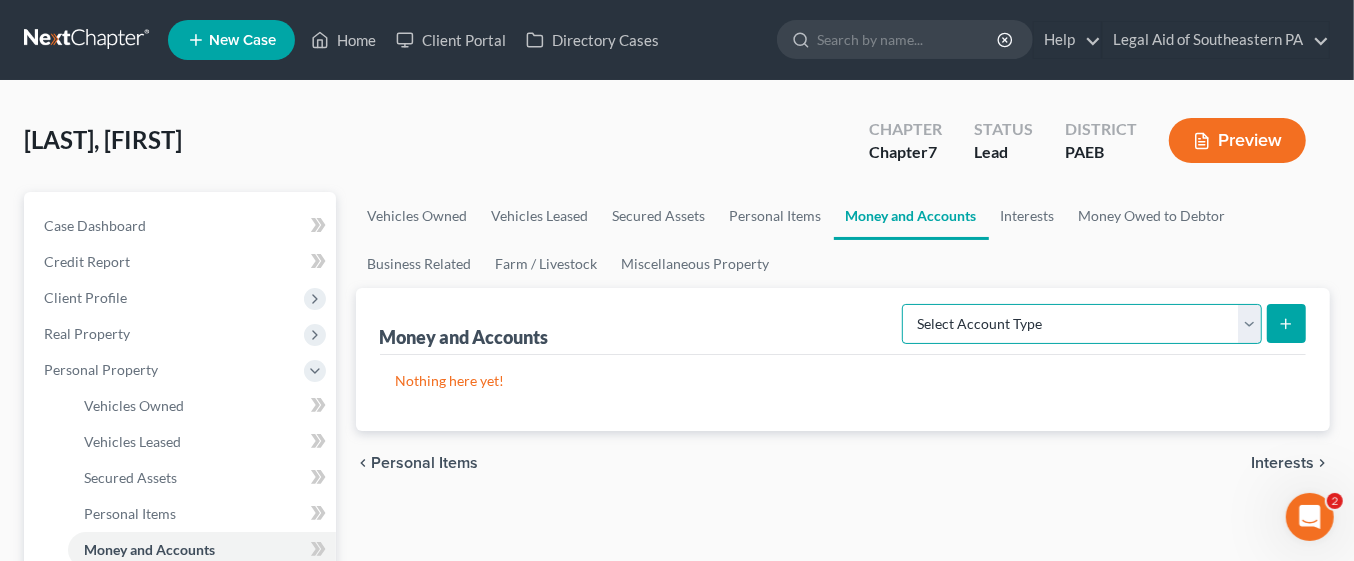 select on "checking" 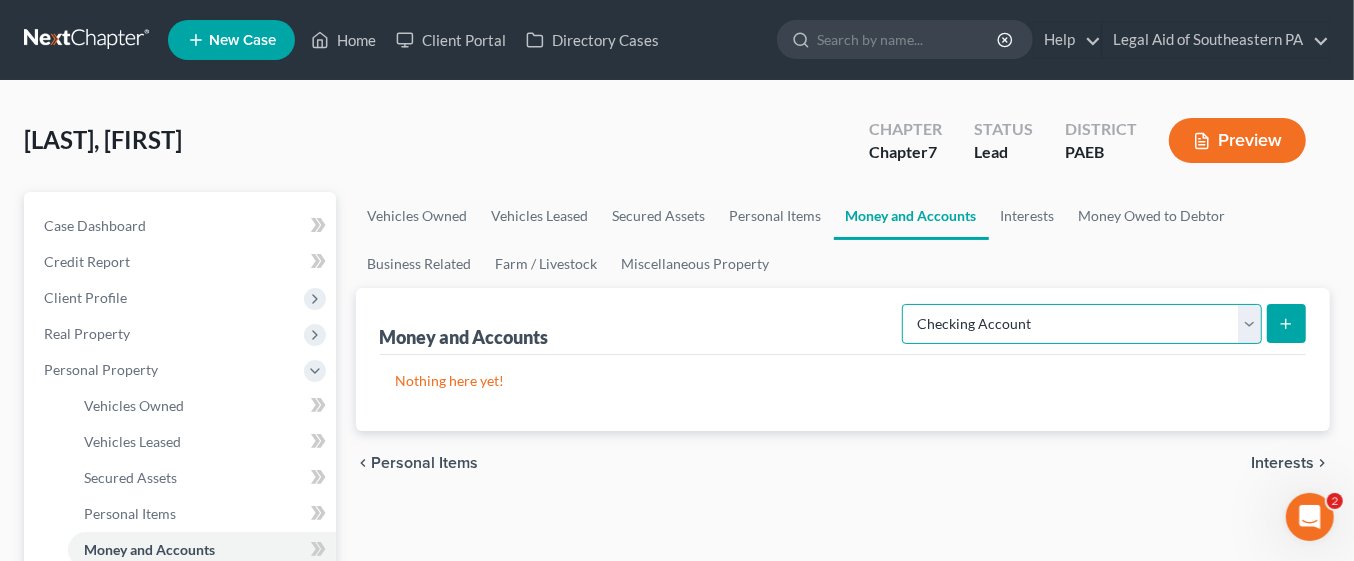 click on "Select Account Type Brokerage Cash on Hand Certificates of Deposit Checking Account Money Market Other (Credit Union, Health Savings Account, etc) Safe Deposit Box Savings Account Security Deposits or Prepayments" at bounding box center (1082, 324) 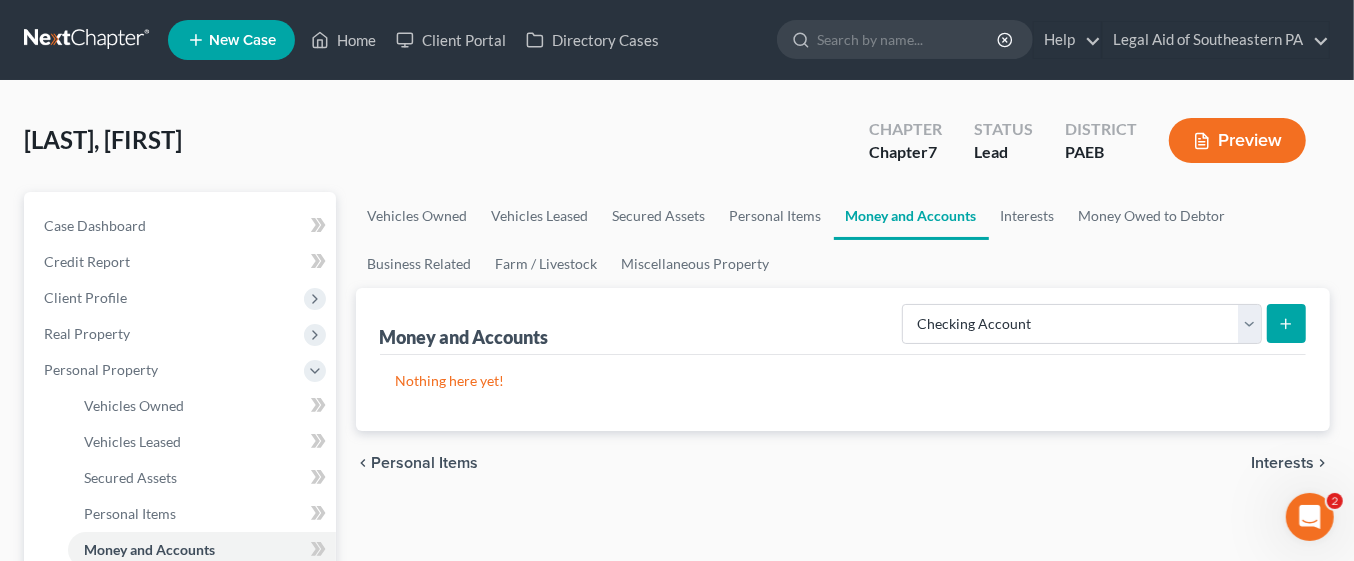 click 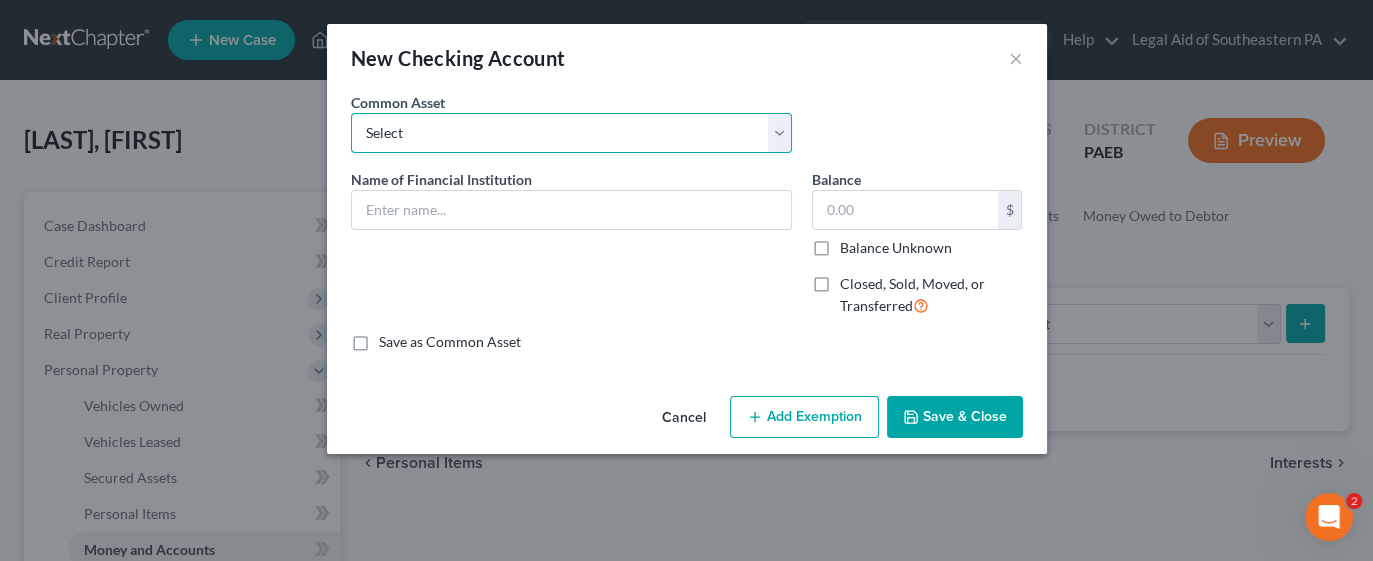 click on "Select American Heritage Credit Union TDbank Wells Fargo Navy Federal Credit Union Fulton Bank Chime Bank of America PNC Bank Franklin Mint Federal Credit Union Police and Fire Federal Credit Union Citizens Bank First National Bank of Newtown Wells Fargo, Checking account Penn Community Bank TD Bank , checking account Malvern Bank Philadelphia Fire and Police Credit Union" at bounding box center [571, 133] 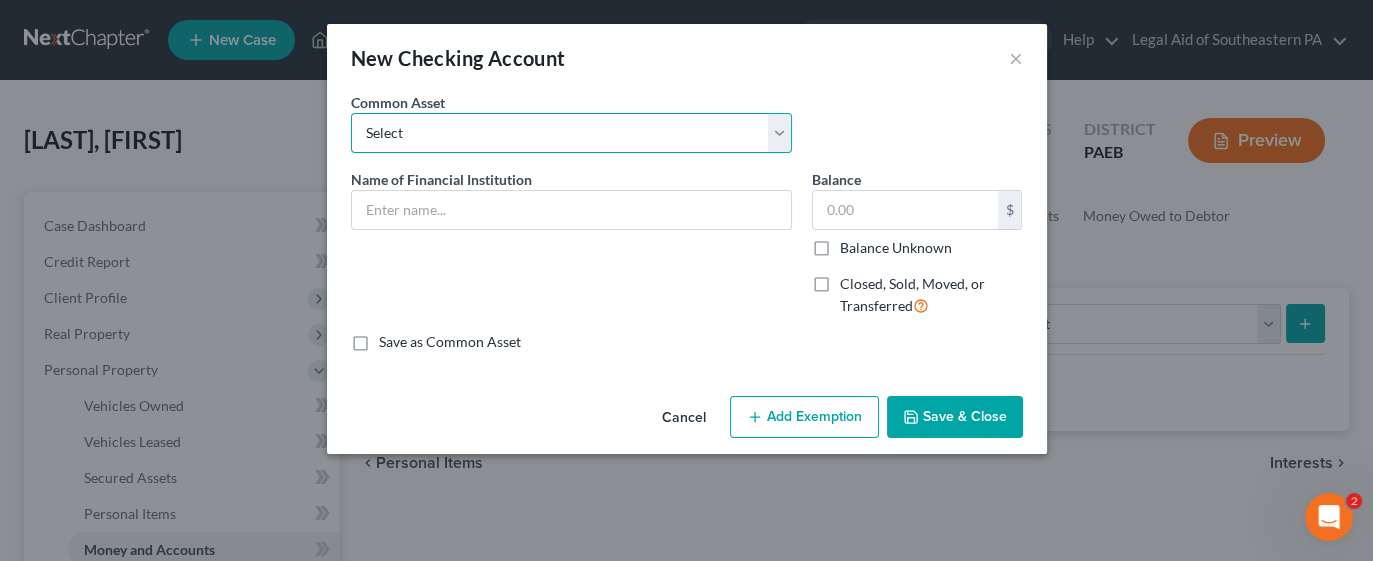 select on "10" 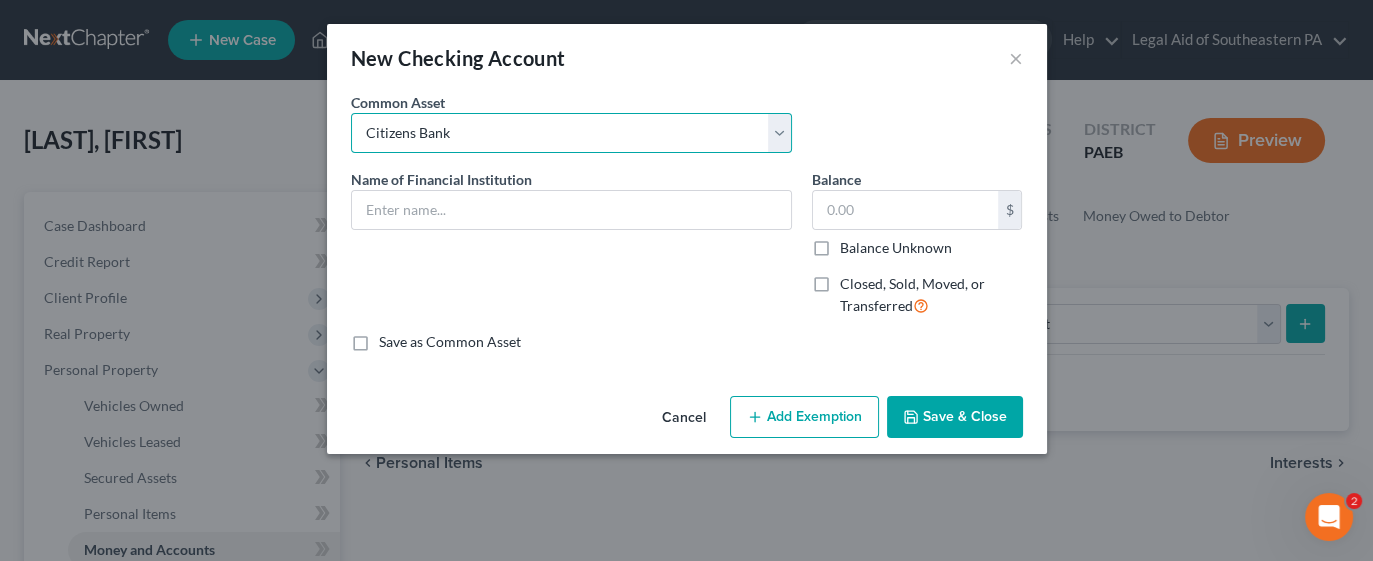 click on "Select American Heritage Credit Union TDbank Wells Fargo Navy Federal Credit Union Fulton Bank Chime Bank of America PNC Bank Franklin Mint Federal Credit Union Police and Fire Federal Credit Union Citizens Bank First National Bank of Newtown Wells Fargo, Checking account Penn Community Bank TD Bank , checking account Malvern Bank Philadelphia Fire and Police Credit Union" at bounding box center [571, 133] 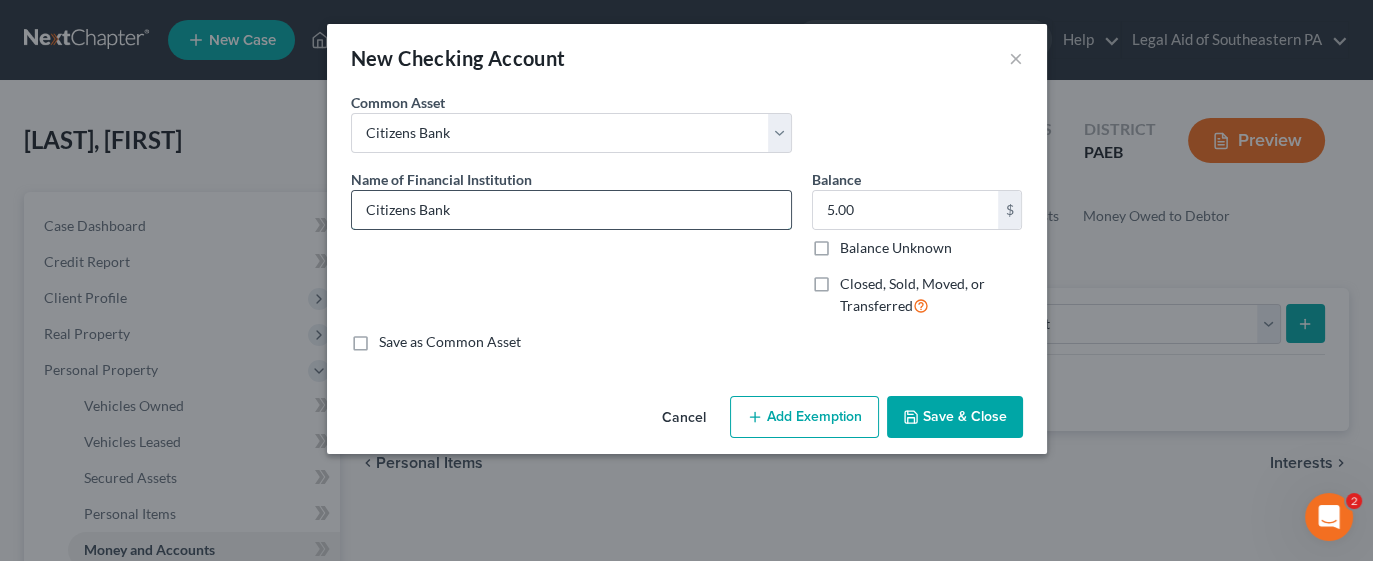 click on "Citizens Bank" at bounding box center [571, 210] 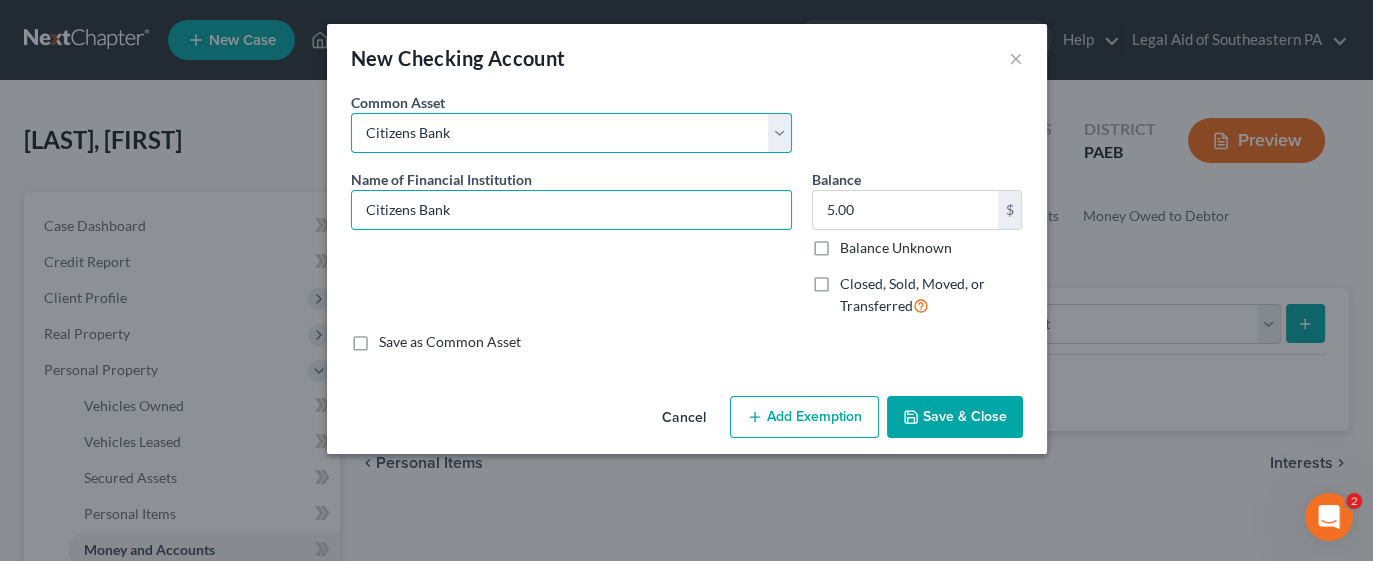 click on "Select American Heritage Credit Union TDbank Wells Fargo Navy Federal Credit Union Fulton Bank Chime Bank of America PNC Bank Franklin Mint Federal Credit Union Police and Fire Federal Credit Union Citizens Bank First National Bank of Newtown Wells Fargo, Checking account Penn Community Bank TD Bank , checking account Malvern Bank Philadelphia Fire and Police Credit Union" at bounding box center [571, 133] 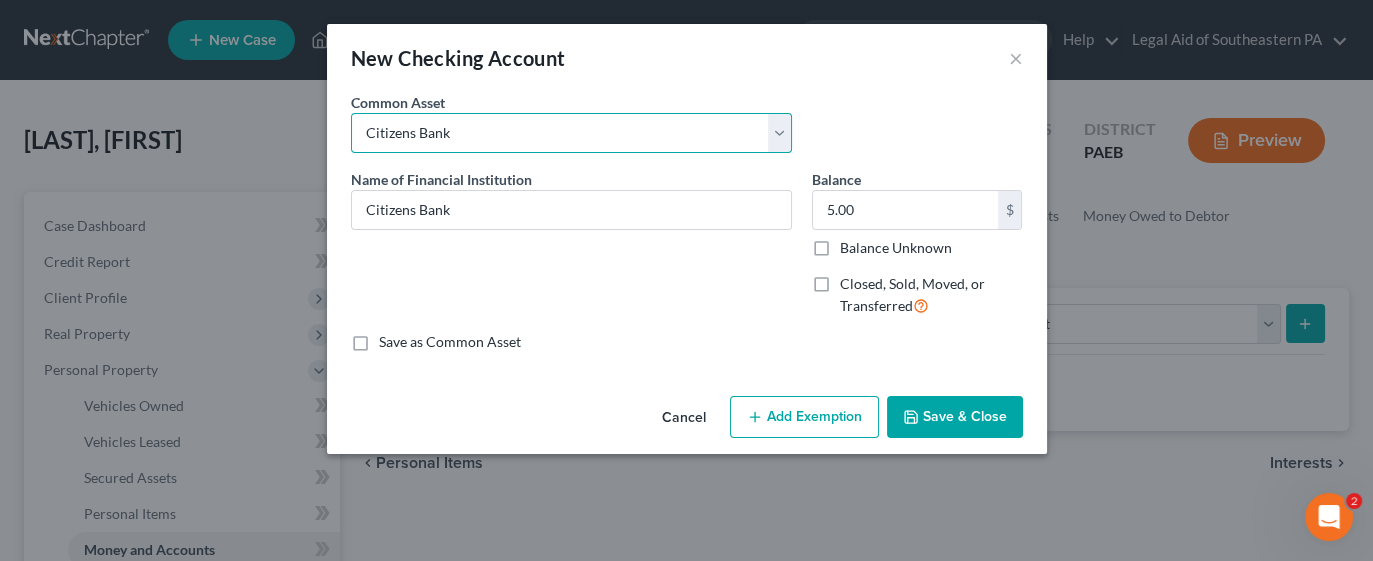 click on "Select American Heritage Credit Union TDbank Wells Fargo Navy Federal Credit Union Fulton Bank Chime Bank of America PNC Bank Franklin Mint Federal Credit Union Police and Fire Federal Credit Union Citizens Bank First National Bank of Newtown Wells Fargo, Checking account Penn Community Bank TD Bank , checking account Malvern Bank Philadelphia Fire and Police Credit Union" at bounding box center [571, 133] 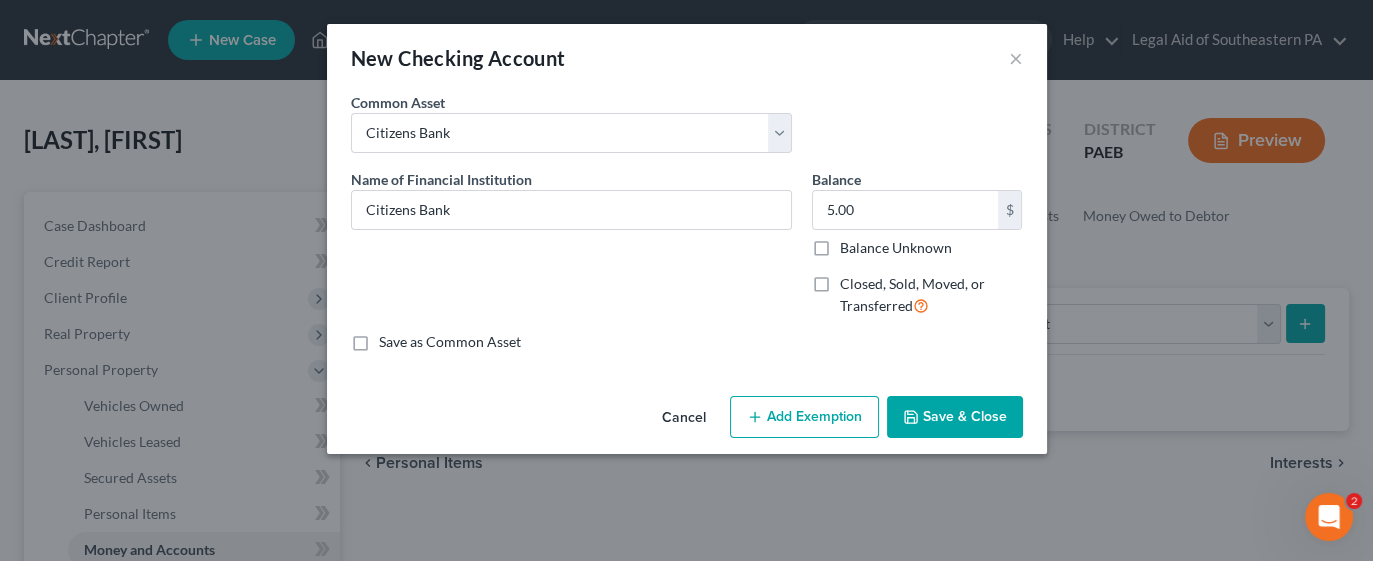 click on "New Checking Account  ×" at bounding box center (687, 58) 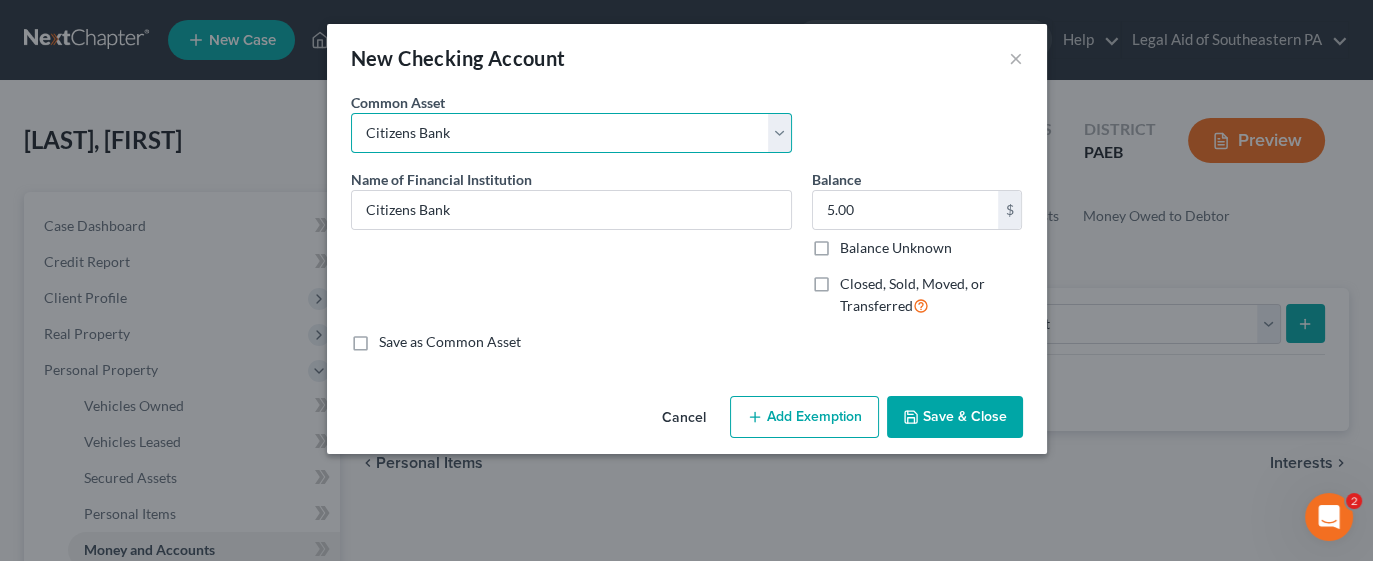 click on "Select American Heritage Credit Union TDbank Wells Fargo Navy Federal Credit Union Fulton Bank Chime Bank of America PNC Bank Franklin Mint Federal Credit Union Police and Fire Federal Credit Union Citizens Bank First National Bank of Newtown Wells Fargo, Checking account Penn Community Bank TD Bank , checking account Malvern Bank Philadelphia Fire and Police Credit Union" at bounding box center [571, 133] 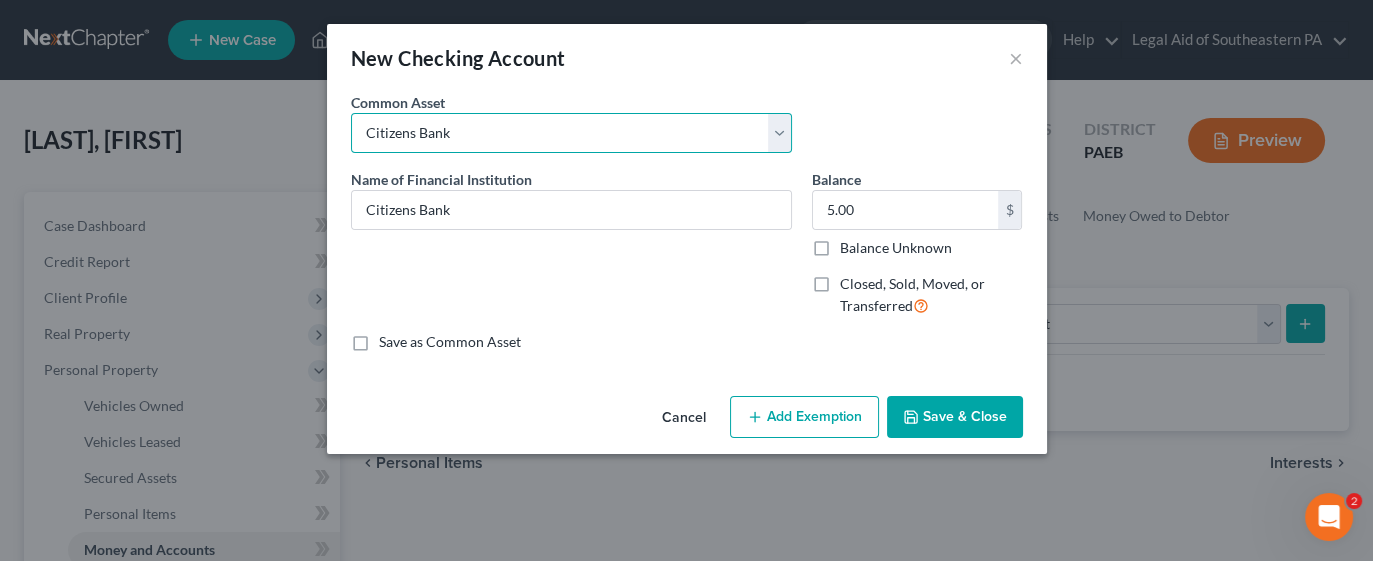 select 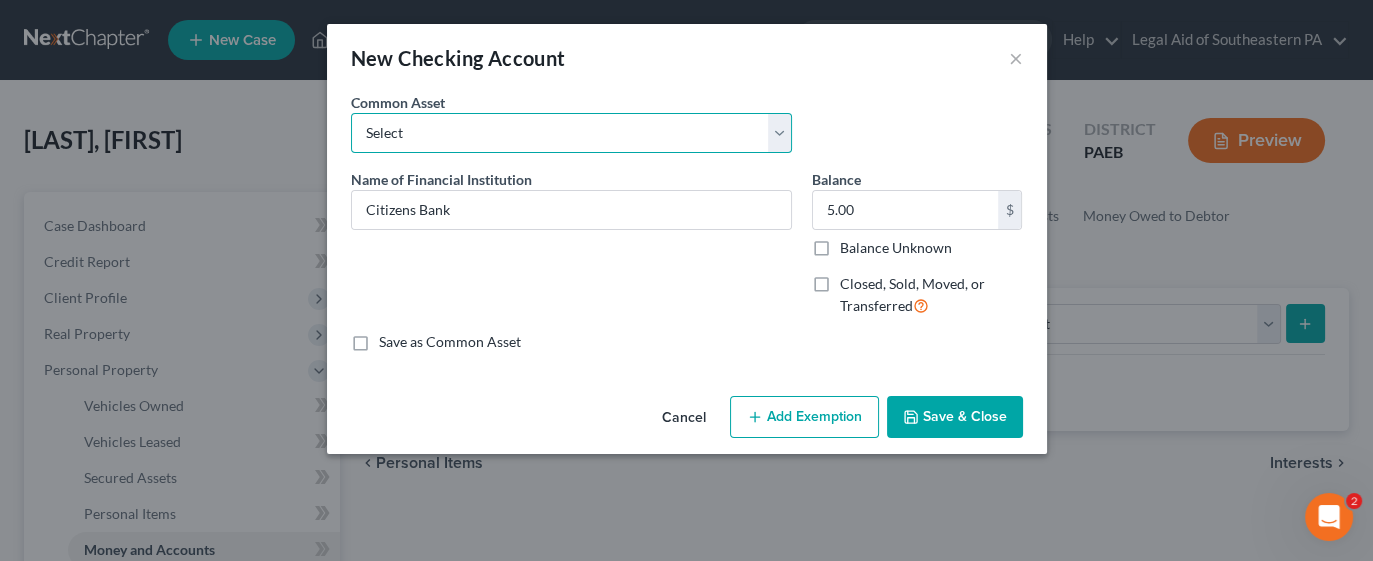 click on "Select American Heritage Credit Union TDbank Wells Fargo Navy Federal Credit Union Fulton Bank Chime Bank of America PNC Bank Franklin Mint Federal Credit Union Police and Fire Federal Credit Union Citizens Bank First National Bank of Newtown Wells Fargo, Checking account Penn Community Bank TD Bank , checking account Malvern Bank Philadelphia Fire and Police Credit Union" at bounding box center [571, 133] 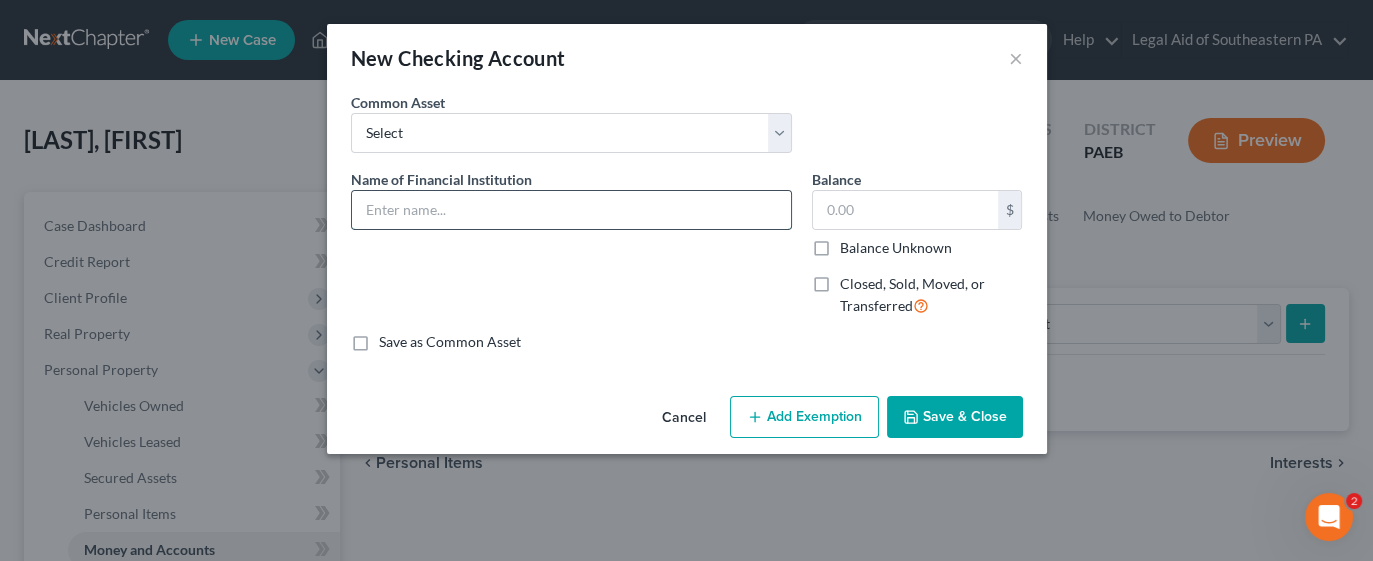 click at bounding box center (571, 210) 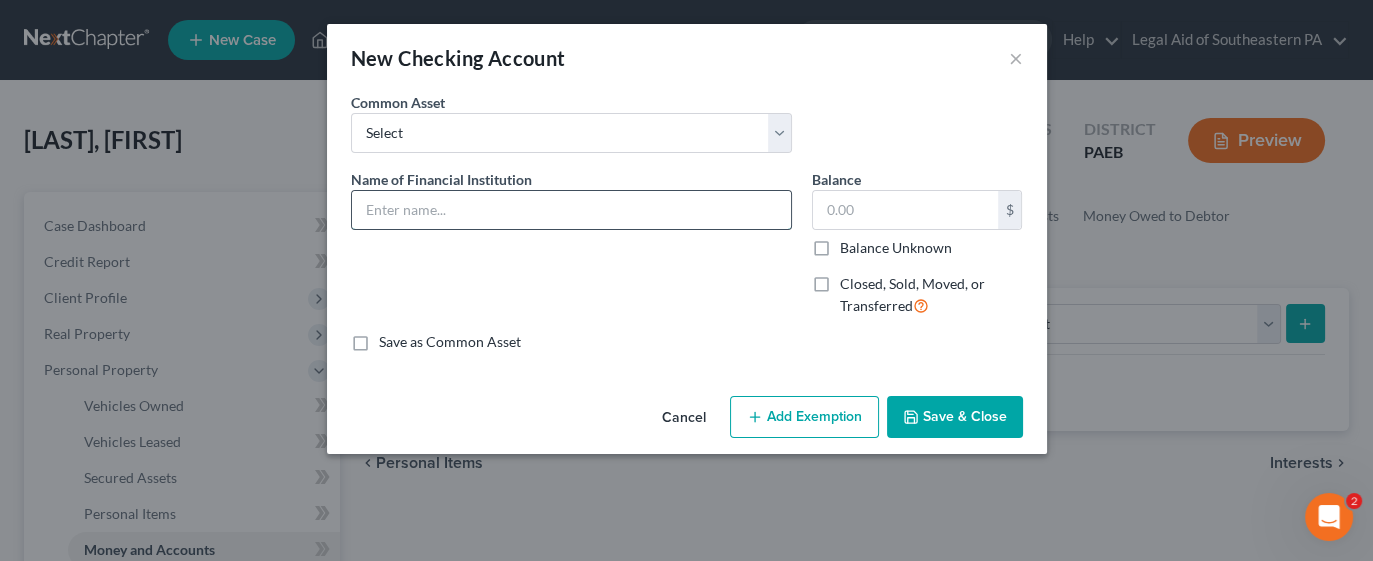 type on "Citizens Bank" 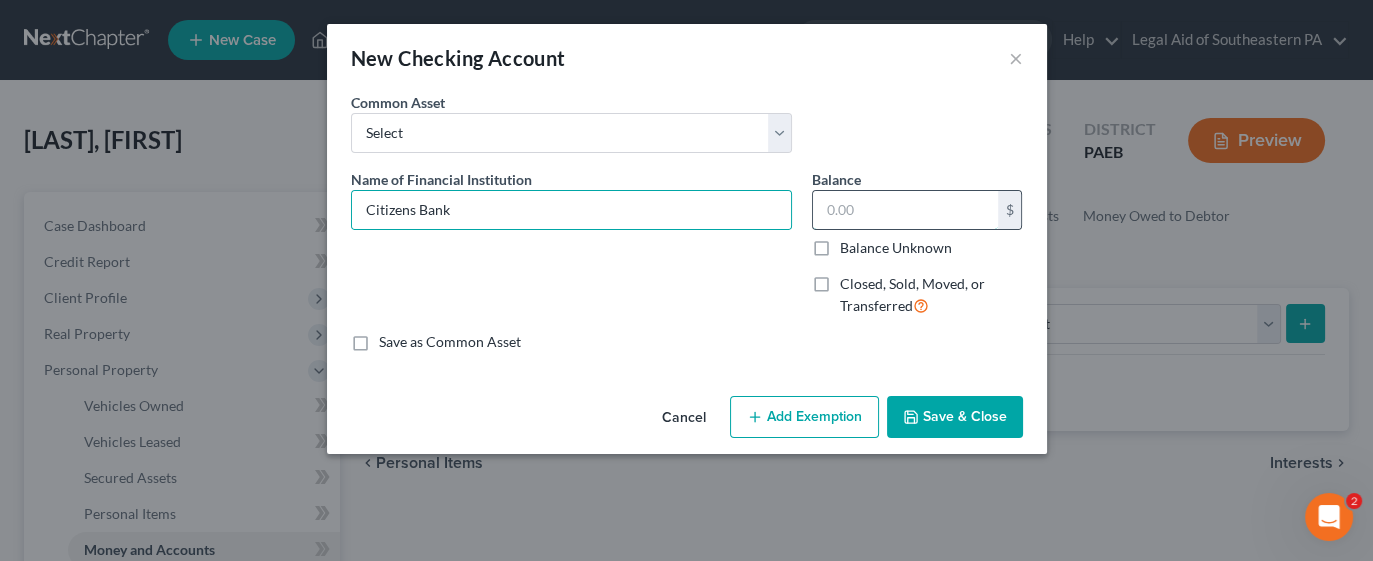 click at bounding box center (905, 210) 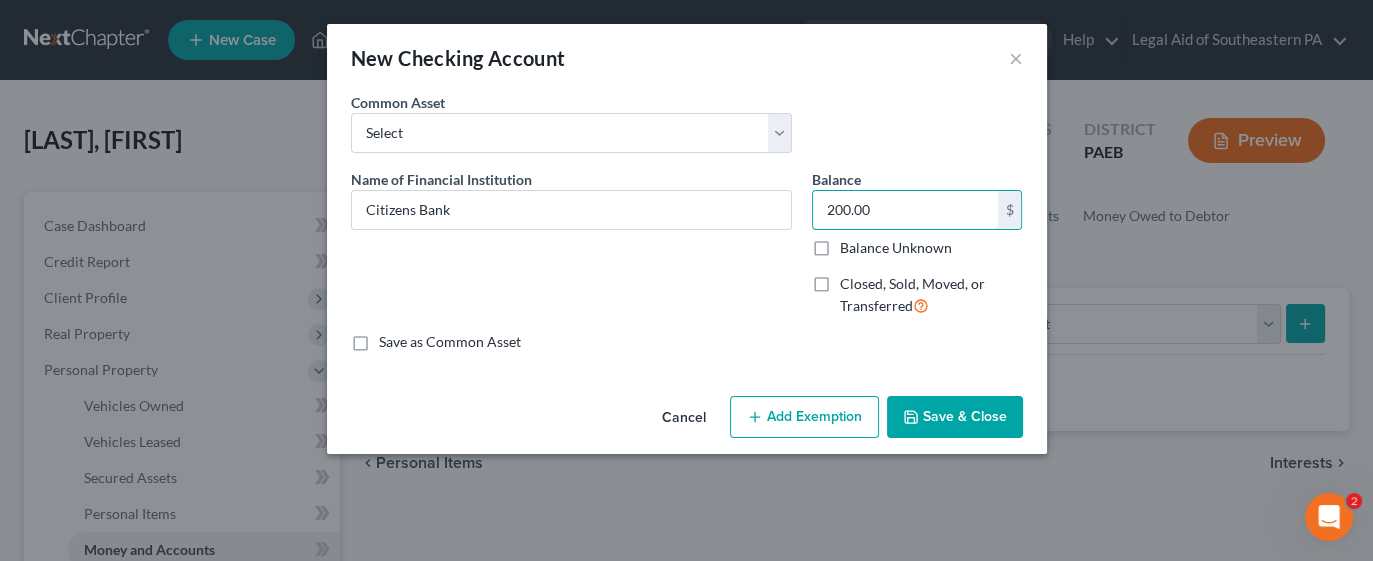 type on "200.00" 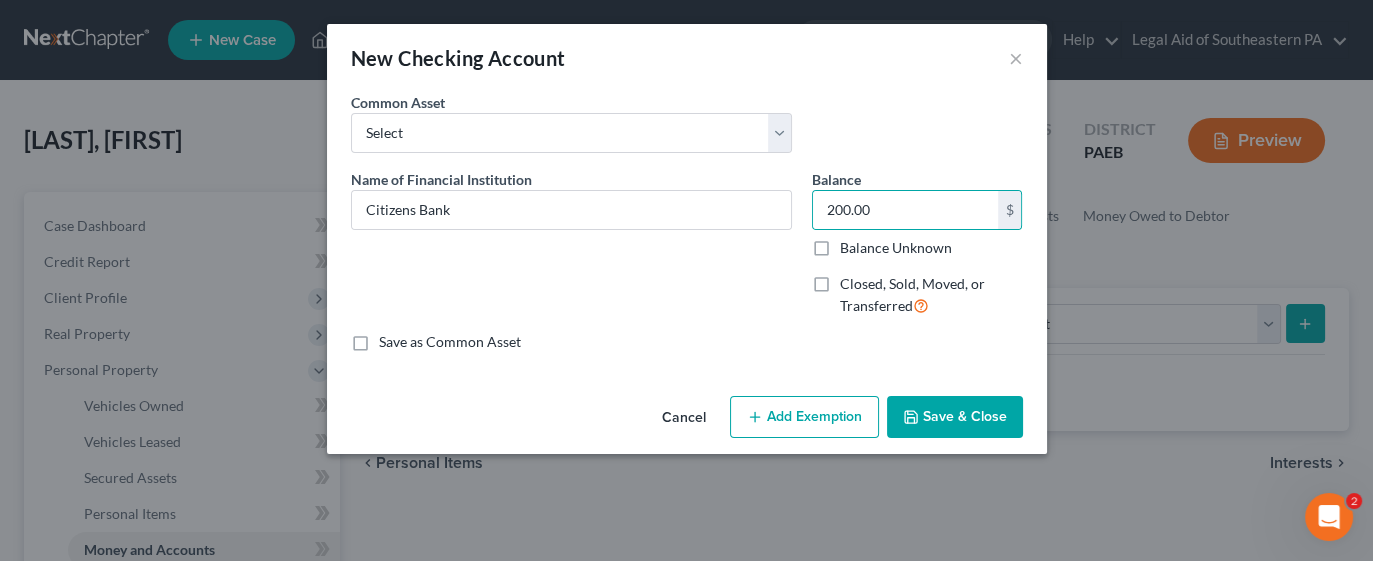 click on "Save & Close" at bounding box center [955, 417] 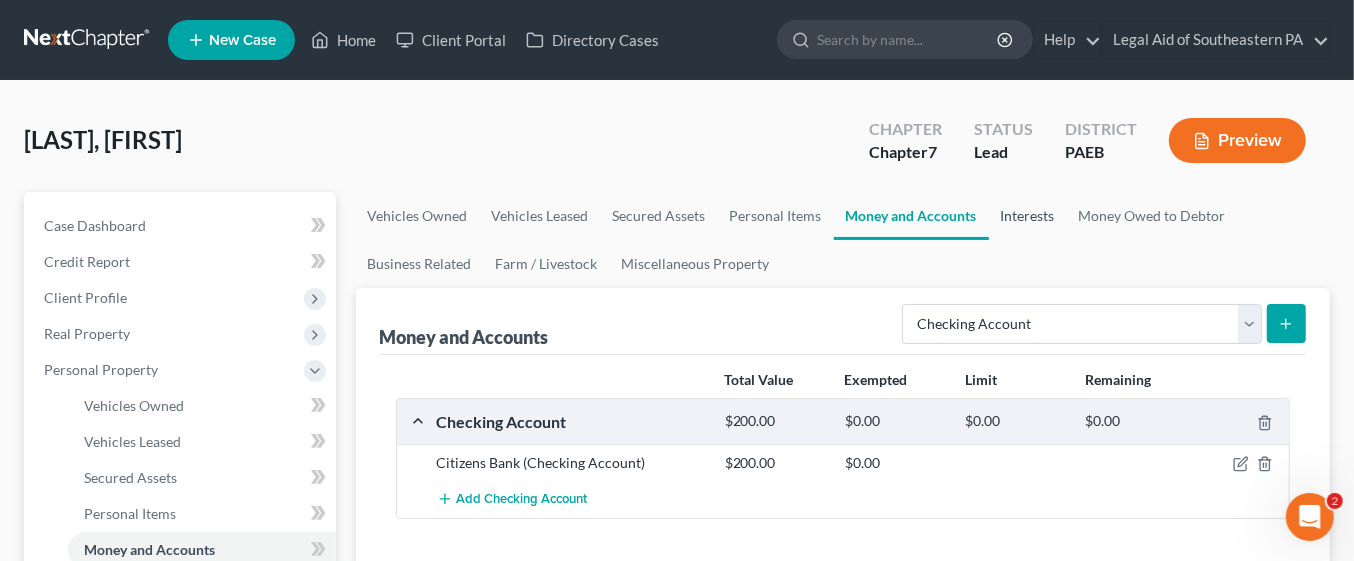 click on "Interests" at bounding box center [1028, 216] 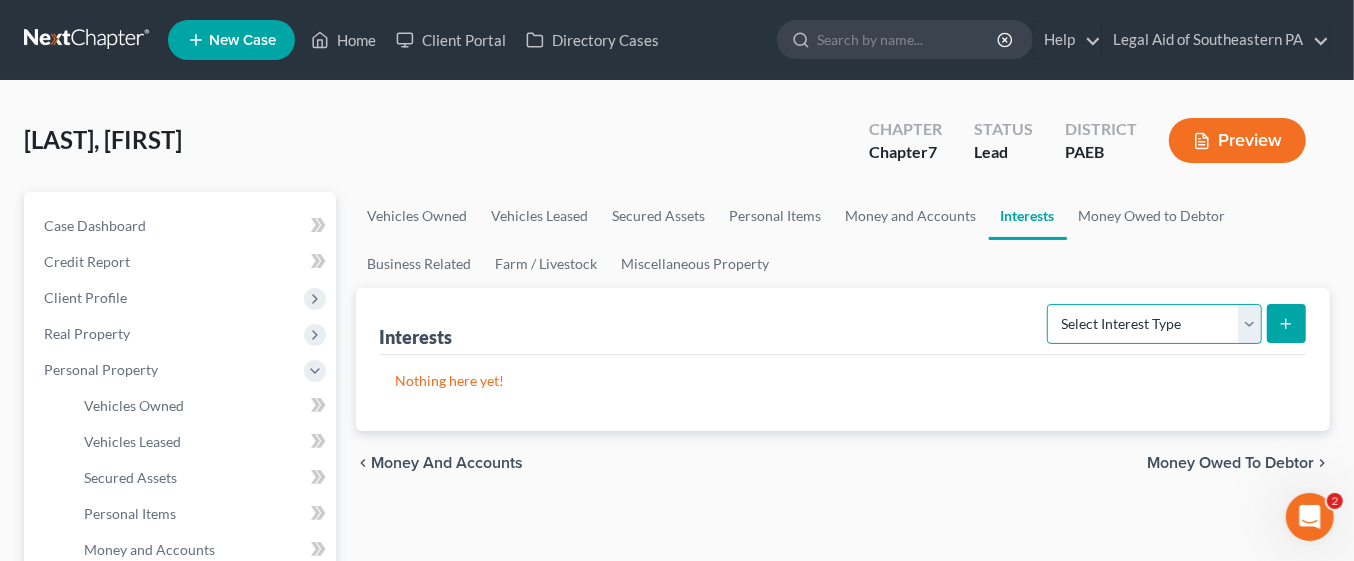 click on "Select Interest Type 401K Annuity Bond Education IRA Government Bond Government Pension Plan Incorporated Business IRA Joint Venture (Active) Joint Venture (Inactive) Keogh Mutual Fund Other Retirement Plan Partnership (Active) Partnership (Inactive) Pension Plan Stock Term Life Insurance Unincorporated Business Whole Life Insurance" at bounding box center [1154, 324] 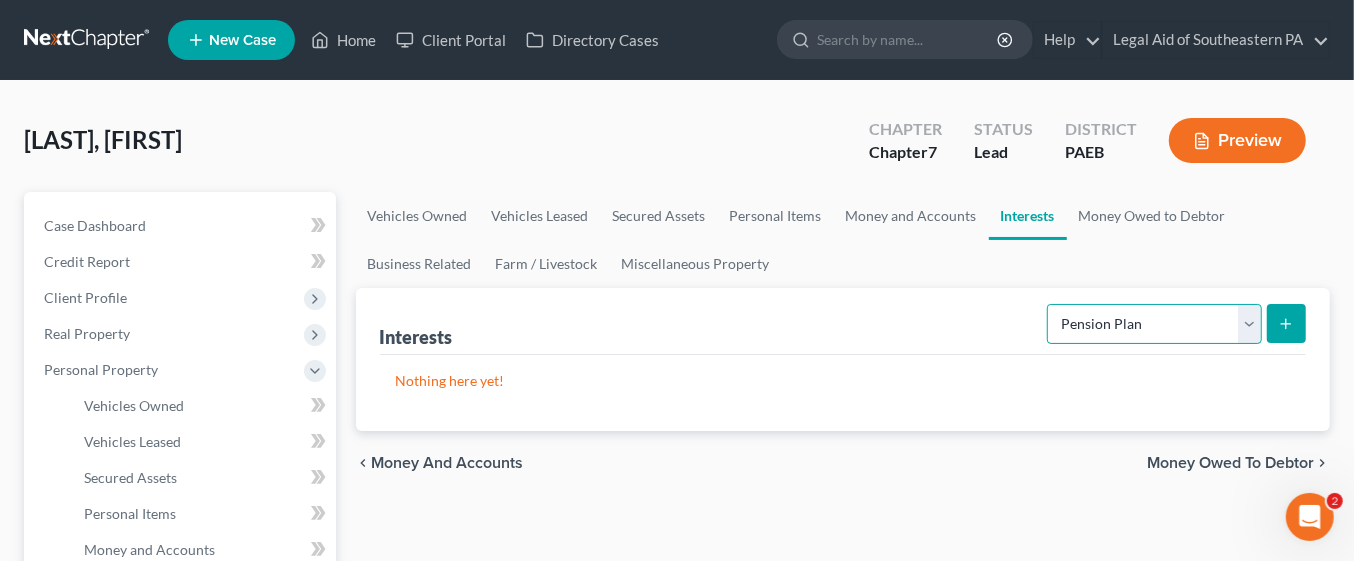click on "Select Interest Type 401K Annuity Bond Education IRA Government Bond Government Pension Plan Incorporated Business IRA Joint Venture (Active) Joint Venture (Inactive) Keogh Mutual Fund Other Retirement Plan Partnership (Active) Partnership (Inactive) Pension Plan Stock Term Life Insurance Unincorporated Business Whole Life Insurance" at bounding box center (1154, 324) 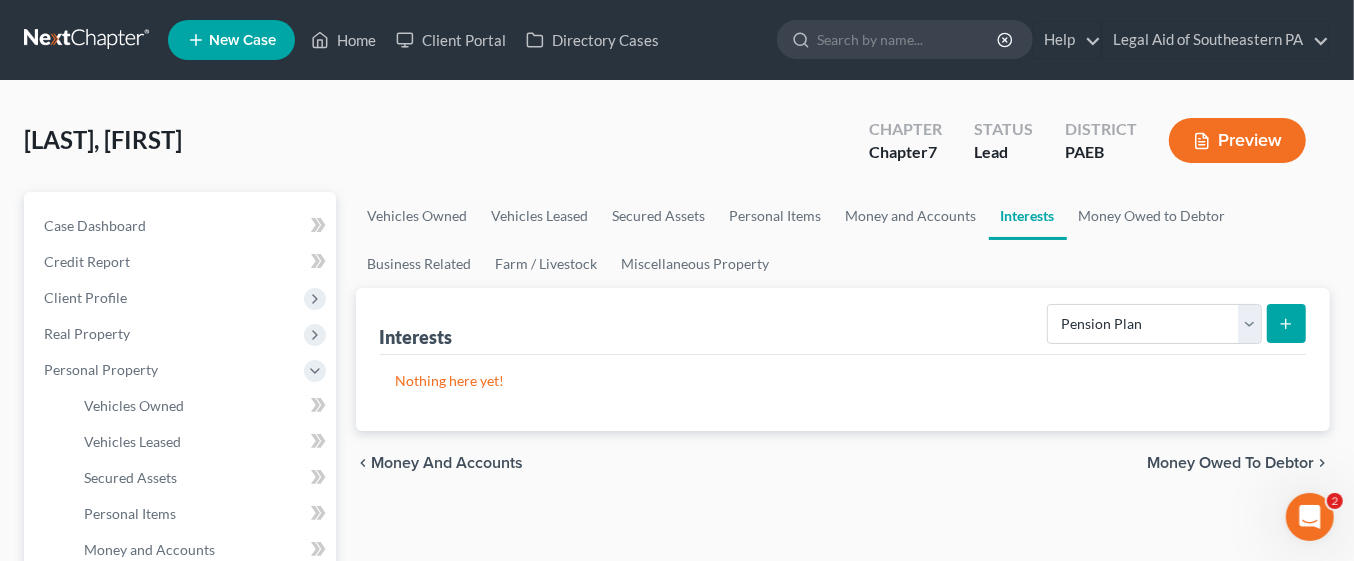 click 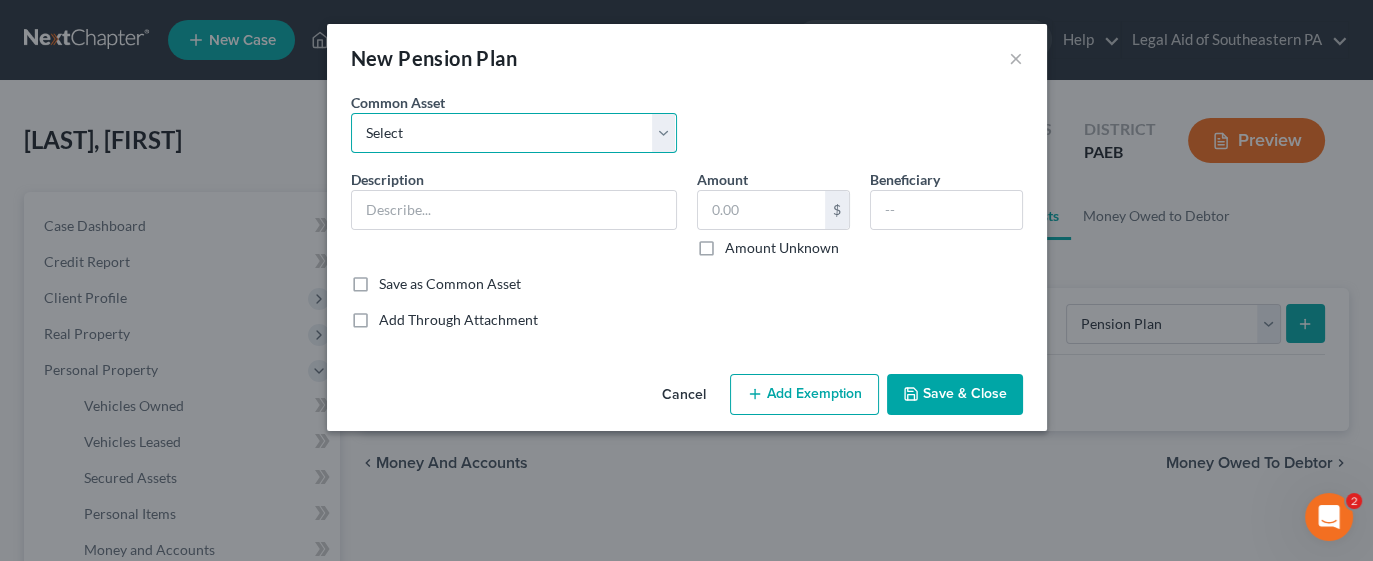 click on "Select PSERS" at bounding box center [514, 133] 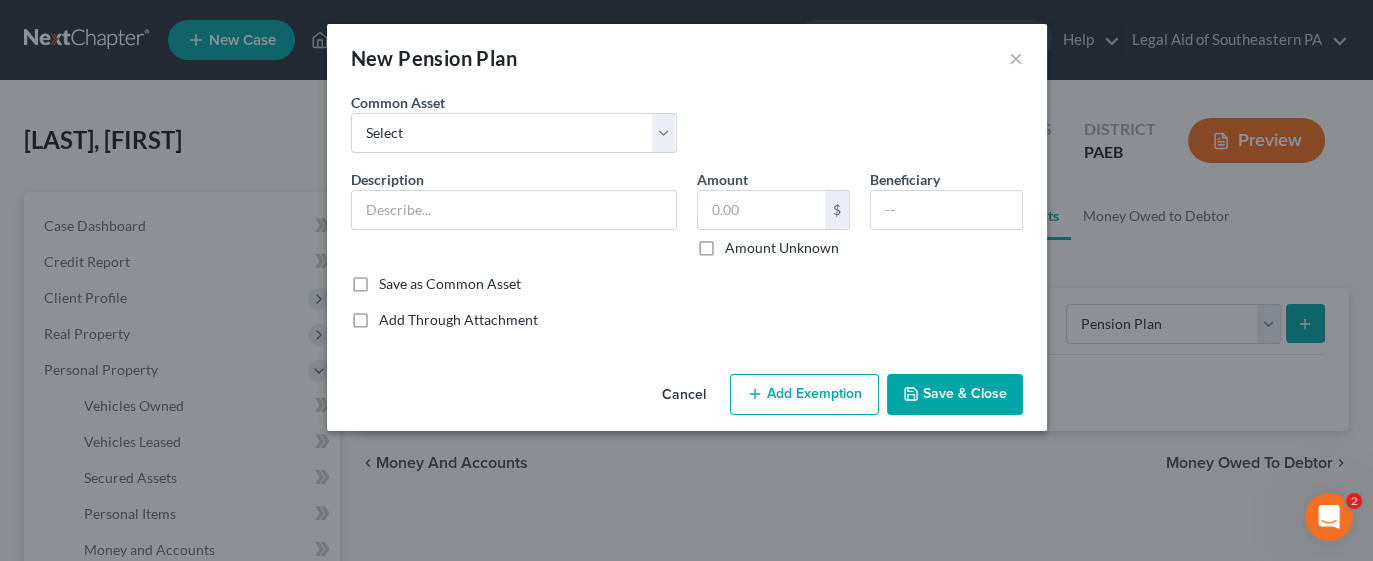 click on "Add Through Attachment" at bounding box center (687, 320) 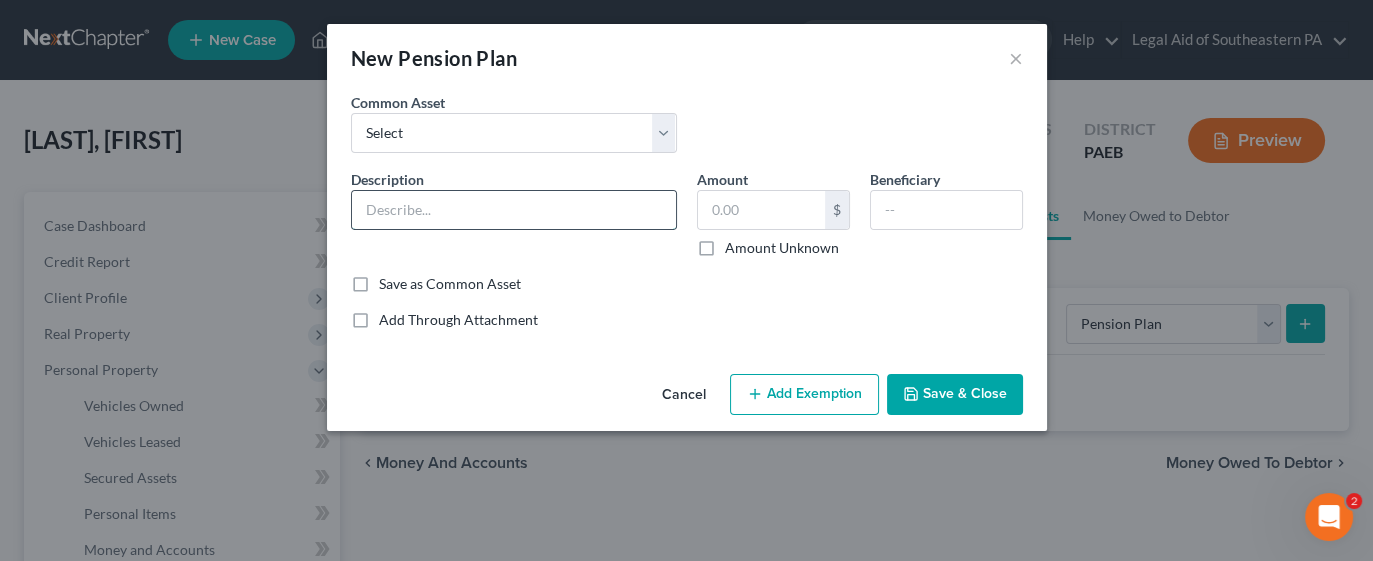 click at bounding box center (514, 210) 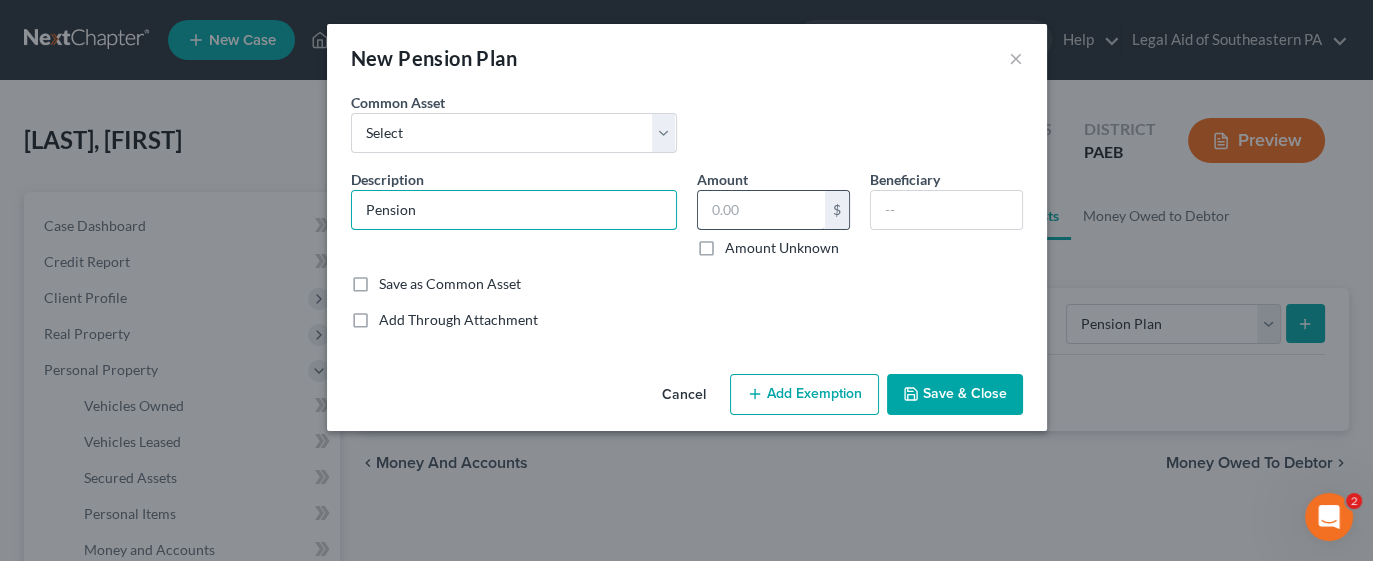type on "Pension" 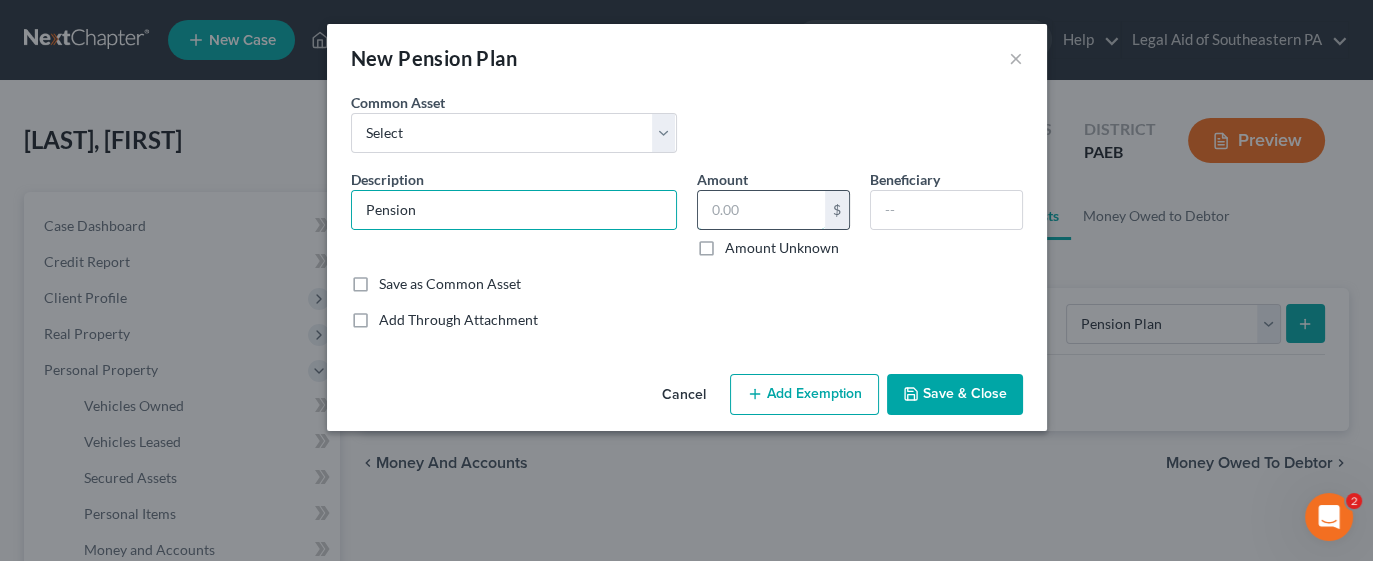 click at bounding box center [761, 210] 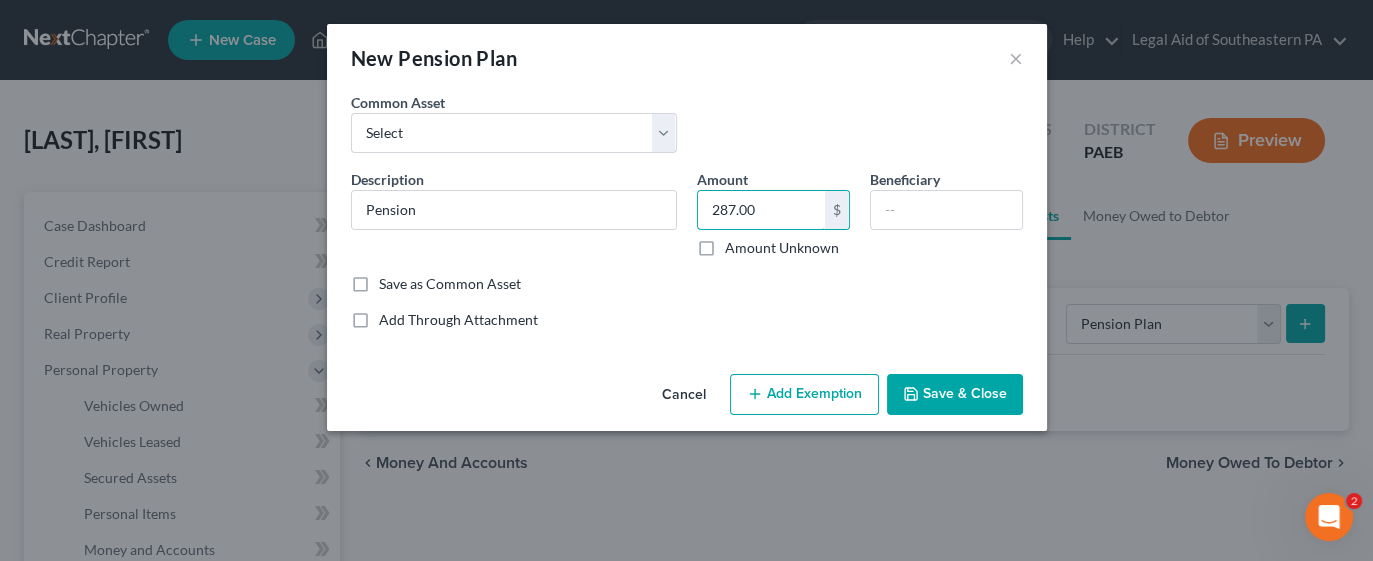 type on "287.00" 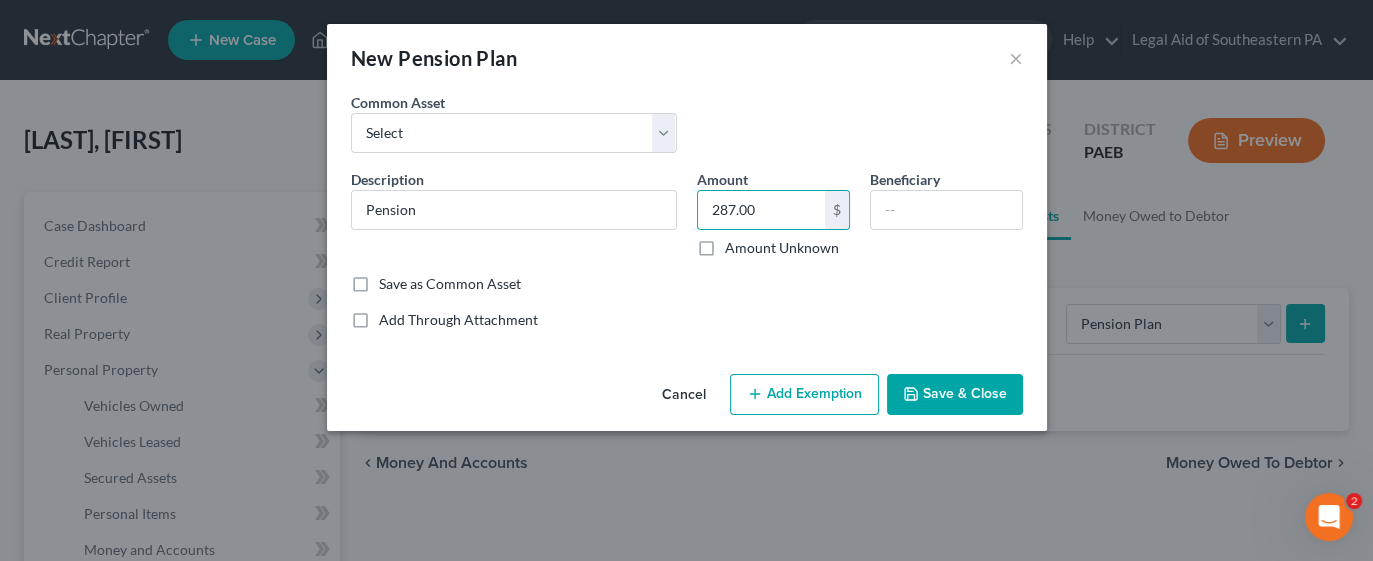 click on "Cancel" at bounding box center (684, 396) 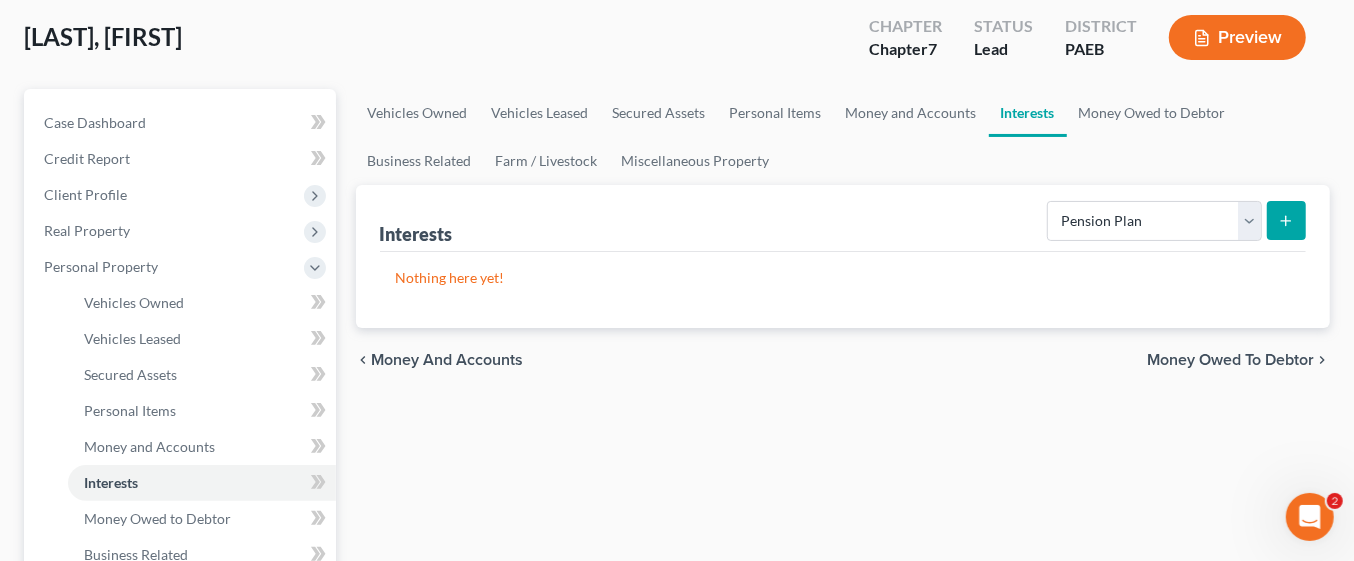scroll, scrollTop: 114, scrollLeft: 0, axis: vertical 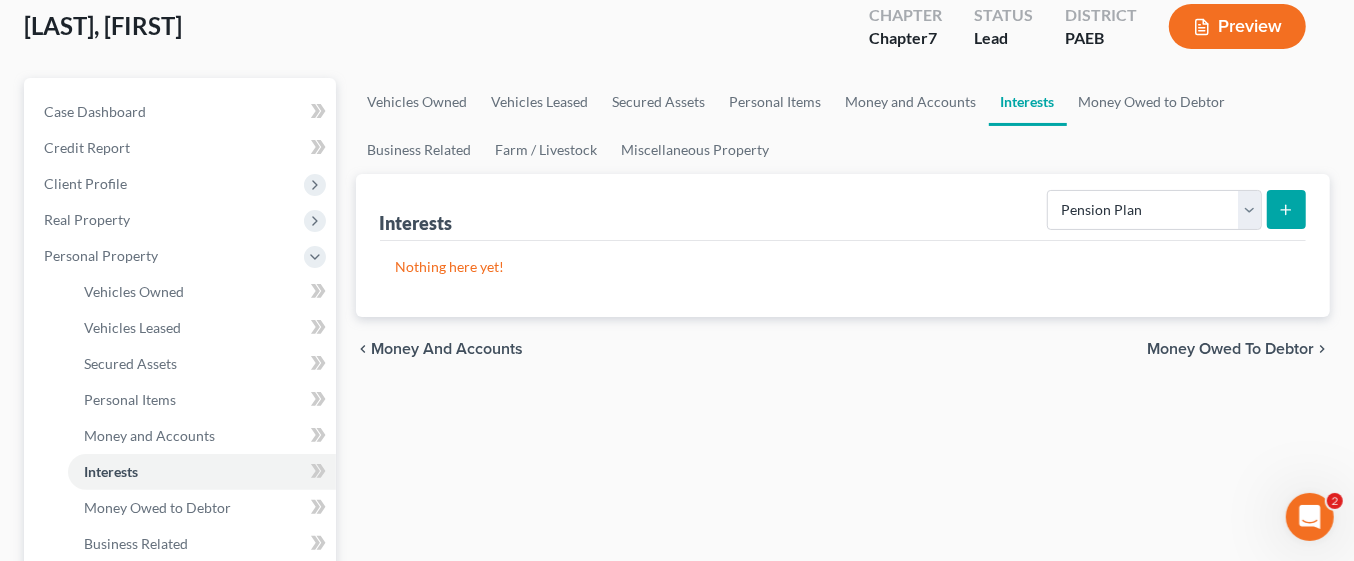 click on "Money Owed to Debtor" at bounding box center (1230, 349) 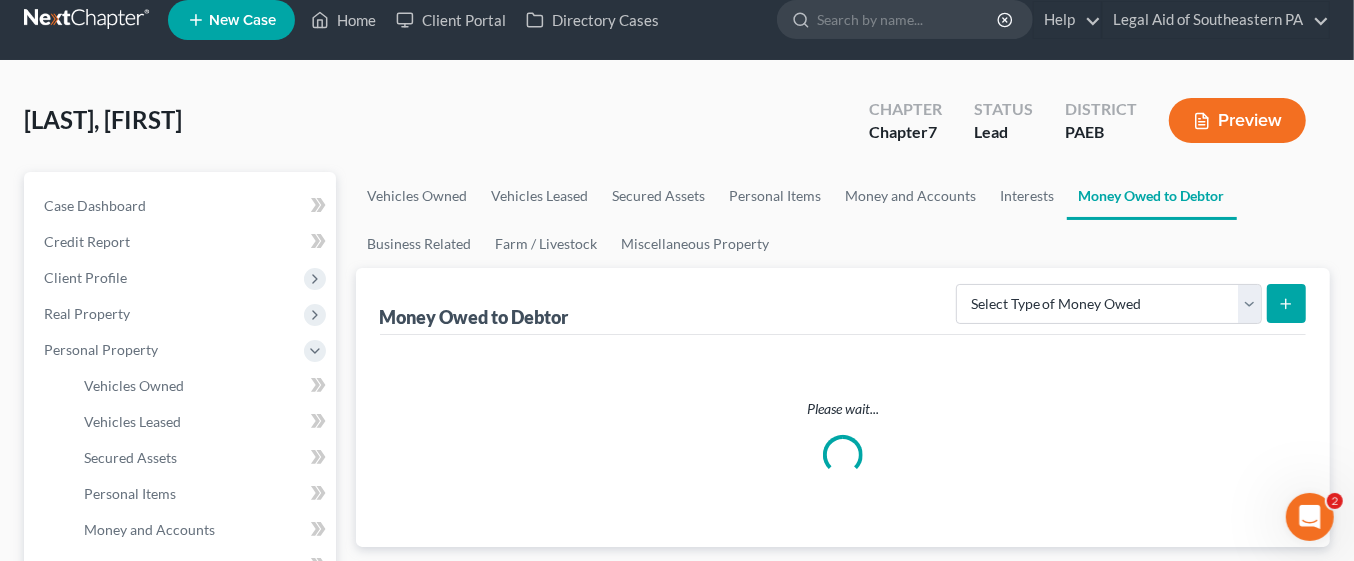 scroll, scrollTop: 0, scrollLeft: 0, axis: both 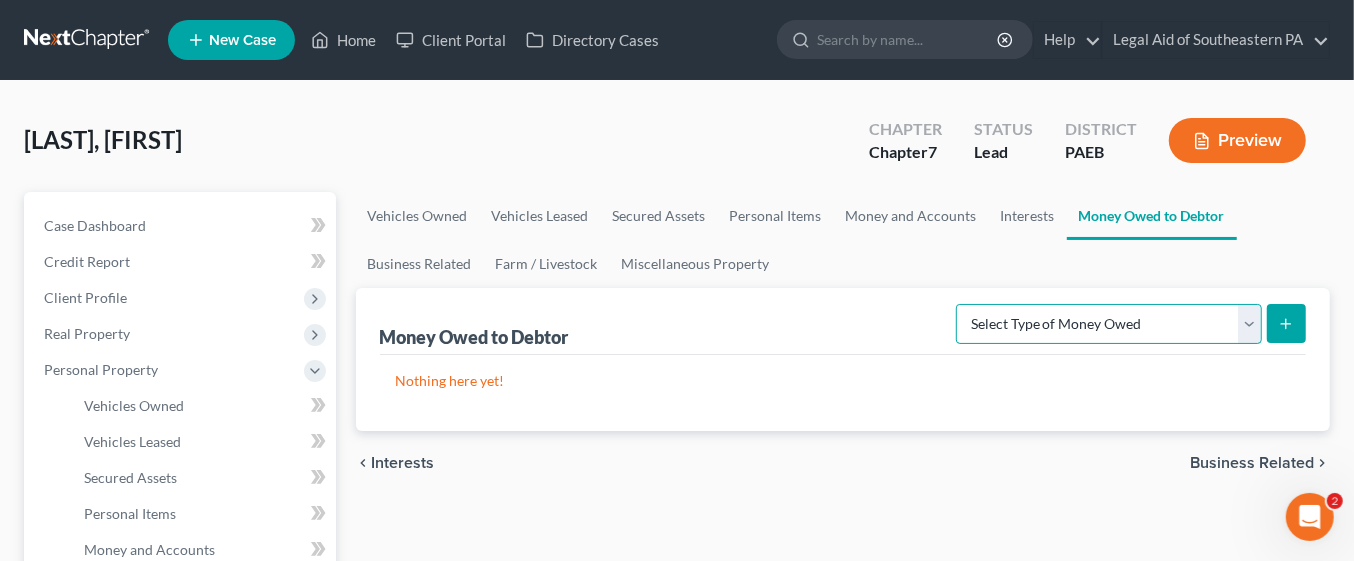 click on "Select Type of Money Owed Accounts Receivable Alimony Child Support Claims Against Third Parties Disability Benefits Disability Insurance Payments Divorce Settlements Equitable or Future Interests Expected Tax Refund and Unused NOLs Financial Assets Not Yet Listed Life Estate of Descendants Maintenance Other Contingent & Unliquidated Claims Property Settlements Sick or Vacation Pay Social Security Benefits Trusts Unpaid Loans Unpaid Wages Workers Compensation" at bounding box center (1109, 324) 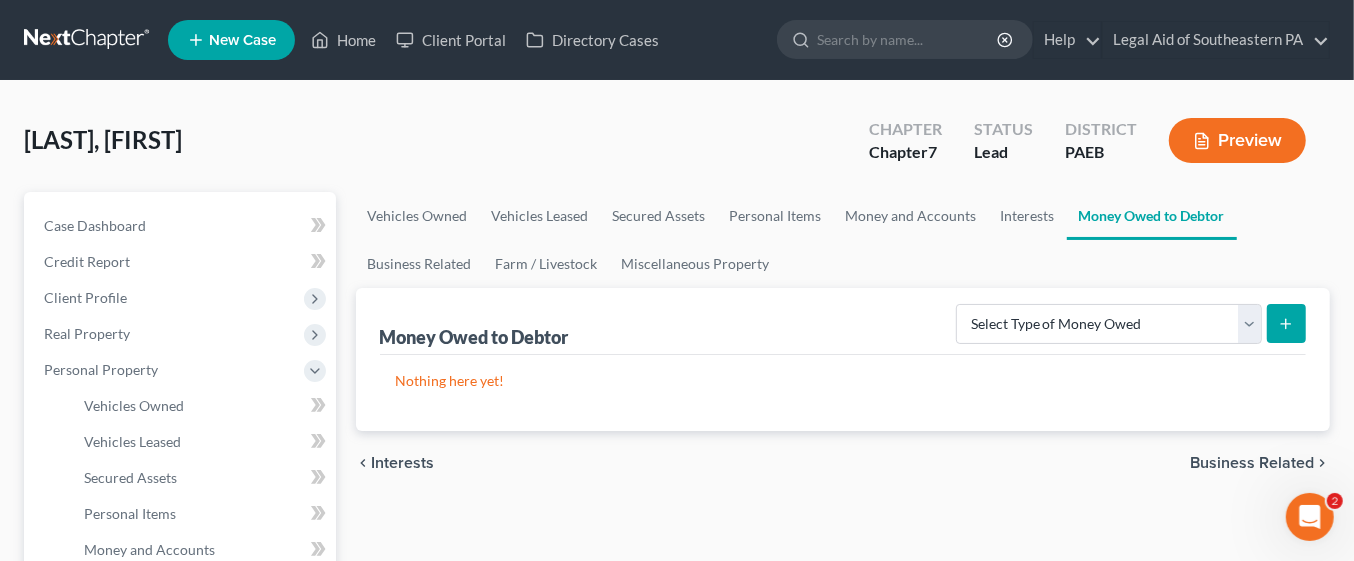 click on "Vehicles Owned
Vehicles Leased
Secured Assets
Personal Items
Money and Accounts
Interests
Money Owed to Debtor
Business Related
Farm / Livestock
Miscellaneous Property
Money Owed to Debtor Select Type of Money Owed Accounts Receivable Alimony Child Support Claims Against Third Parties Disability Benefits Disability Insurance Payments Divorce Settlements Equitable or Future Interests Expected Tax Refund and Unused NOLs Financial Assets Not Yet Listed Life Estate of Descendants Maintenance Other Contingent & Unliquidated Claims Property Settlements Sick or Vacation Pay Social Security Benefits Trusts Unpaid Loans Unpaid Wages Workers Compensation
Nothing here yet!
chevron_left
Interests
Business Related
chevron_right" at bounding box center [843, 769] 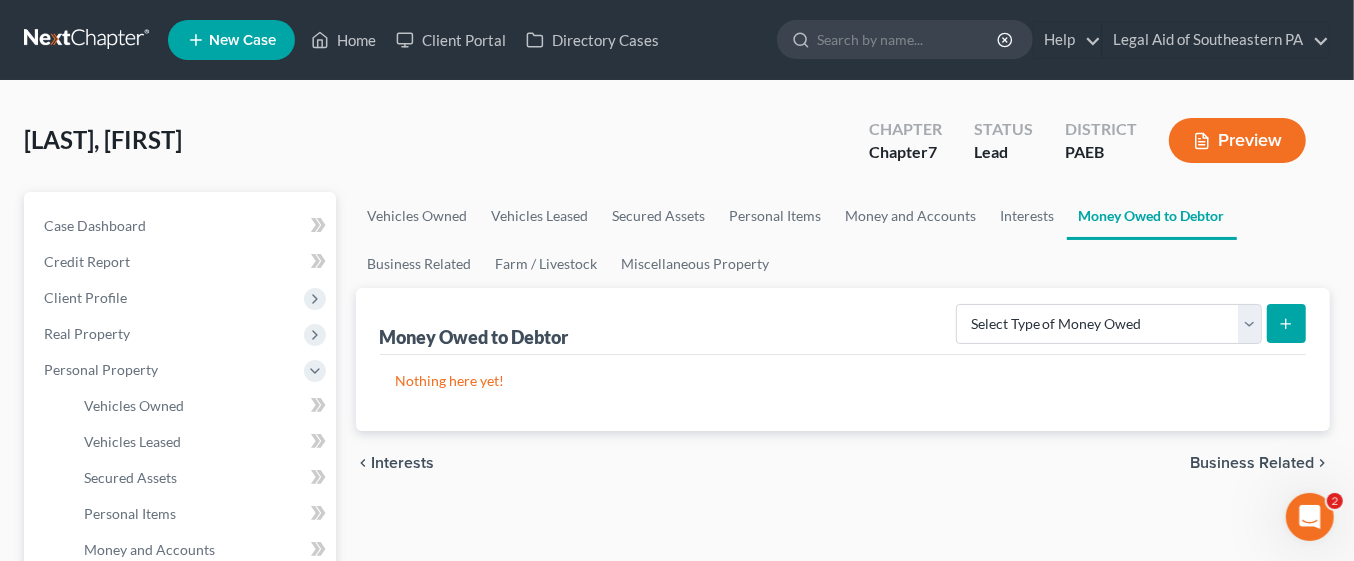 click on "Business Related" at bounding box center [1252, 463] 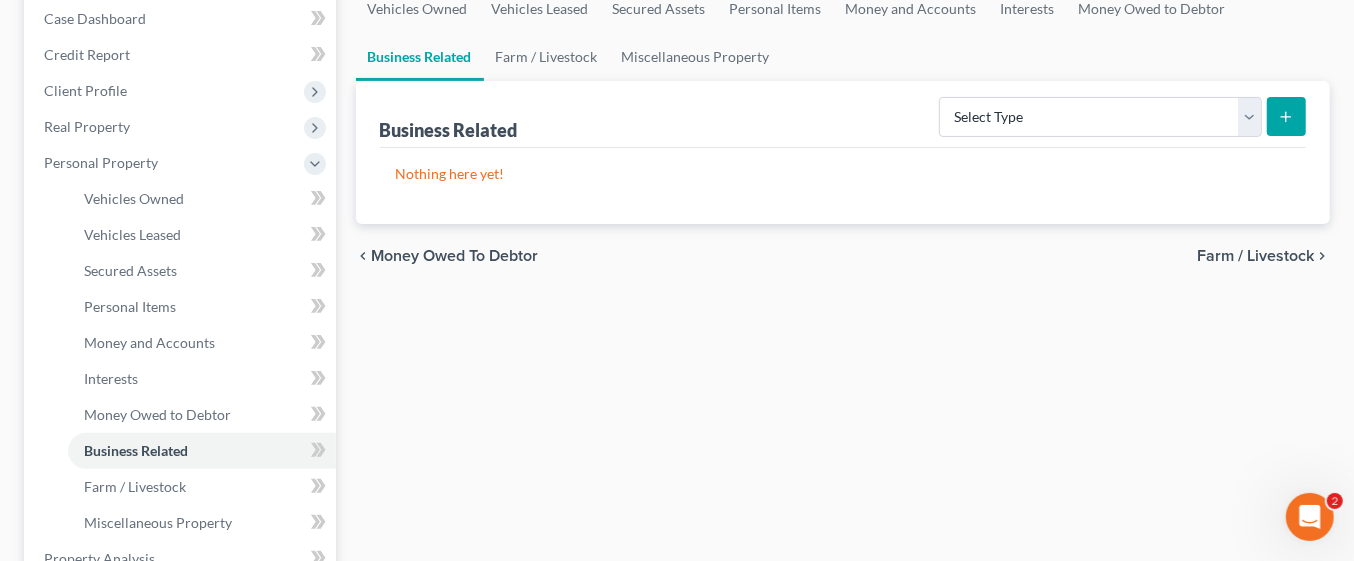scroll, scrollTop: 211, scrollLeft: 0, axis: vertical 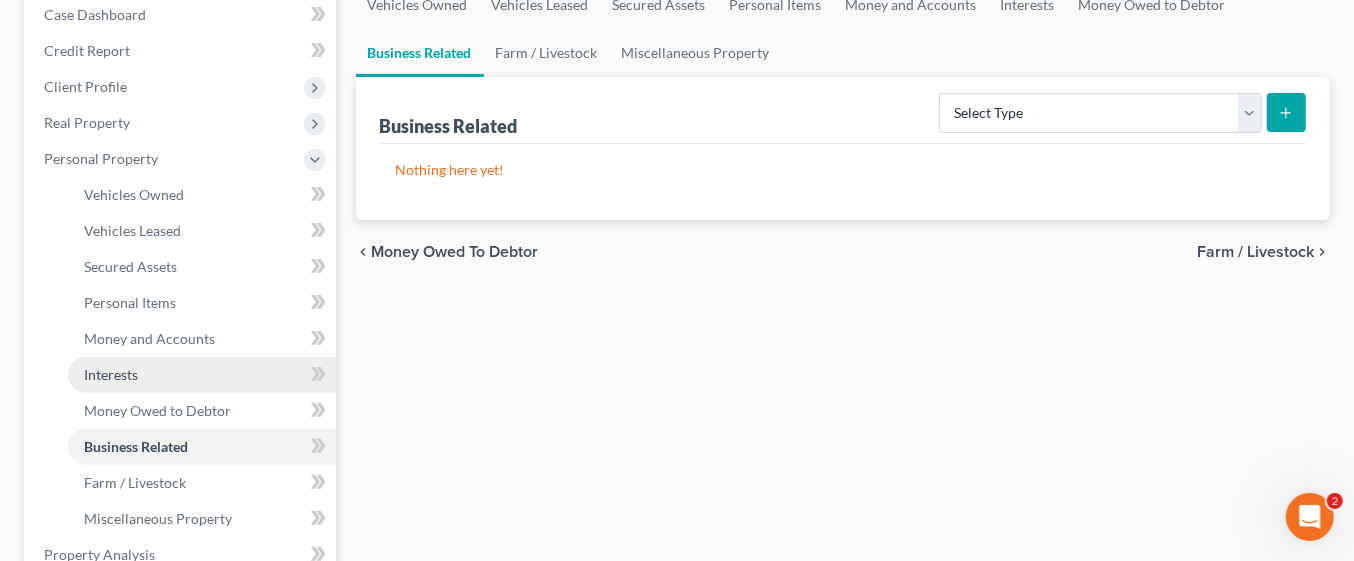 click on "Interests" at bounding box center (202, 375) 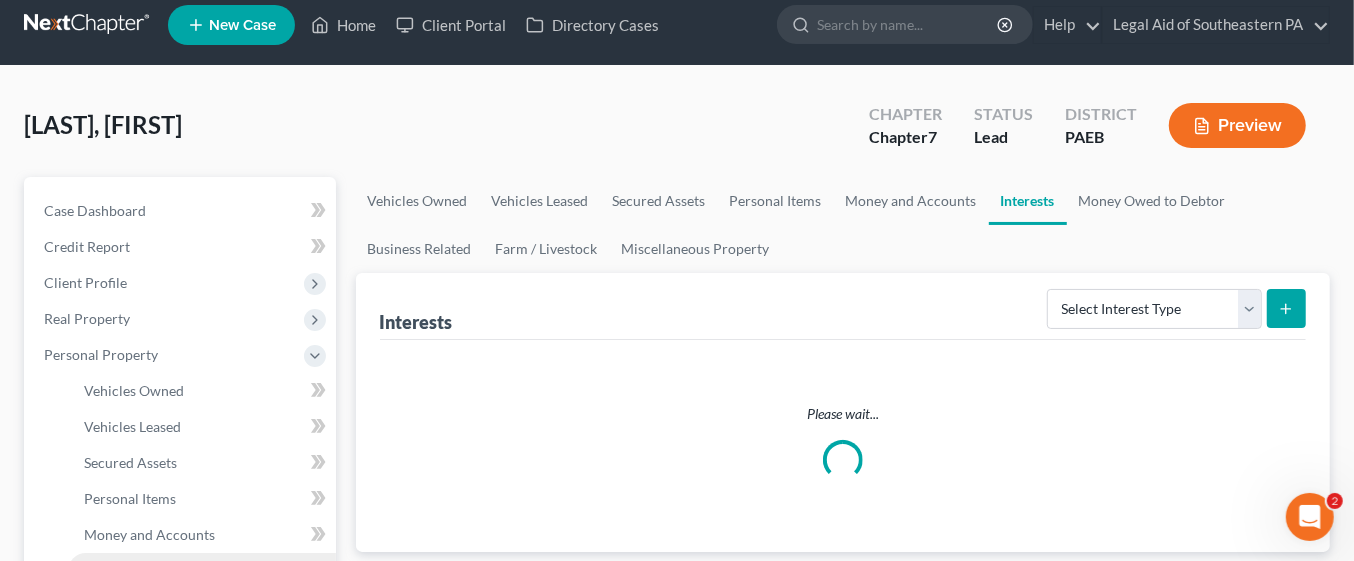 scroll, scrollTop: 0, scrollLeft: 0, axis: both 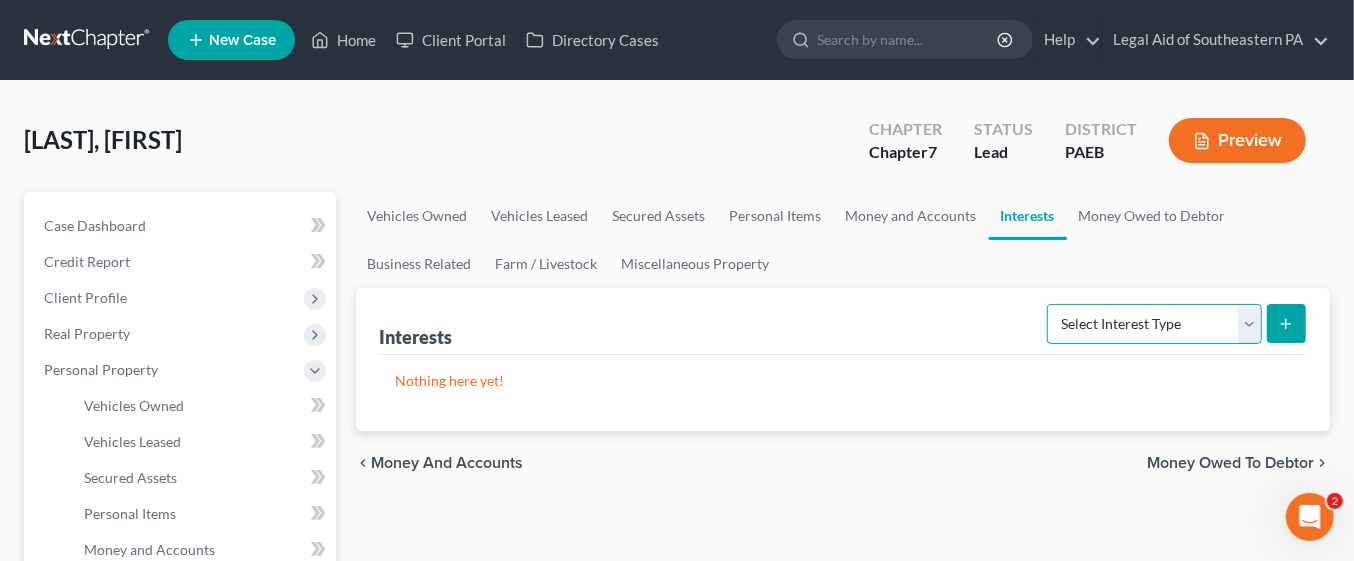 click on "Select Interest Type 401K Annuity Bond Education IRA Government Bond Government Pension Plan Incorporated Business IRA Joint Venture (Active) Joint Venture (Inactive) Keogh Mutual Fund Other Retirement Plan Partnership (Active) Partnership (Inactive) Pension Plan Stock Term Life Insurance Unincorporated Business Whole Life Insurance" at bounding box center (1154, 324) 